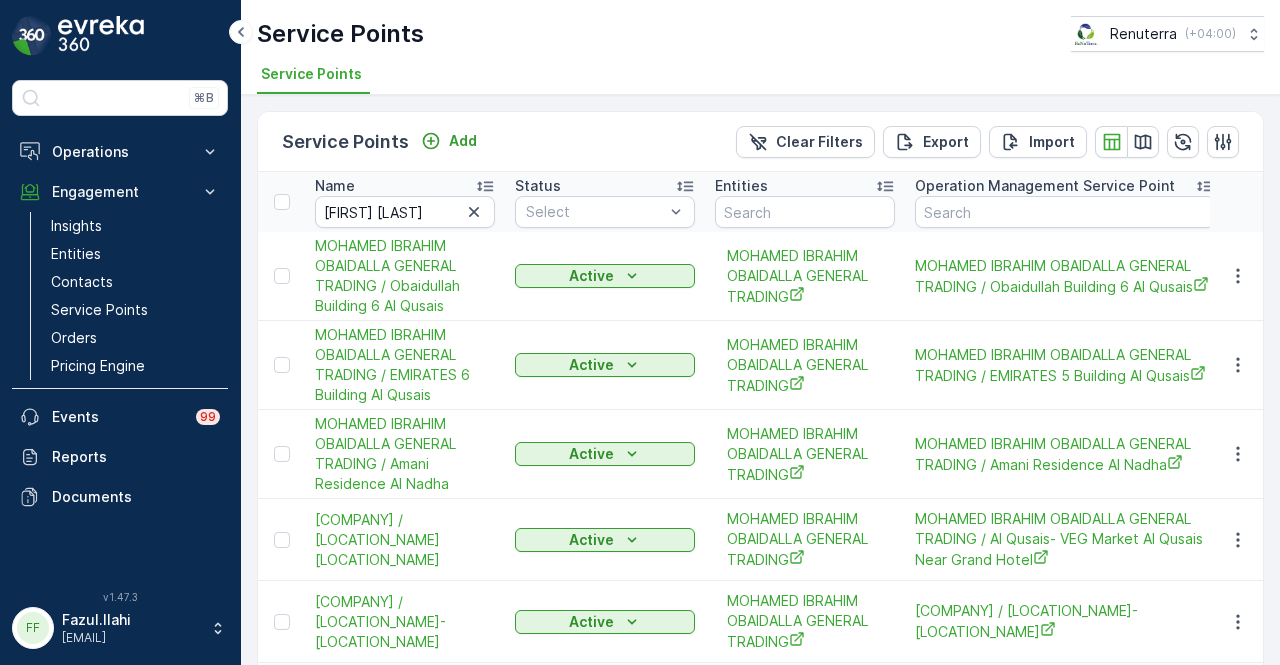 scroll, scrollTop: 0, scrollLeft: 0, axis: both 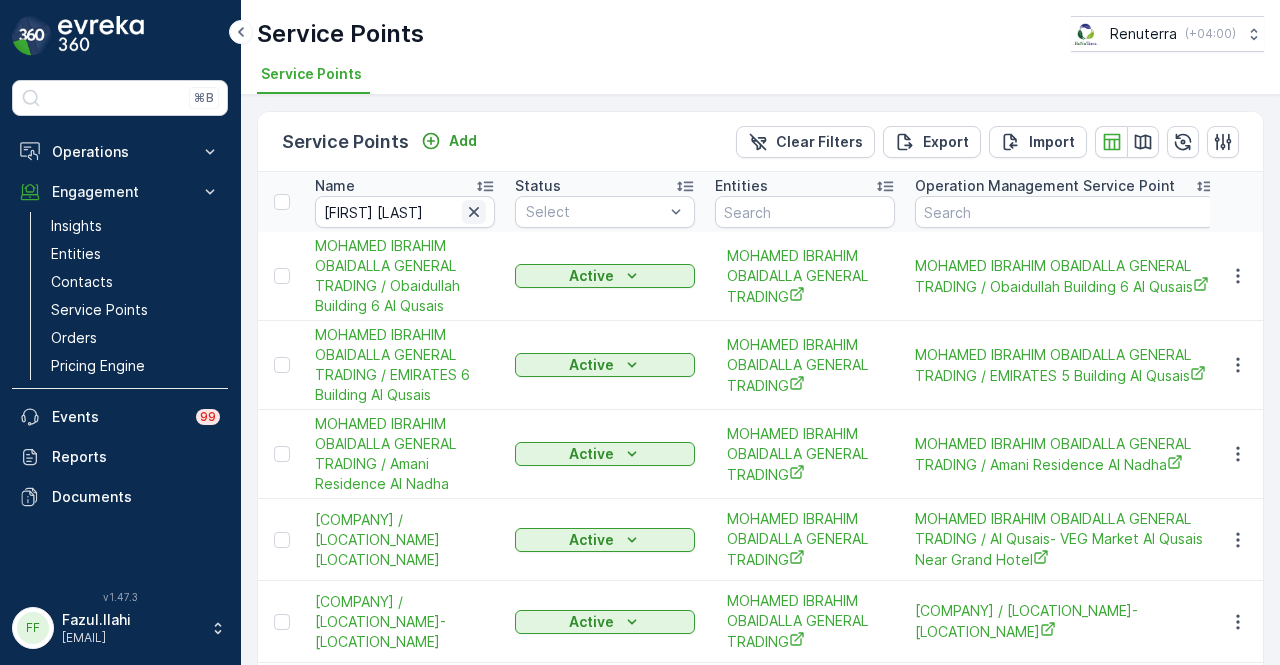 click 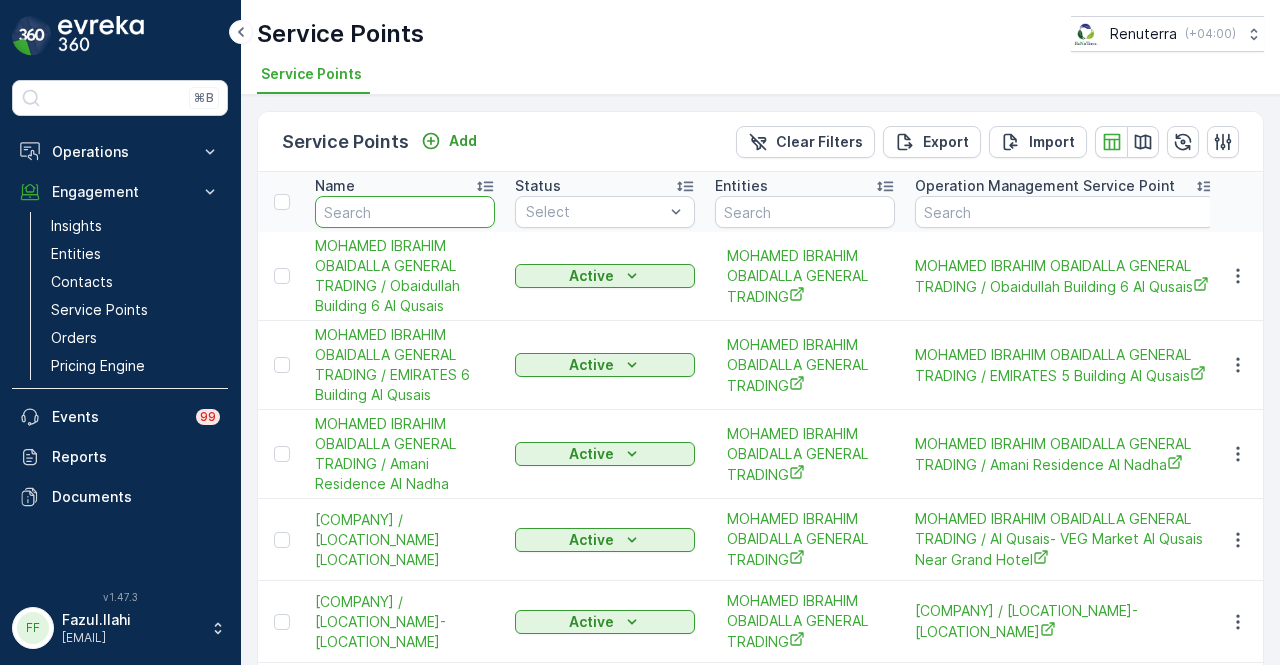 click at bounding box center (405, 212) 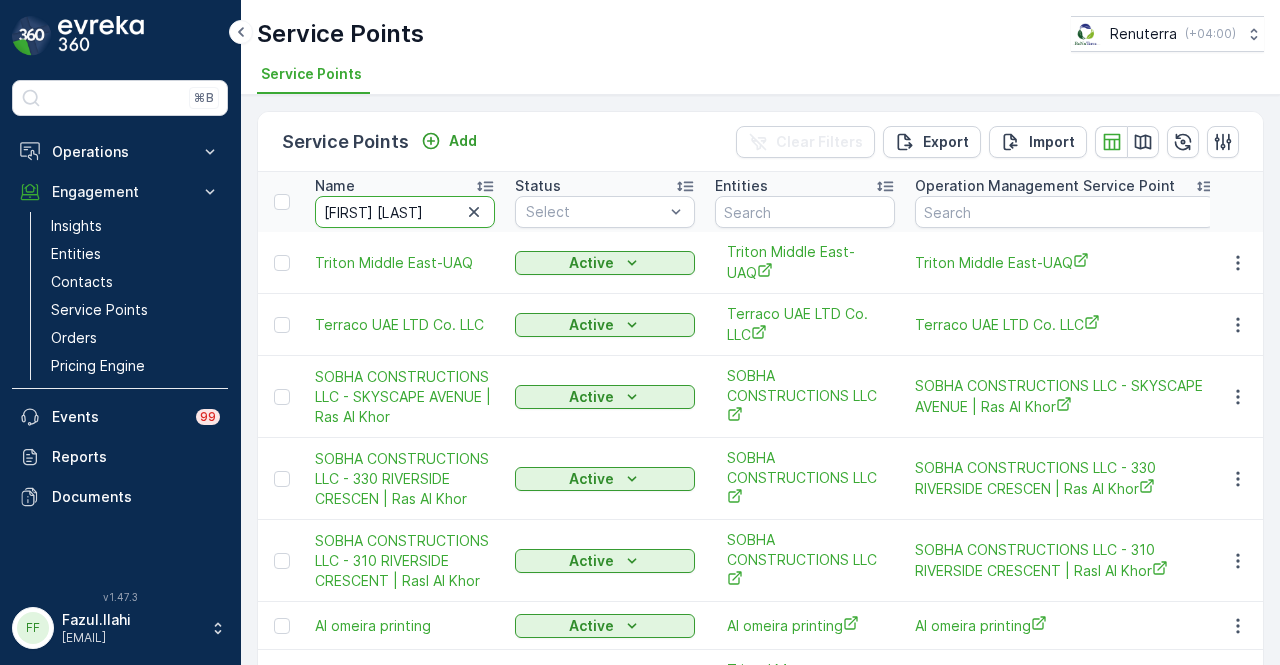type on "[FIRST] [LAST]" 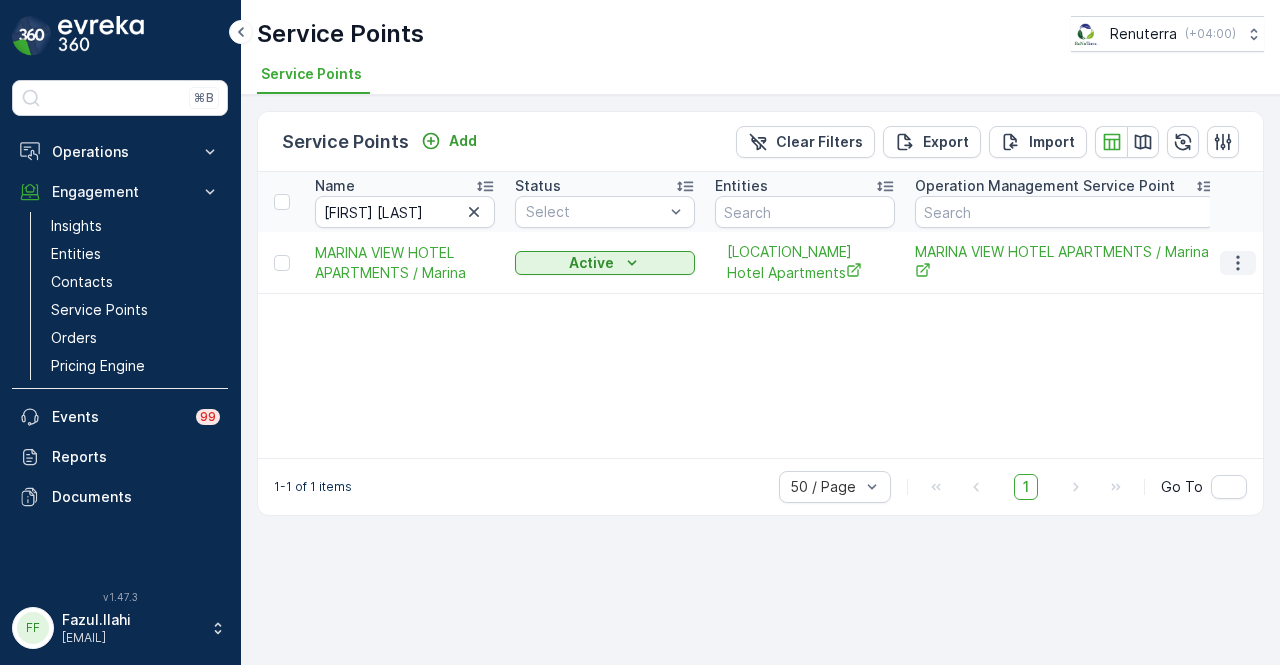 click 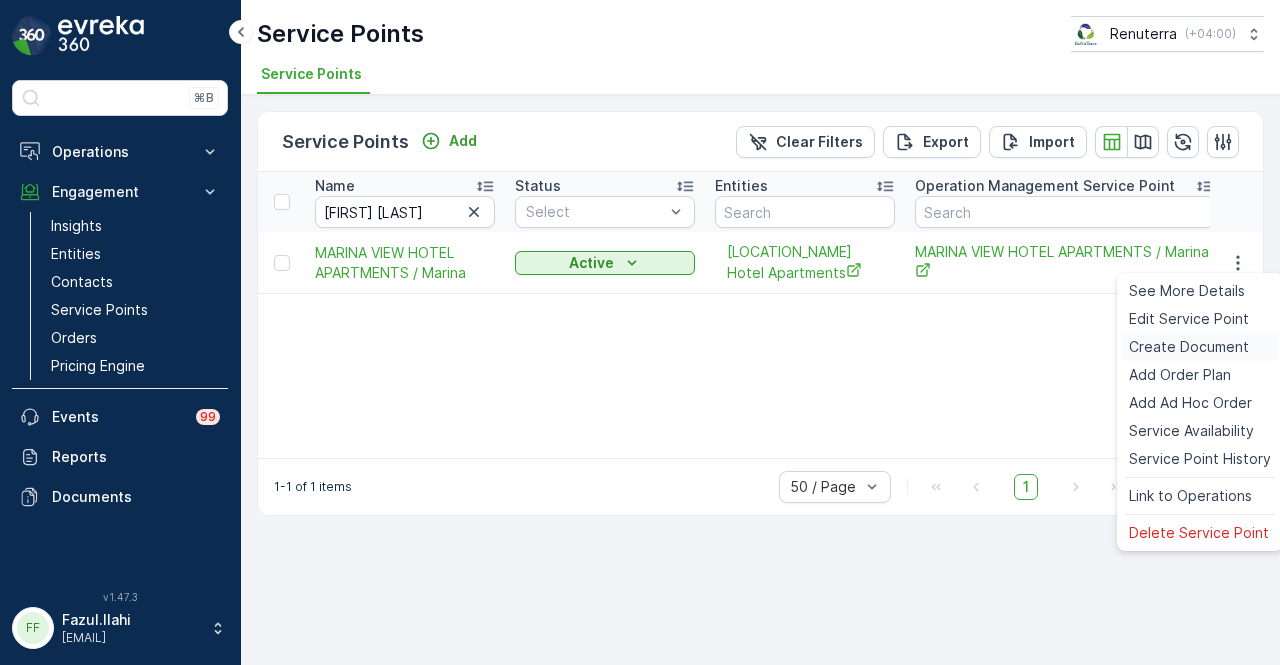 drag, startPoint x: 1224, startPoint y: 343, endPoint x: 1214, endPoint y: 346, distance: 10.440307 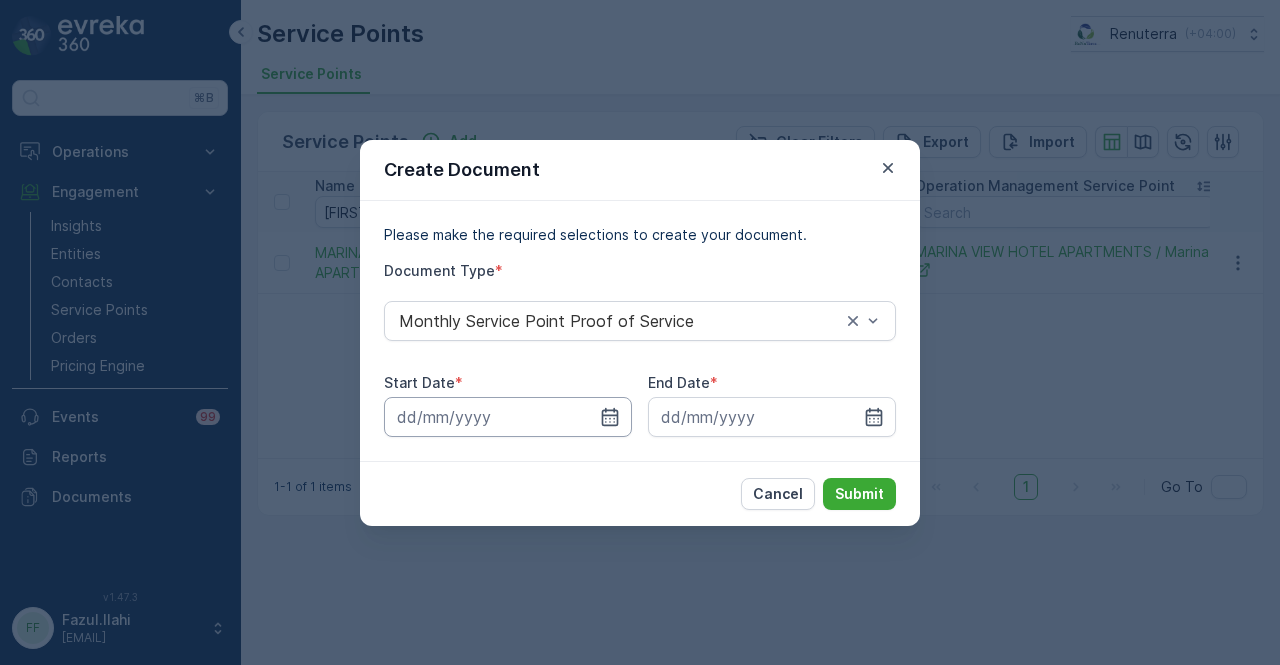 click at bounding box center [508, 417] 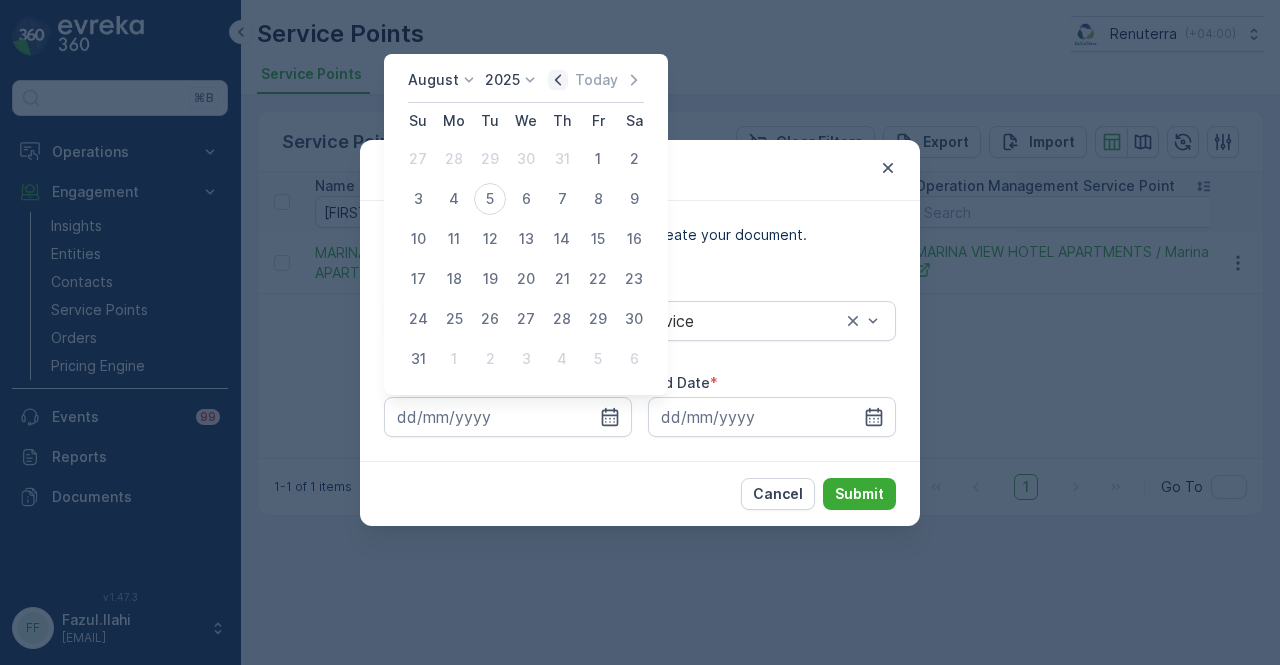 click 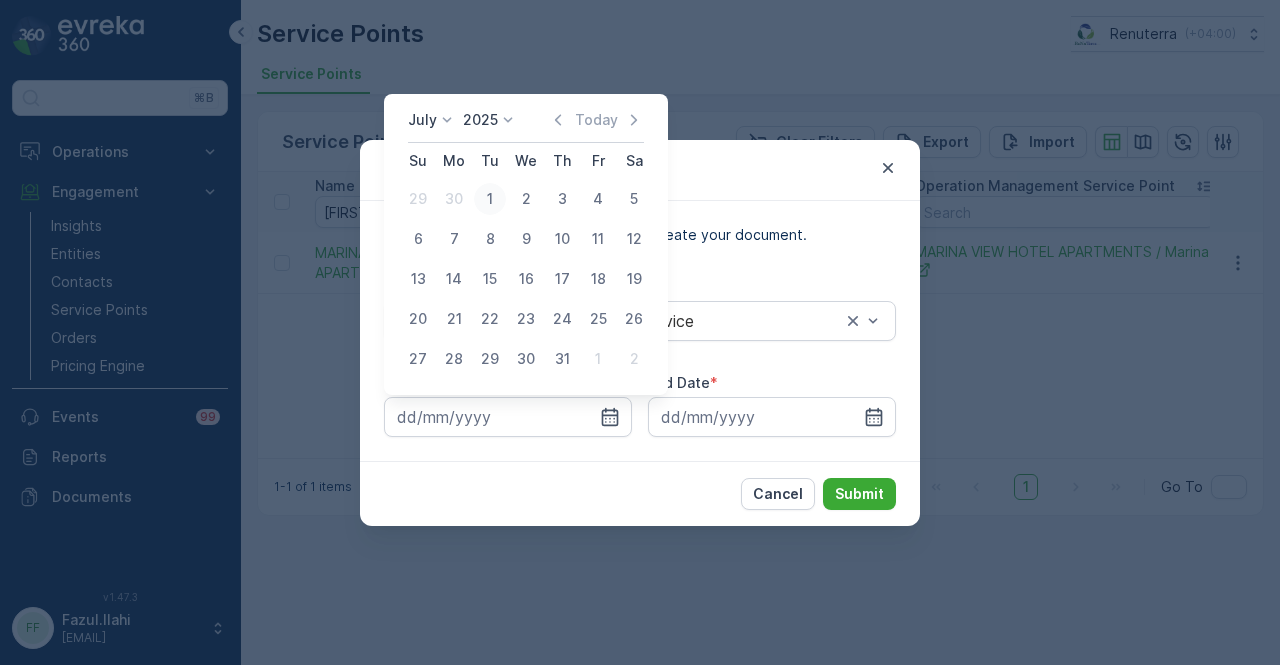 click on "1" at bounding box center (490, 199) 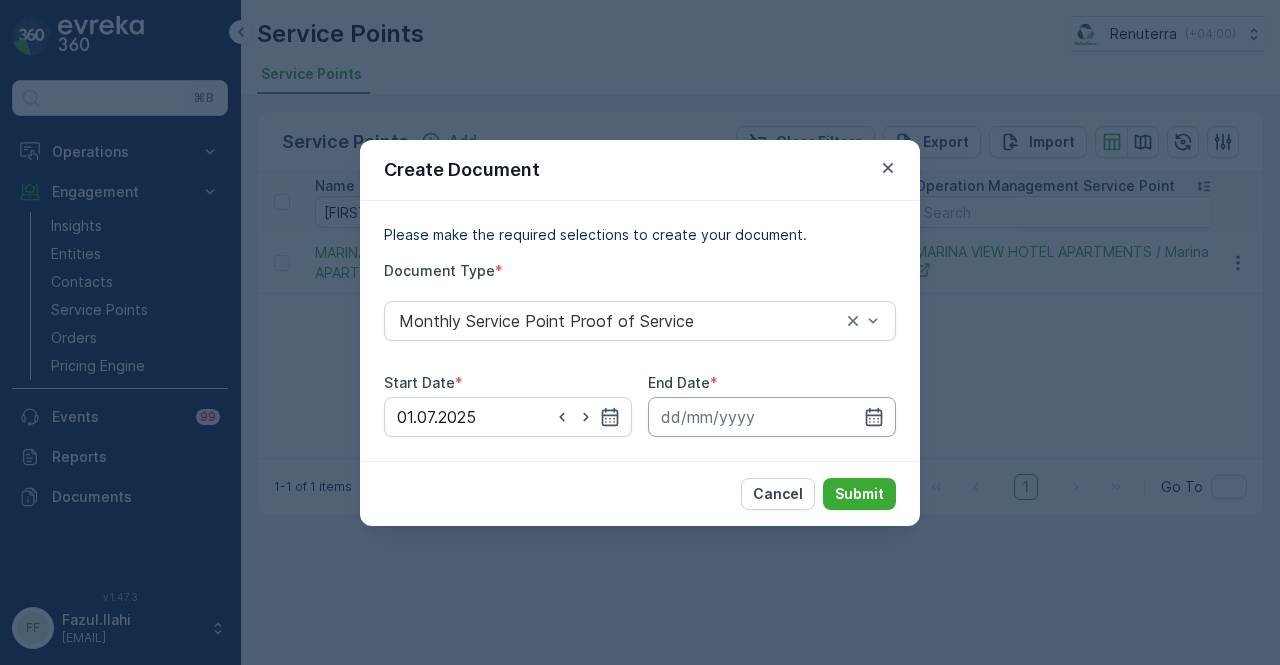 click at bounding box center (772, 417) 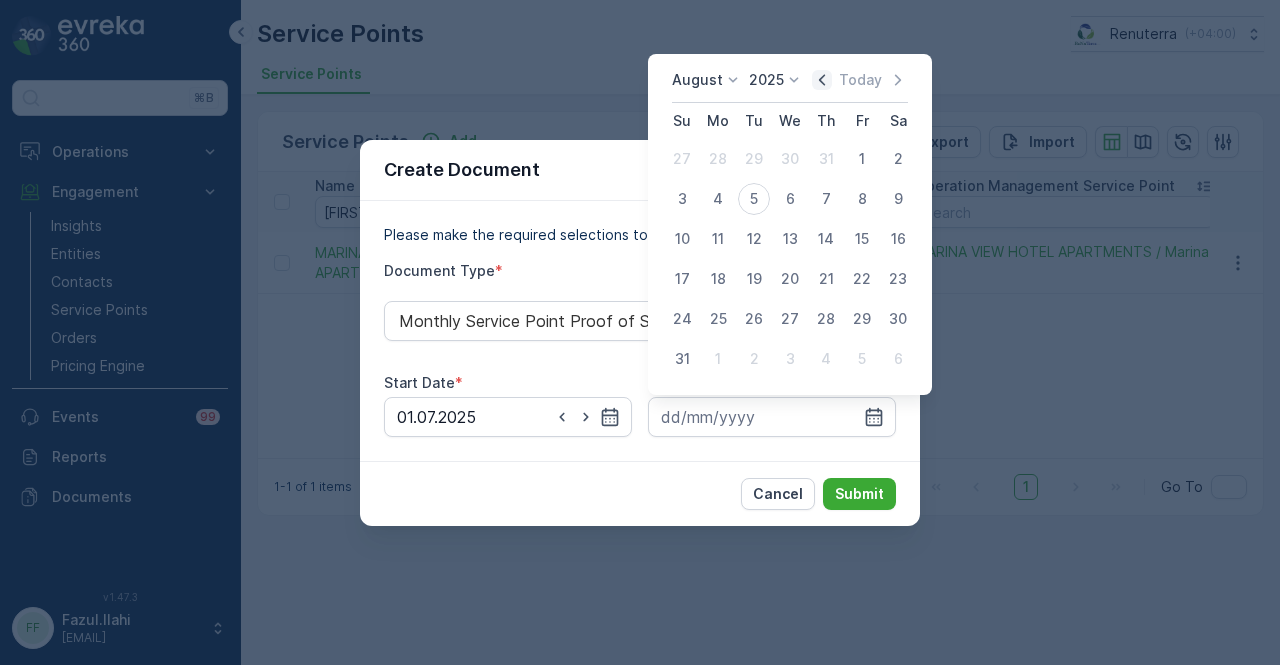 click 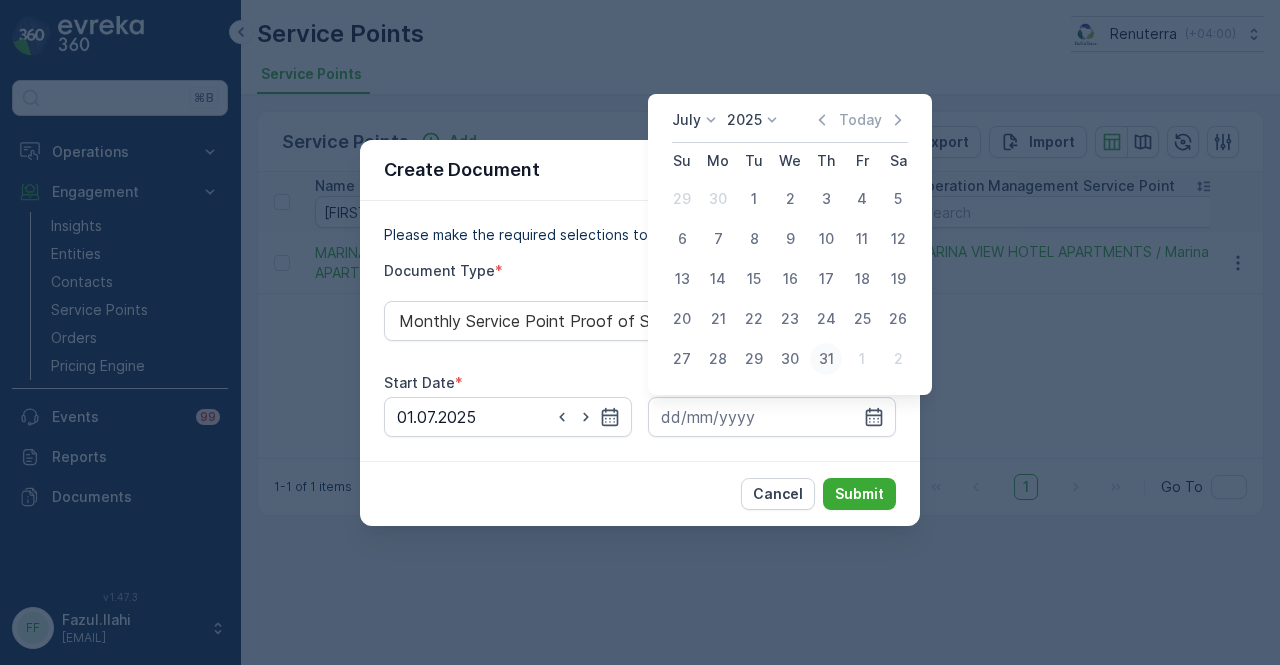 click on "31" at bounding box center [826, 359] 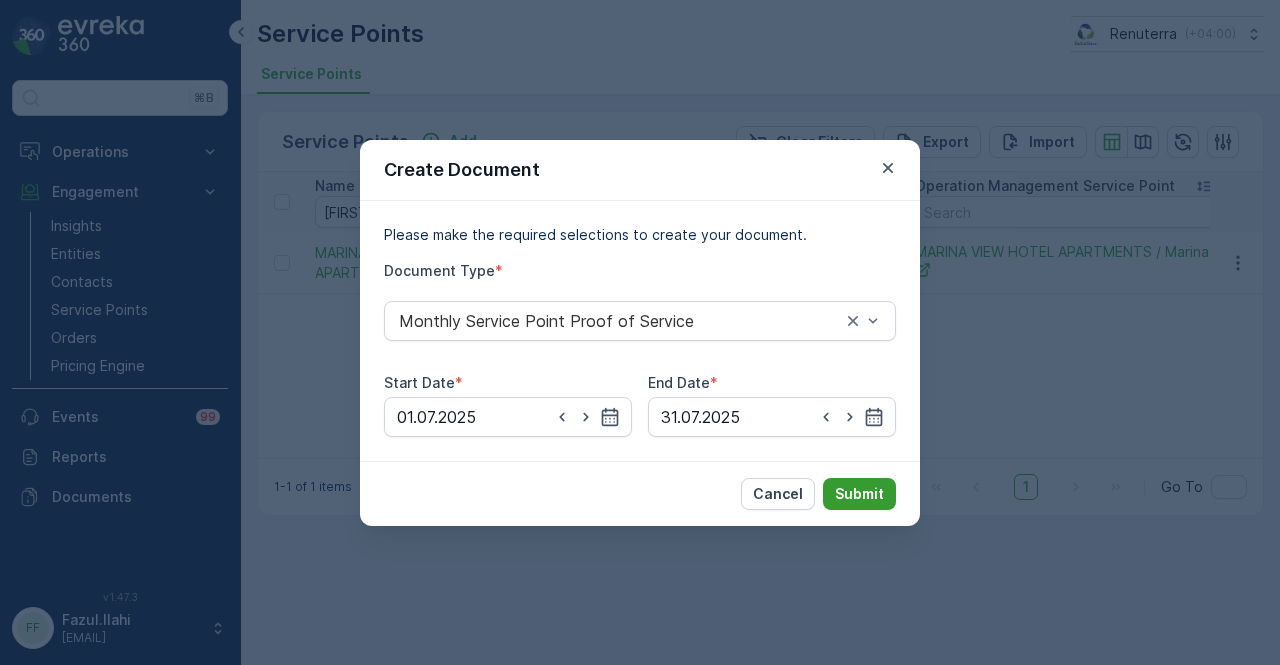 click on "Submit" at bounding box center [859, 494] 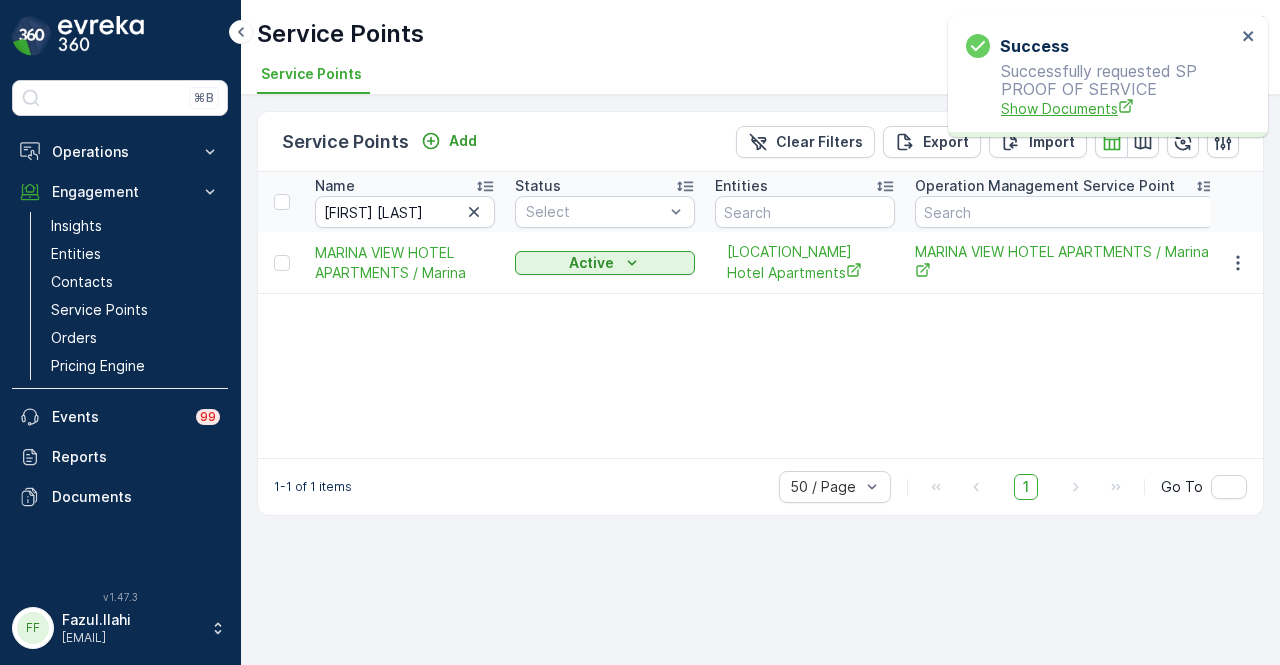 click on "Show Documents" at bounding box center [1118, 108] 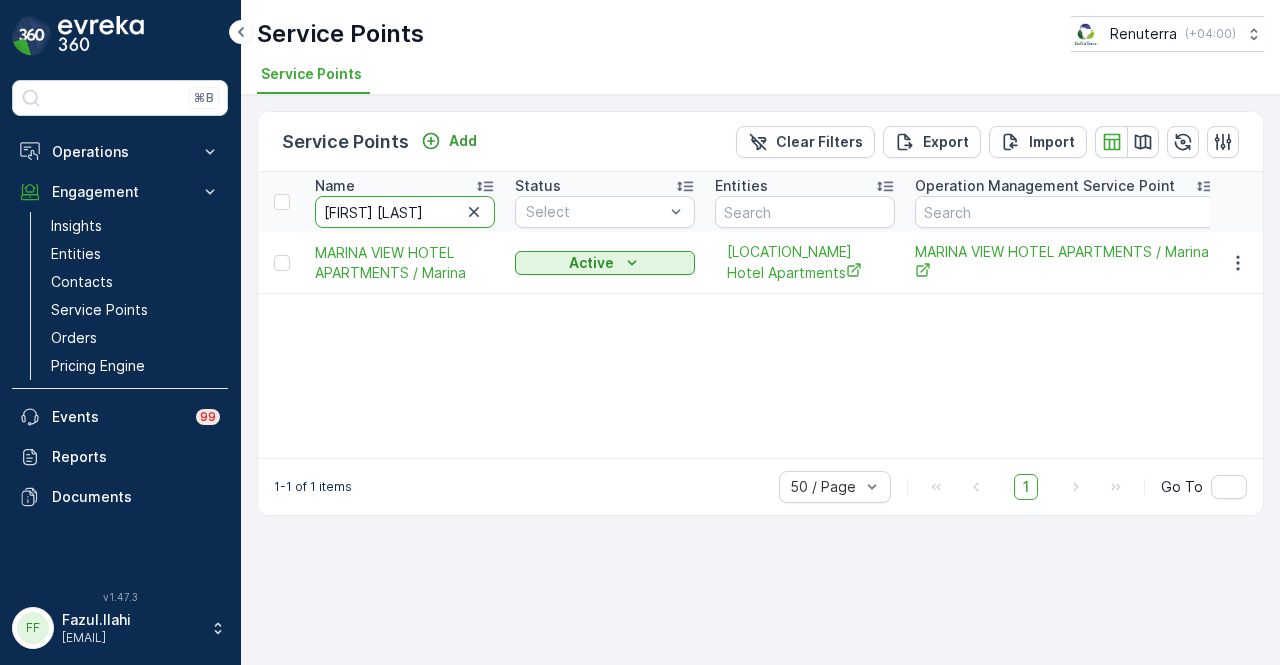 click on "[FIRST] [LAST]" at bounding box center (405, 212) 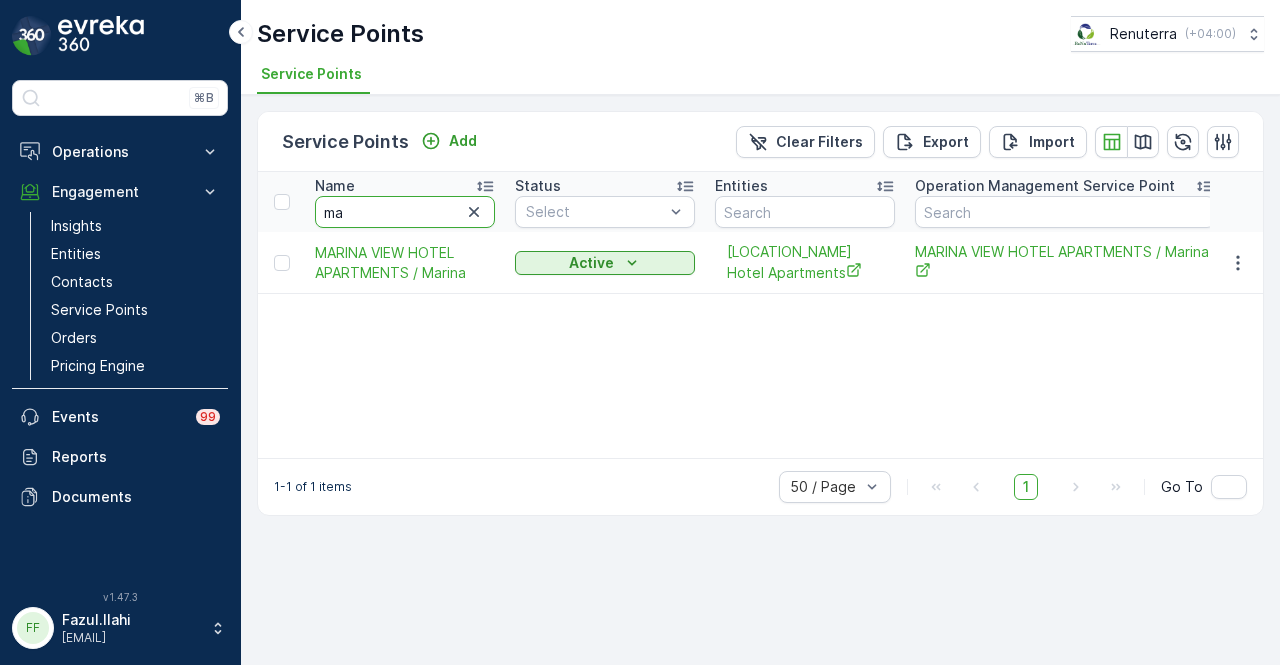 type on "m" 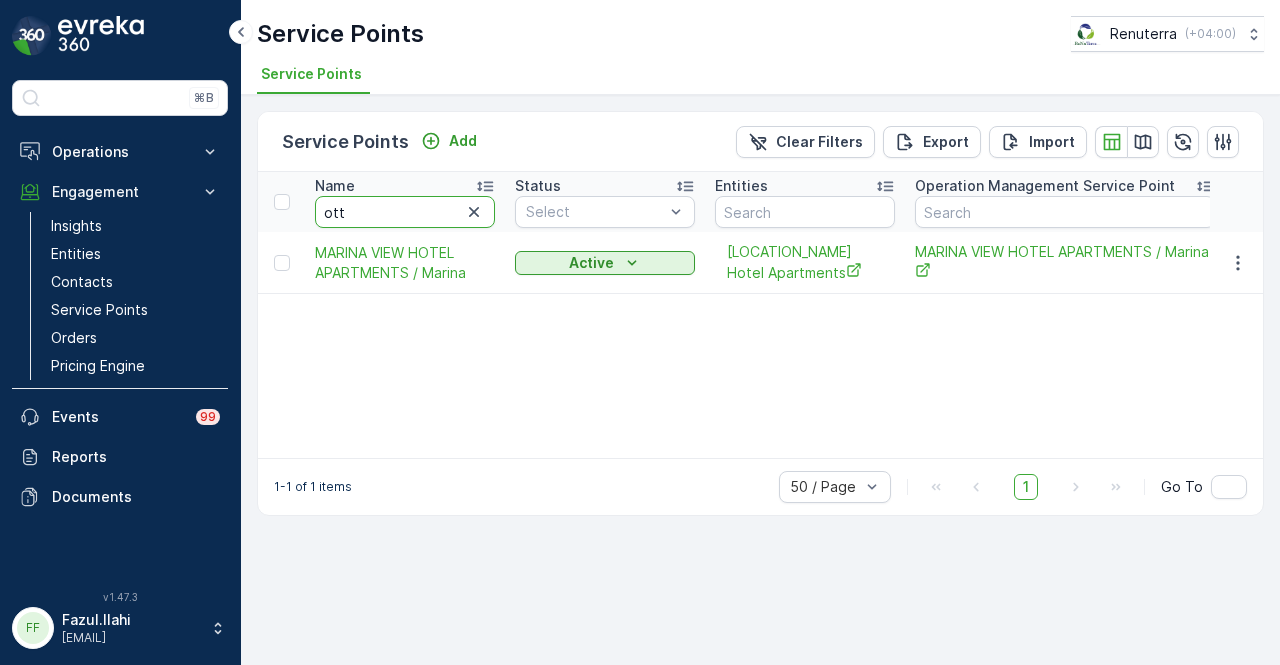 type on "otto" 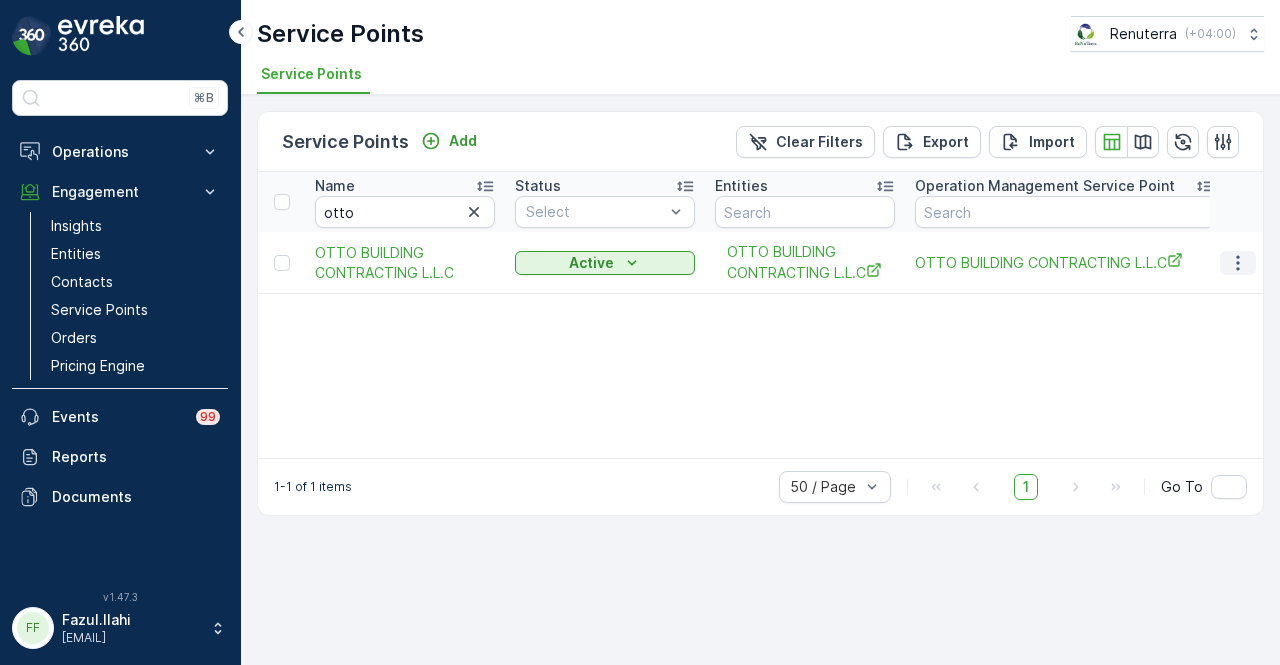 click 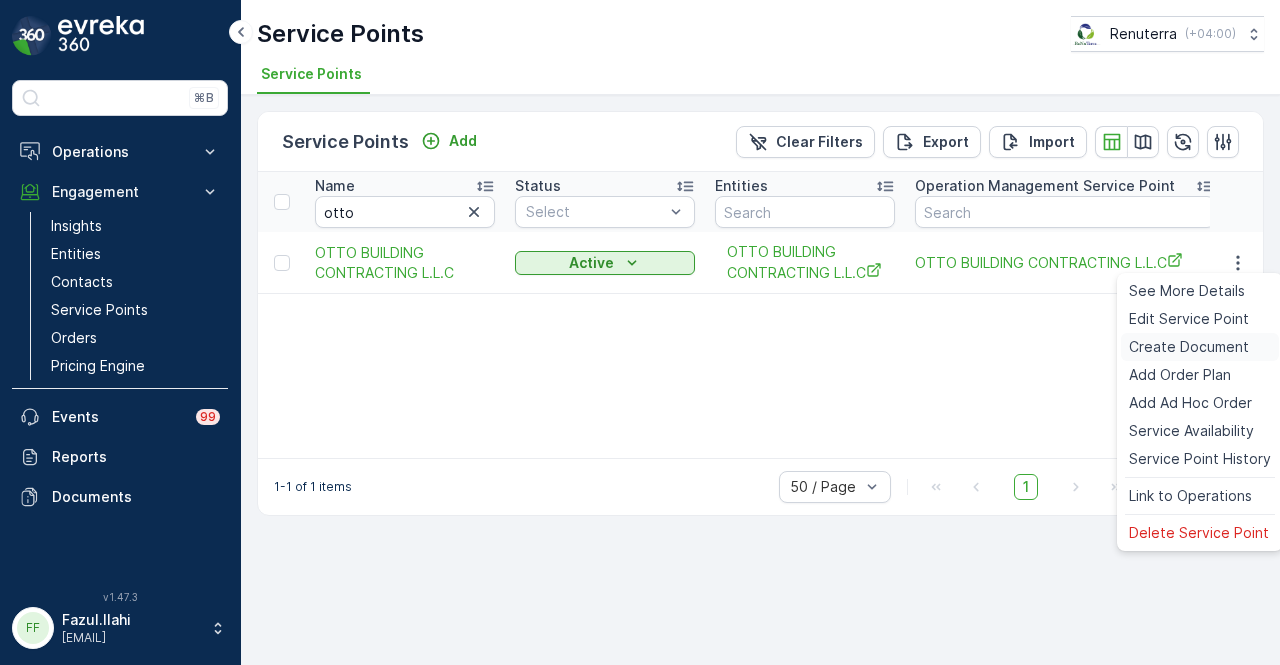 click on "Create Document" at bounding box center [1200, 347] 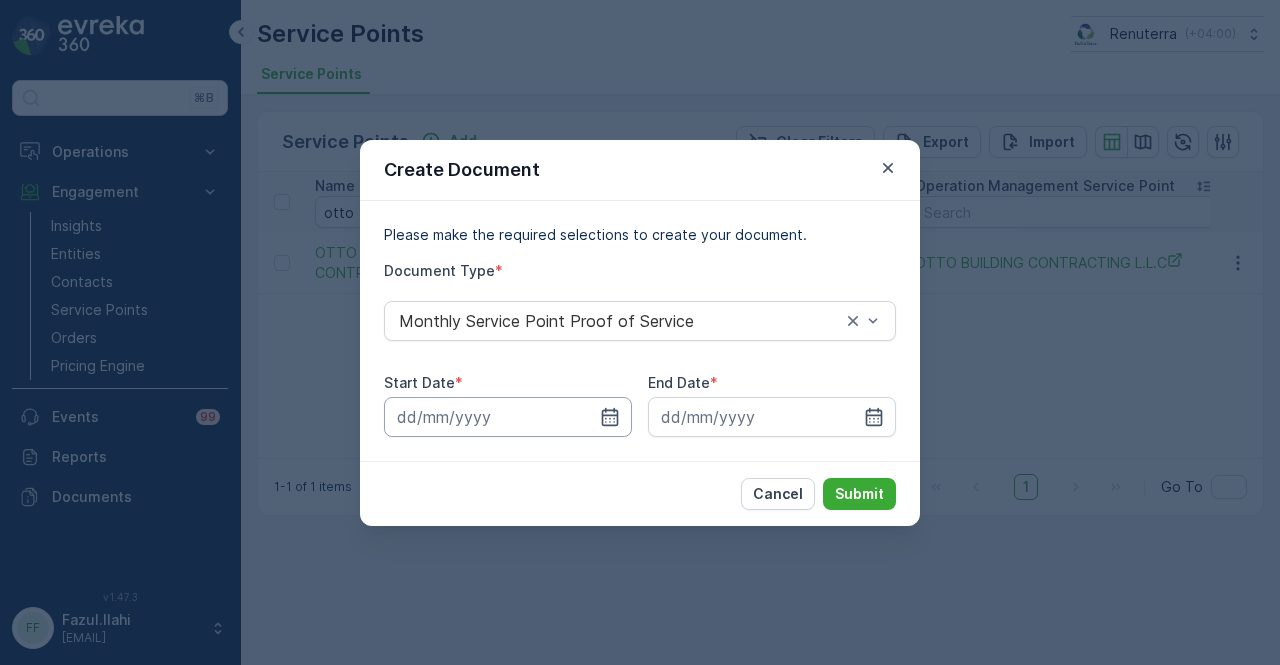 click at bounding box center (508, 417) 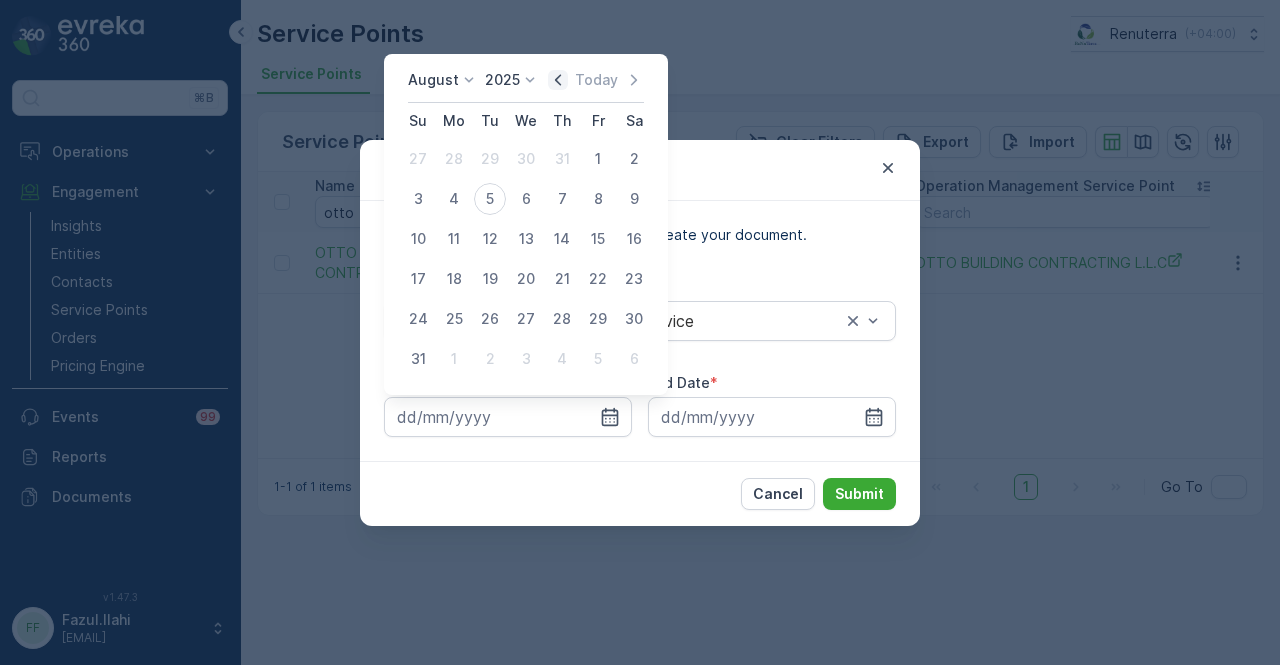 click 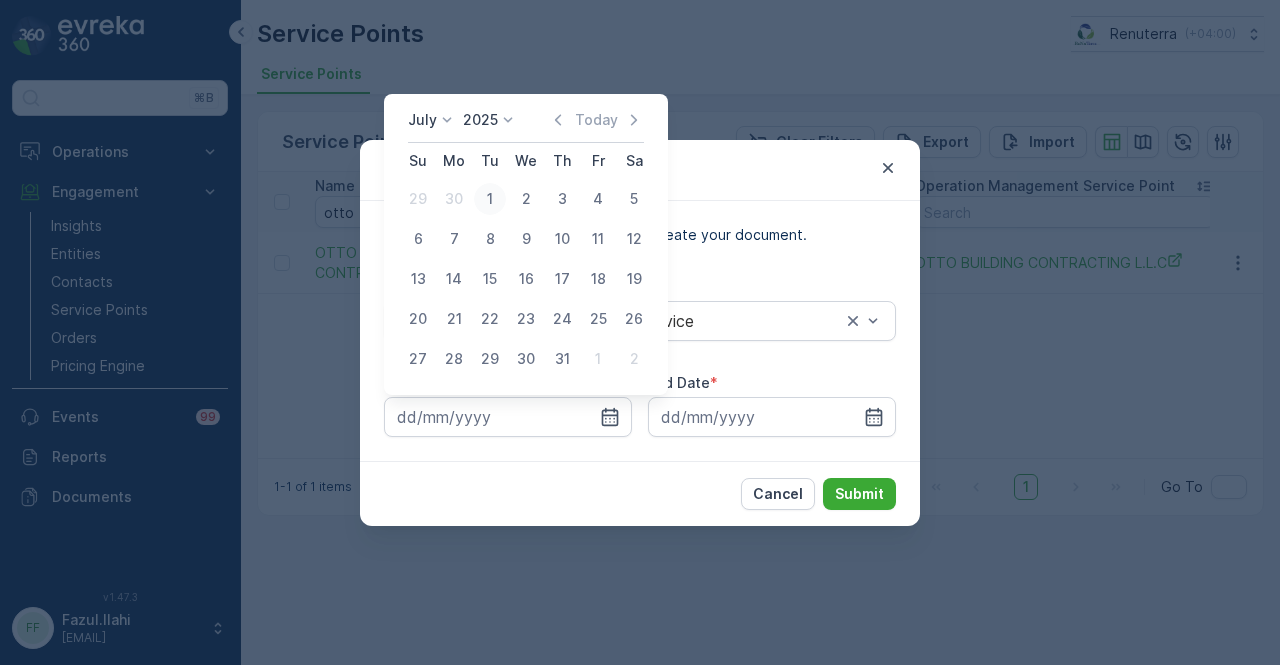 click on "1" at bounding box center (490, 199) 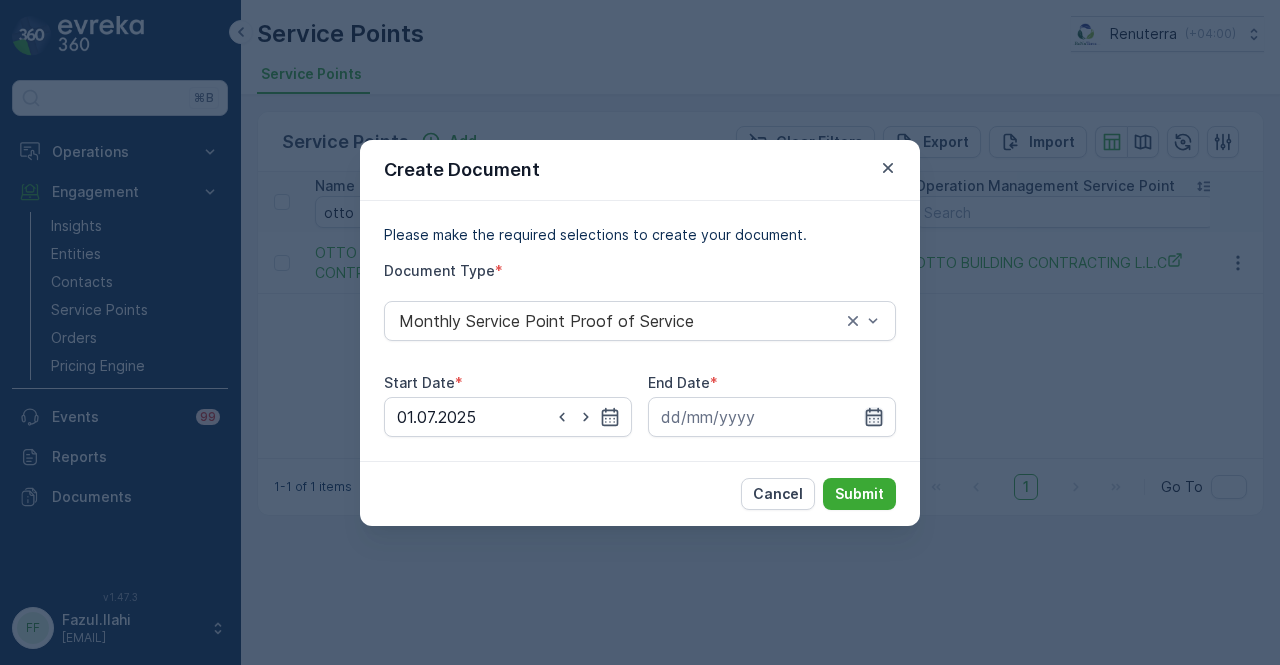 click 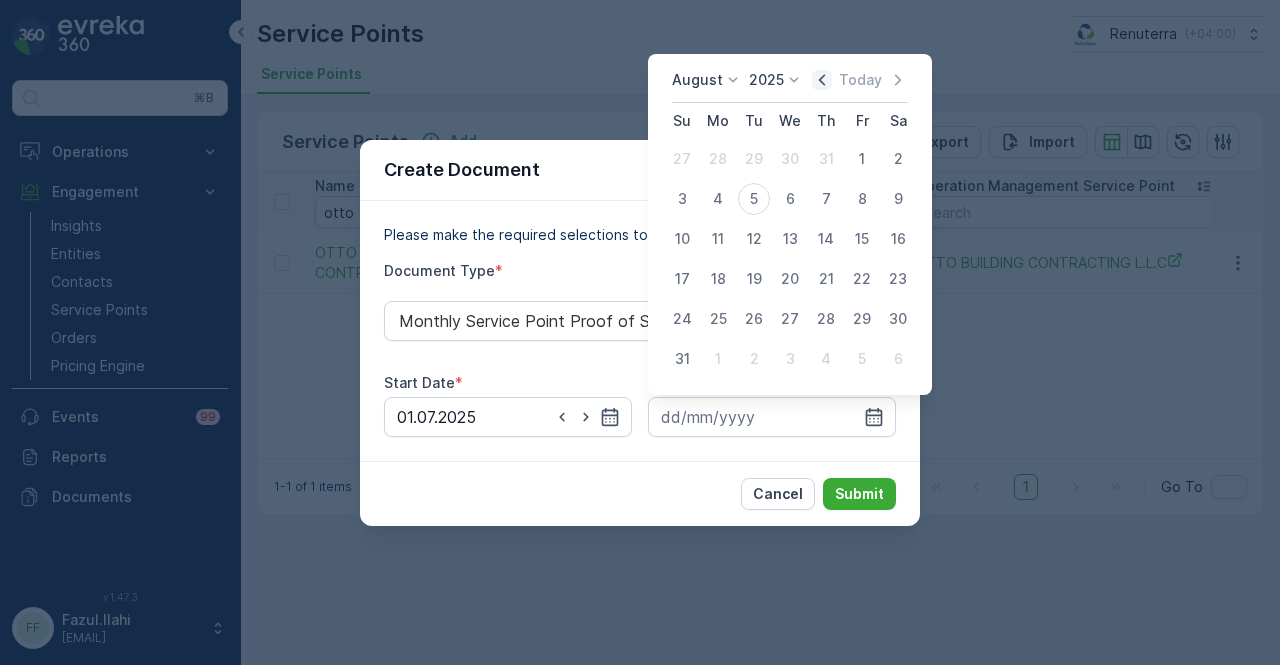 click 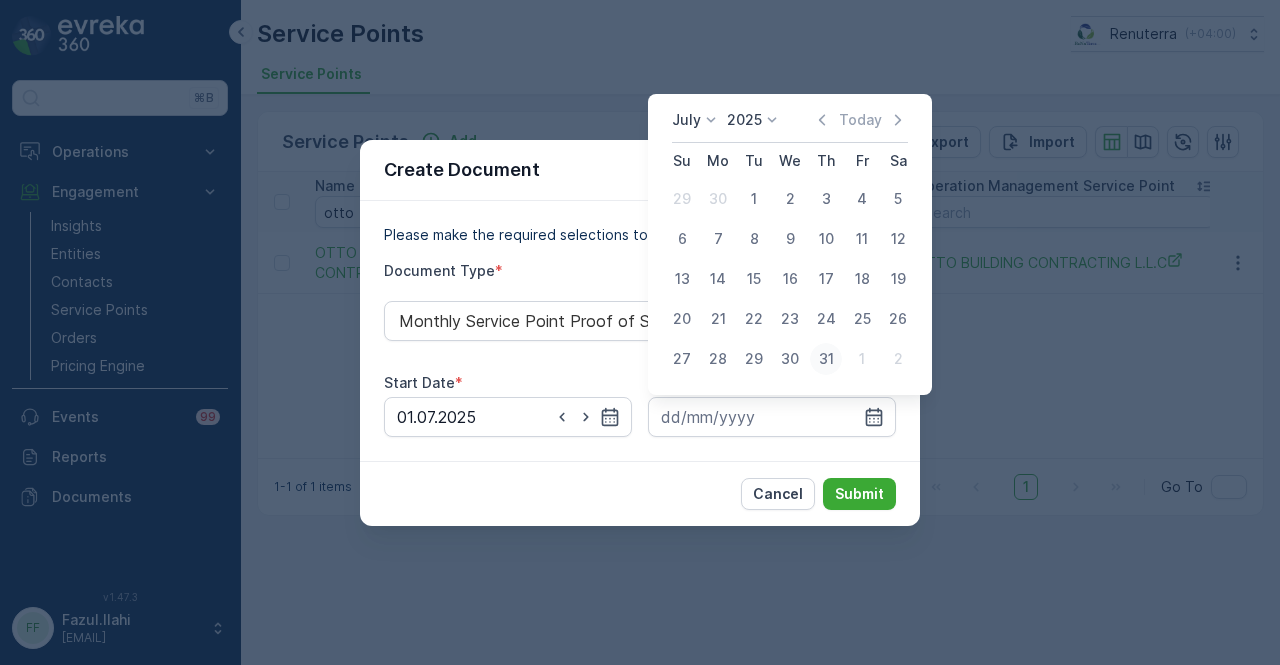 click on "31" at bounding box center [826, 359] 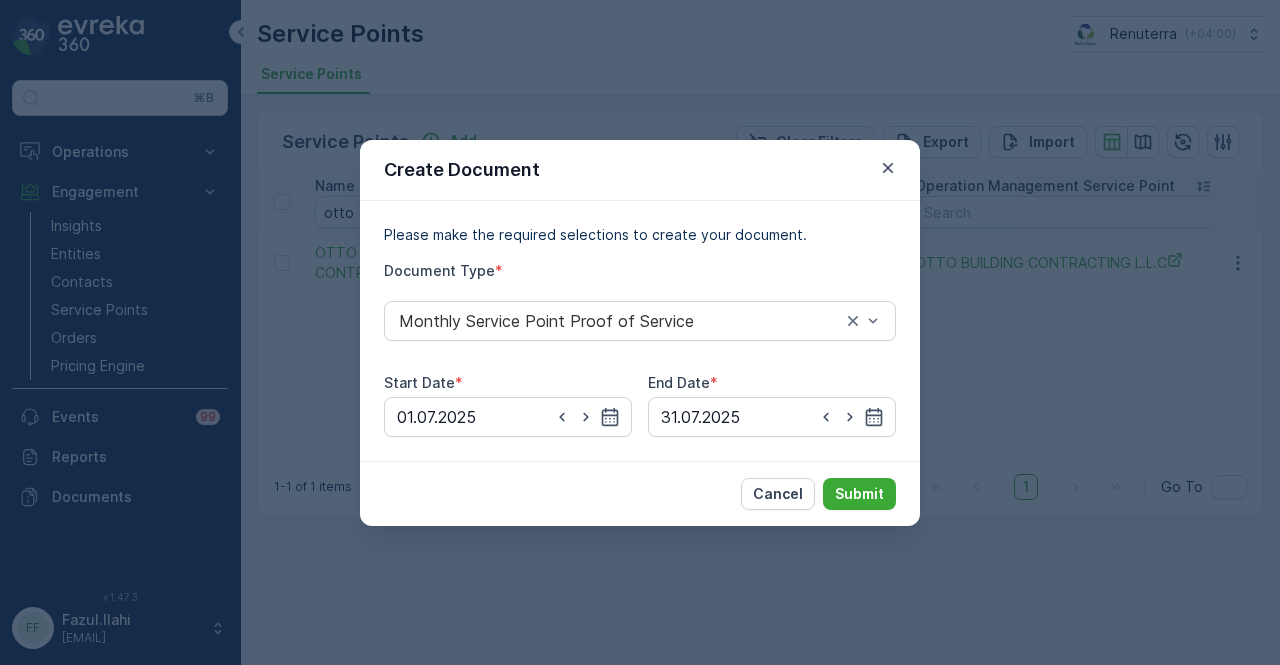click on "Cancel Submit" at bounding box center [640, 493] 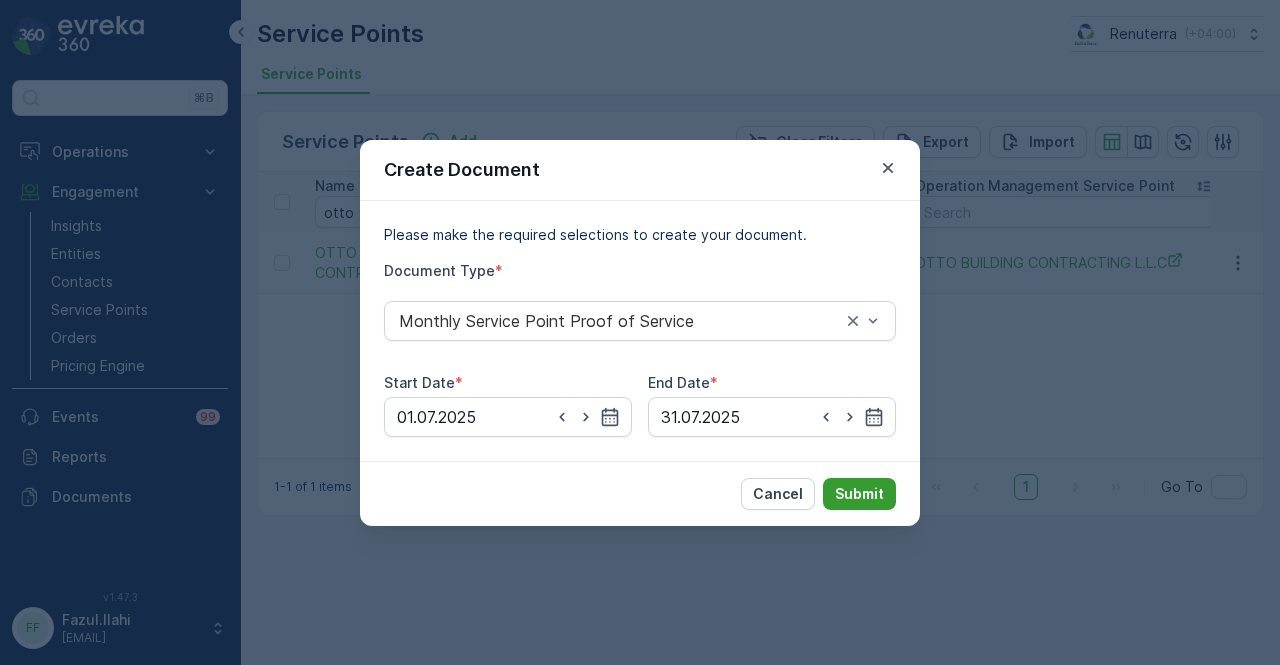click on "Submit" at bounding box center [859, 494] 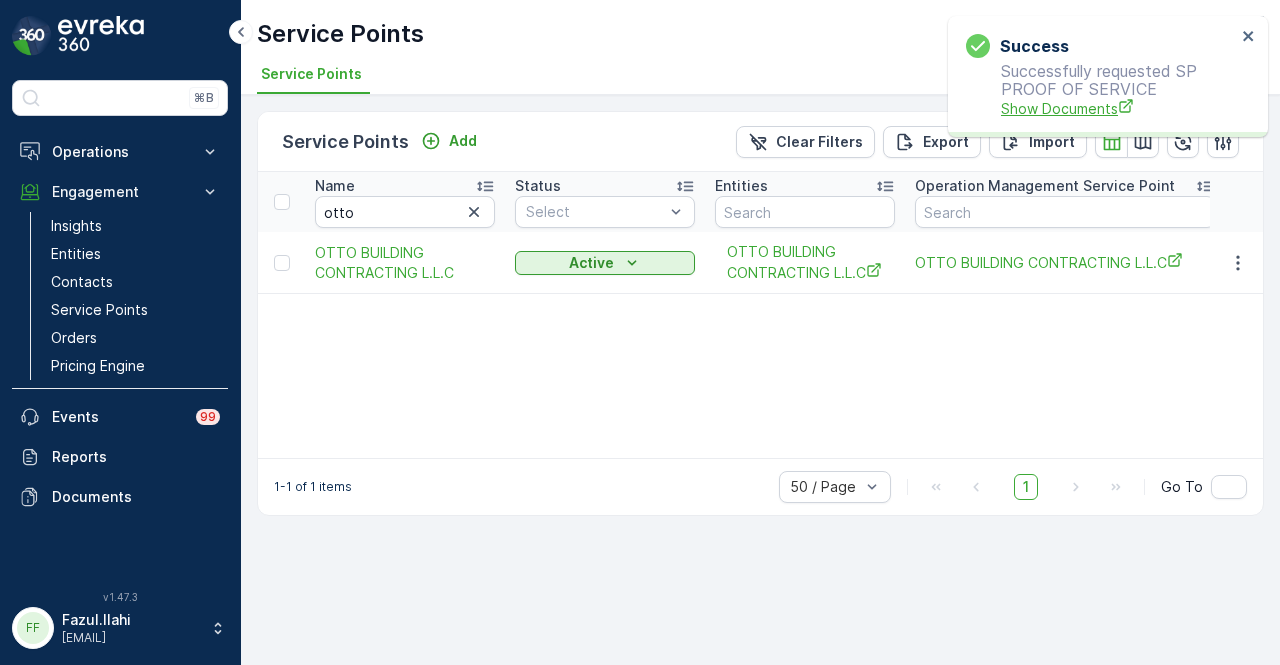 click on "Show Documents" at bounding box center [1118, 108] 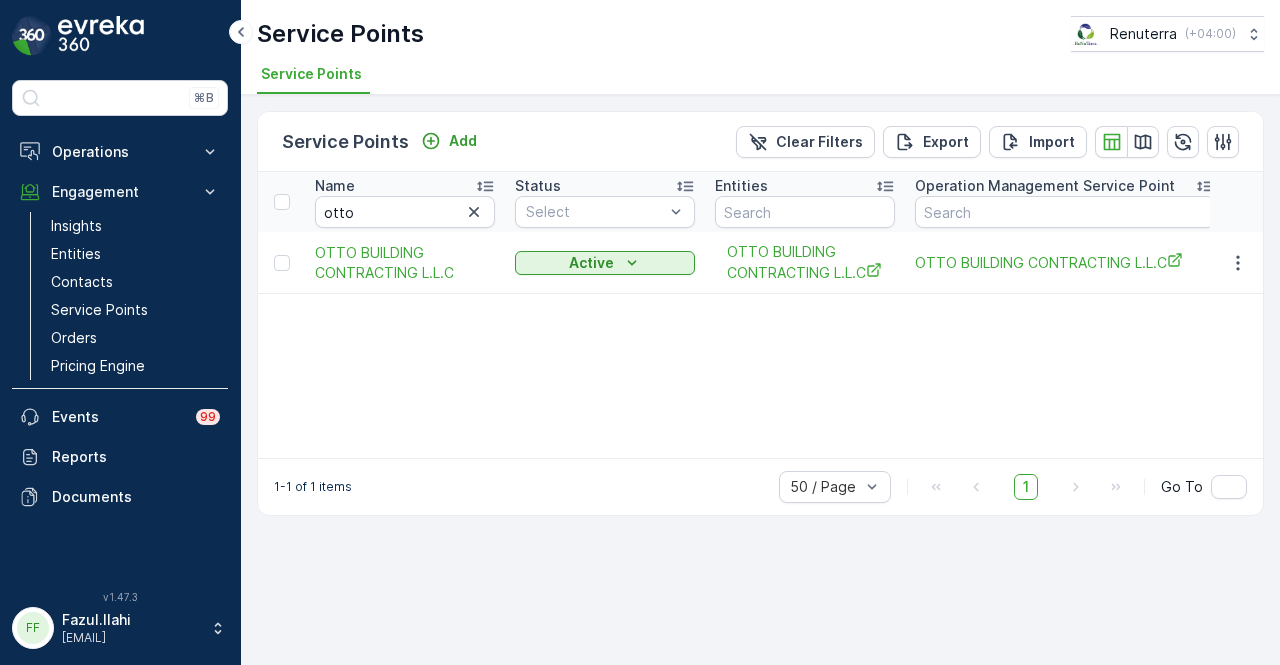 click on "Name [COMPANY] Status Select Entities Operation Management Service Point Address Order Settings Select Dynamics SP ID Trade License Number VAT Number Creation Time - Last Update Time - [COMPANY] Active [COMPANY] [COMPANY] All Types Selected - - - [DATE] [TIME] [DATE] [TIME]" at bounding box center (760, 315) 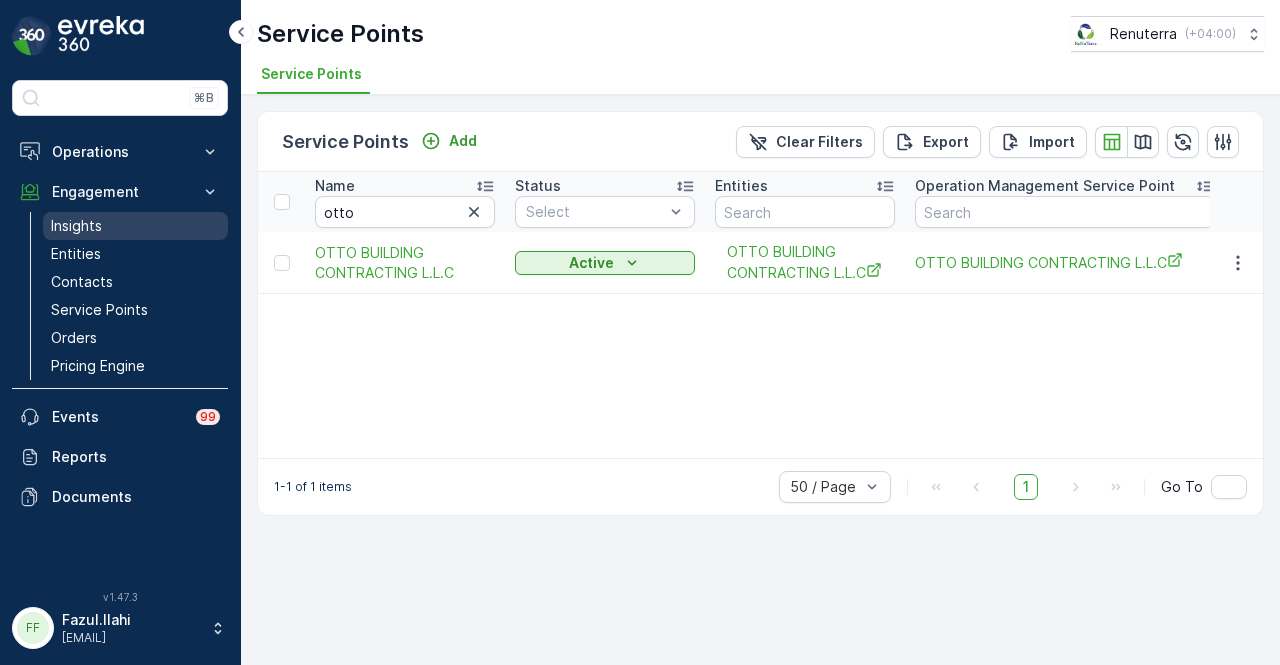 click on "Insights" at bounding box center [135, 226] 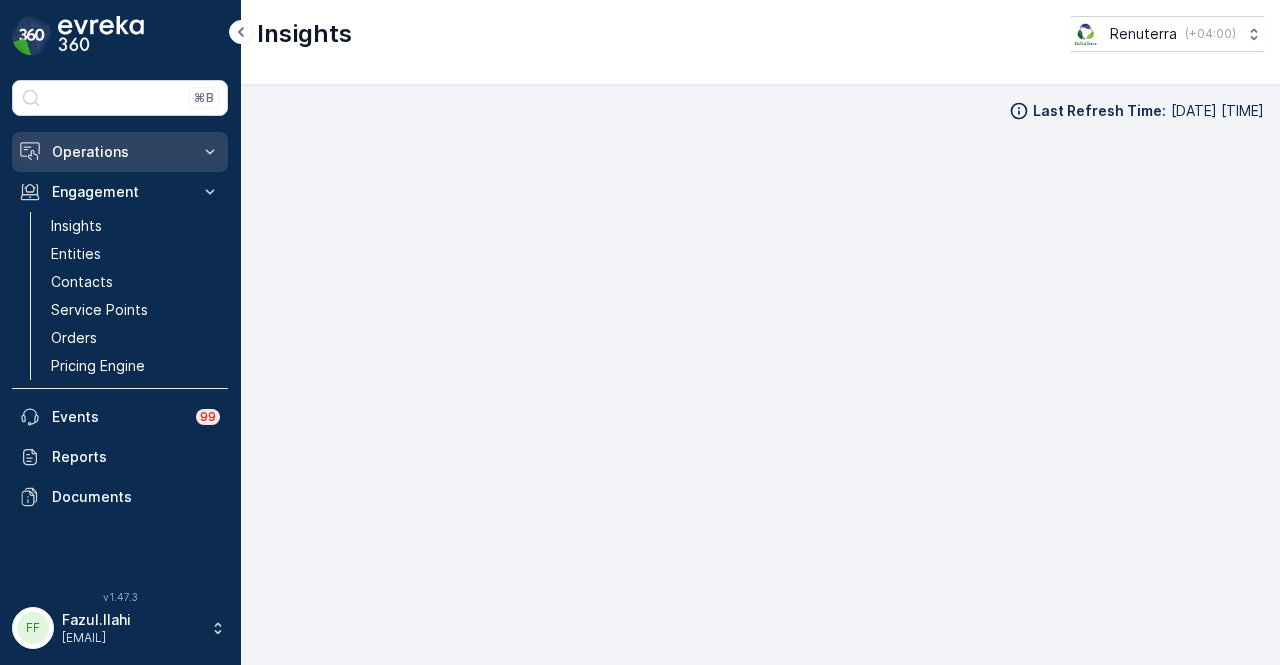 click on "Operations" at bounding box center (120, 152) 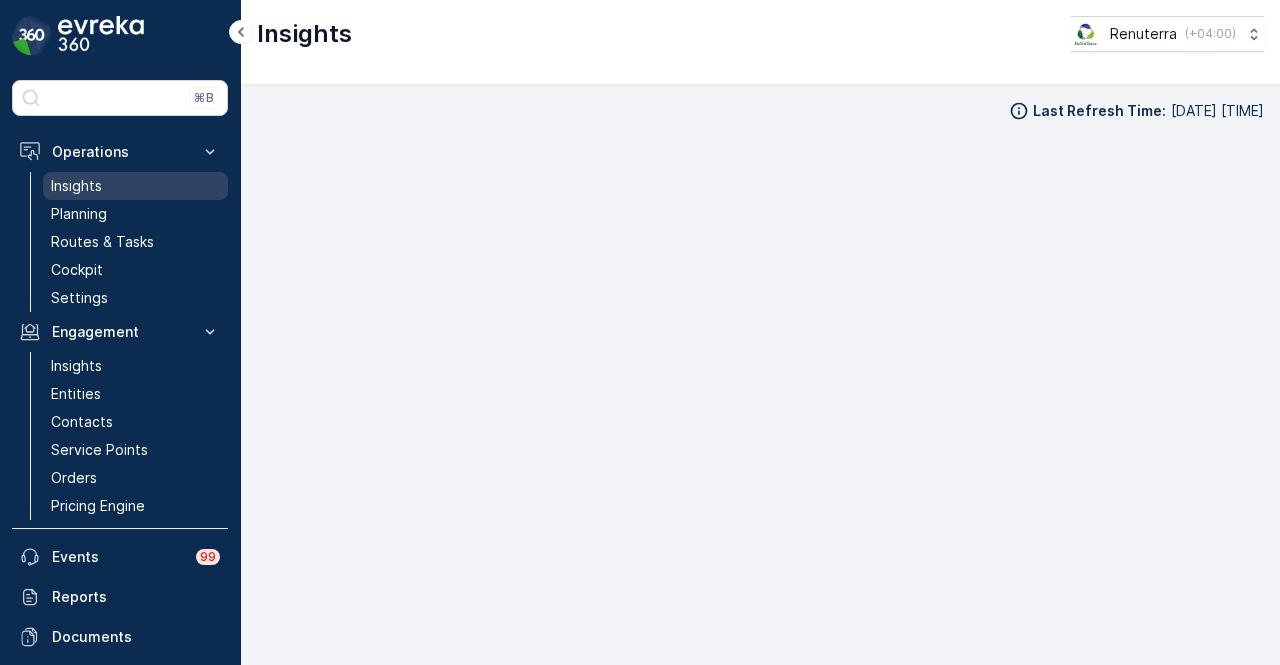 click on "Insights" at bounding box center (135, 186) 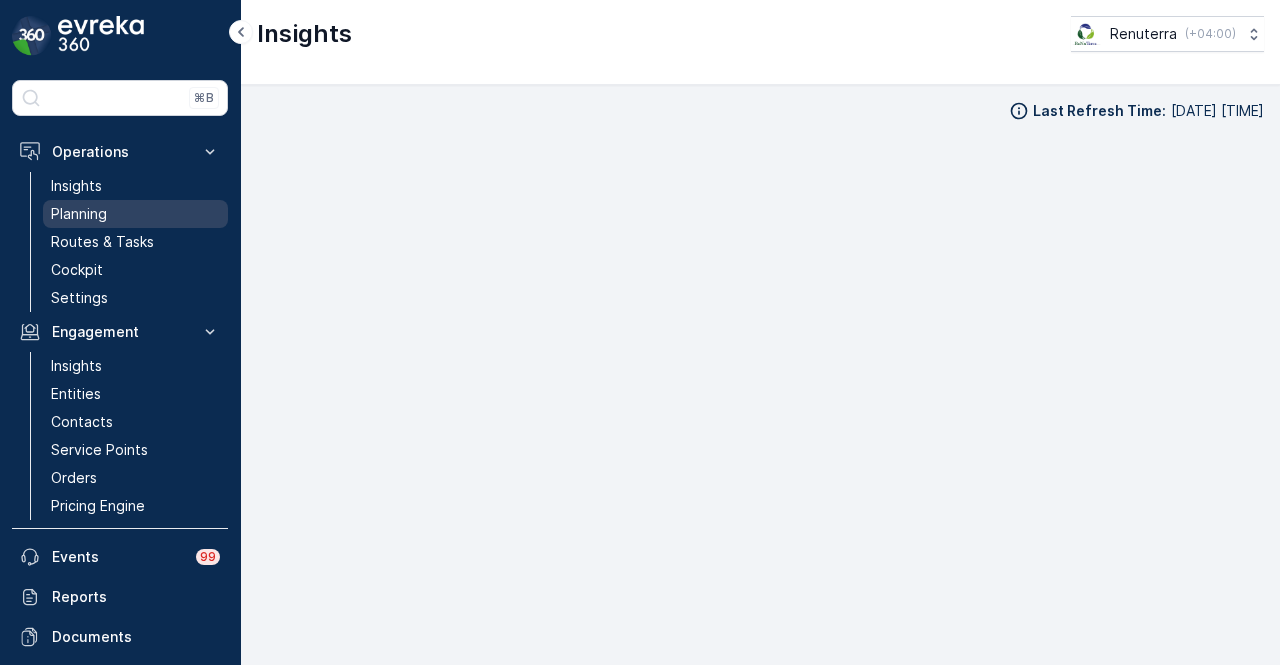 click on "Planning" at bounding box center [135, 214] 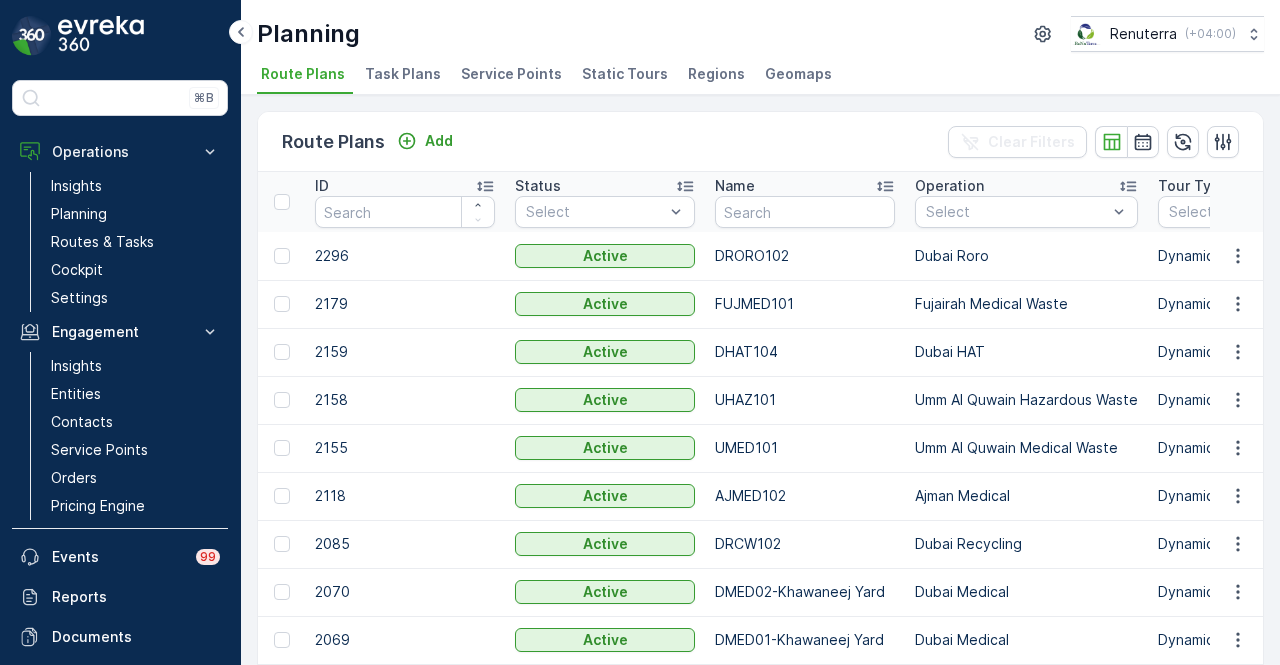 click on "Service Points" at bounding box center [511, 74] 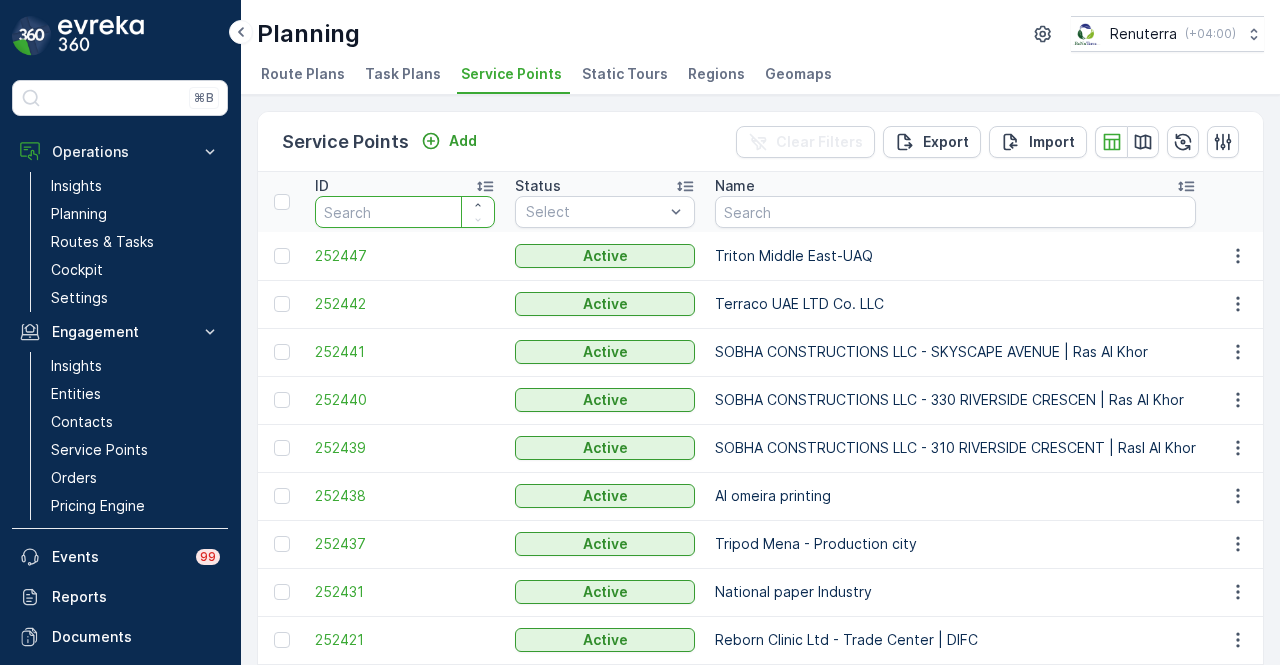 click at bounding box center (405, 212) 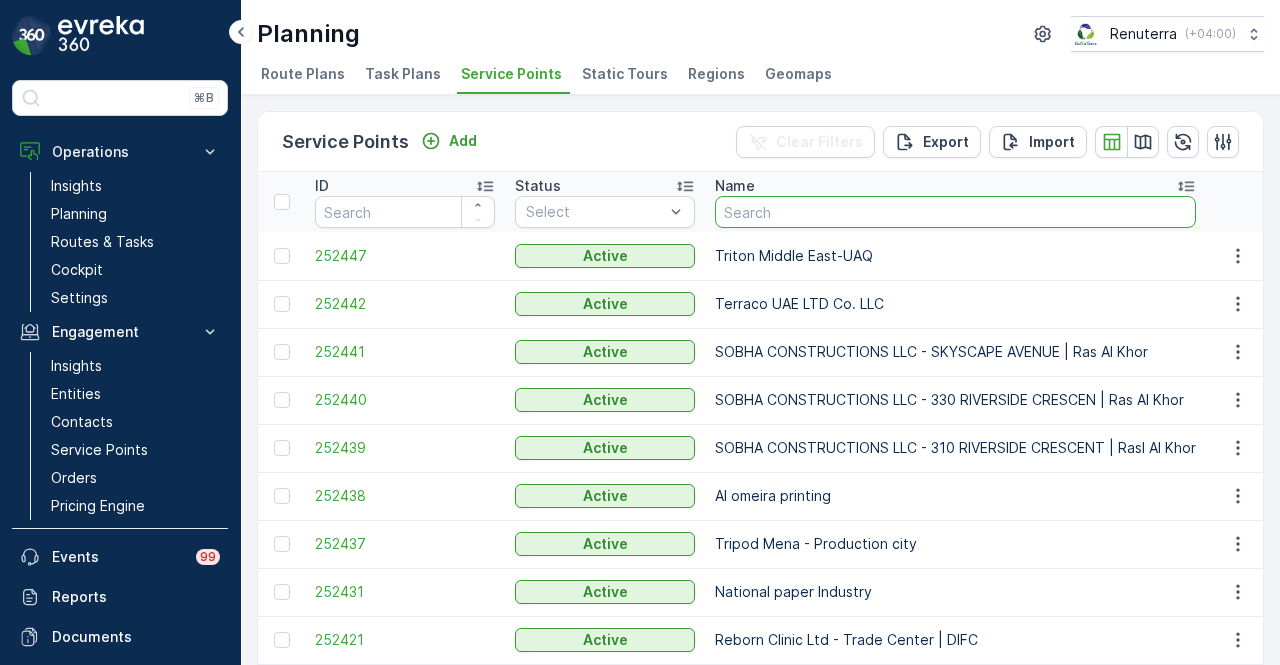 click at bounding box center [955, 212] 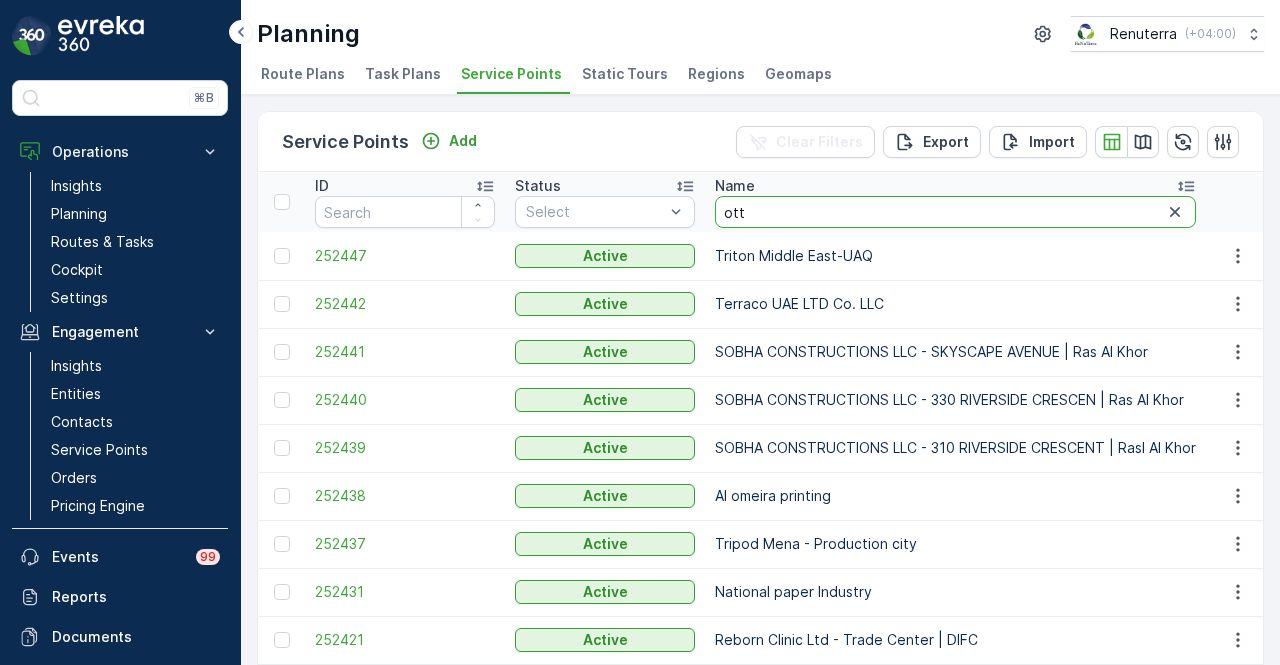 type on "otto" 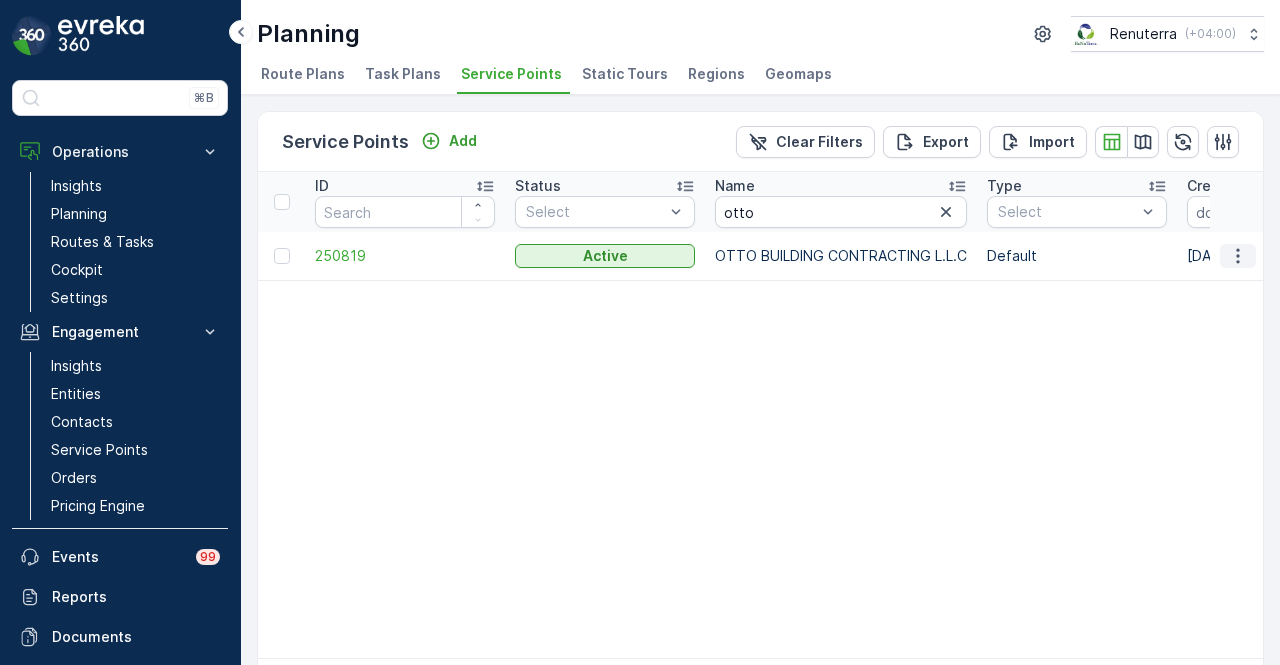 click 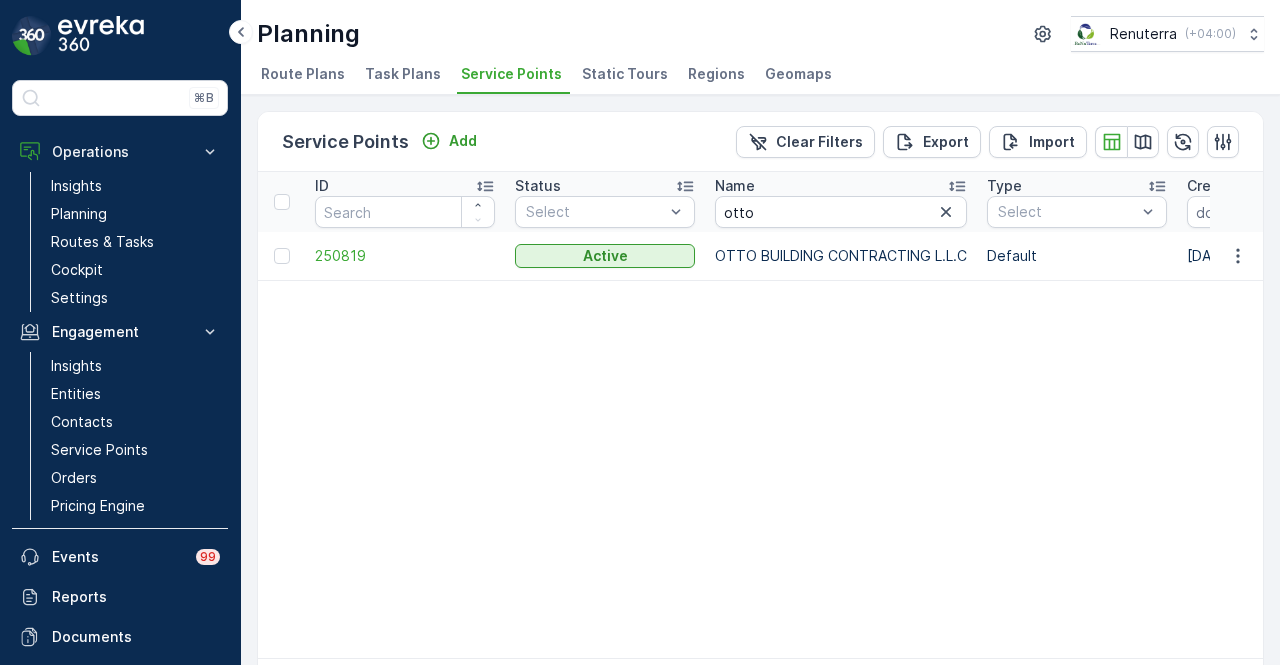 drag, startPoint x: 523, startPoint y: 360, endPoint x: 404, endPoint y: 297, distance: 134.64769 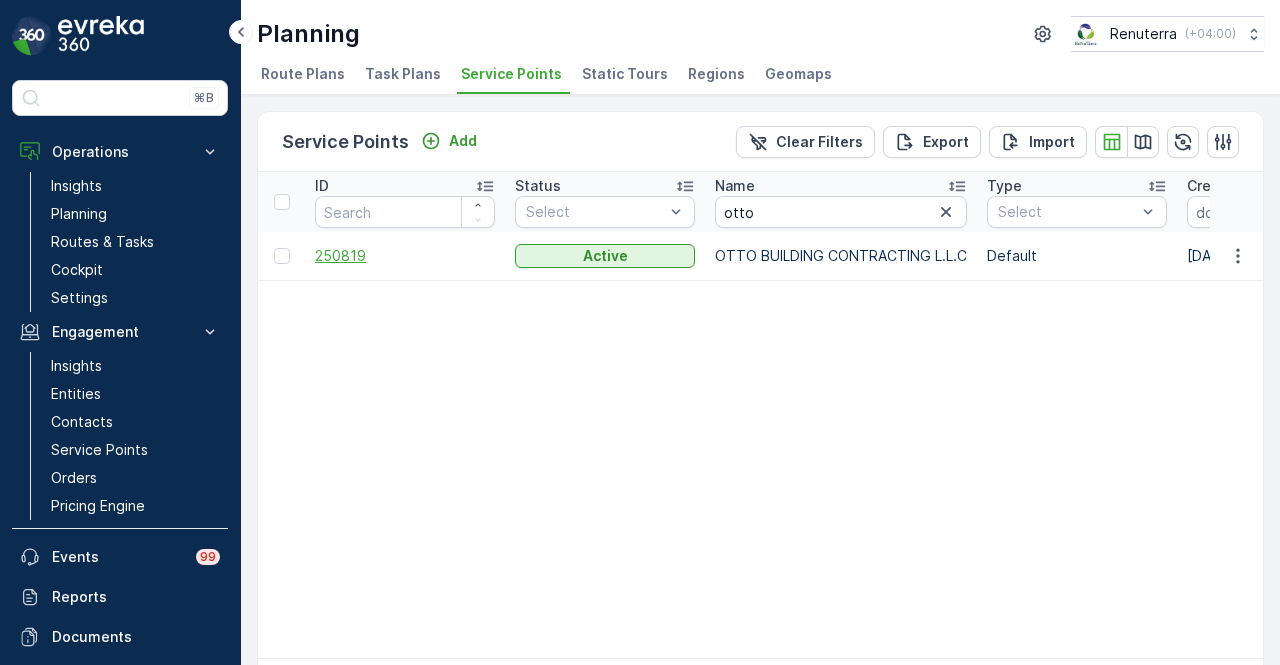 click on "250819" at bounding box center [405, 256] 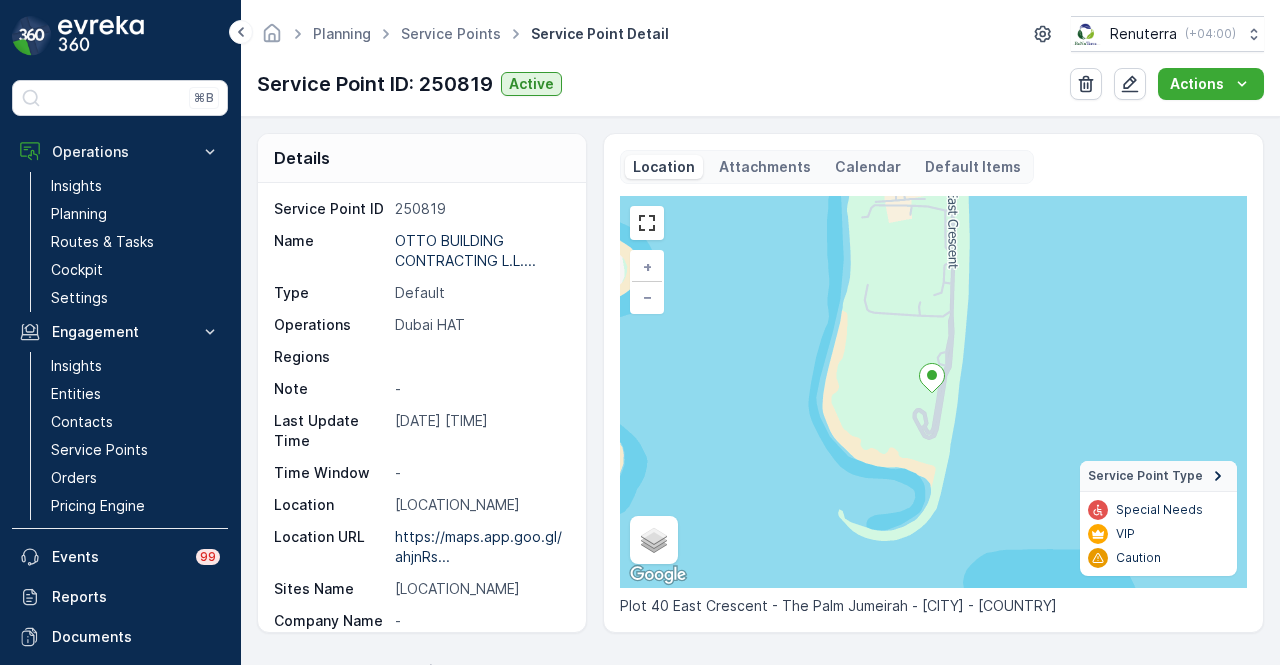 click on "Details Service Point ID [NUMBER] Name [COMPANY] L.L.... Type Default Operations Dubai HAT Regions Note - Last Update Time [DATE] [TIME] Time Window - Location Plam Jumeriah Location URL https://maps.app.goo.gl/ahjnRs... Sites Name Plam Jumeriah Company Name - Bins Belong Service Provider Type of Bins 10 CBM Contract Start Date [DATE] Cages - Remarks - N.of Bins 2 Shift Day Shift Schedule Daily  Days - Number of 240 -   Location     Attachments   Calendar Default Items + −  Satellite  Roadmap  Terrain  Hybrid  Leaflet Keyboard shortcuts Map Data Map data ©[YEAR] Map data ©[YEAR] 100 m  Click to toggle between metric and imperial units Terms Report a map error Service Point Type Special Needs VIP Caution Plot 40 East Crescent - The Palm Jumeirah - [CITY] - [COUNTRY]" at bounding box center (760, 383) 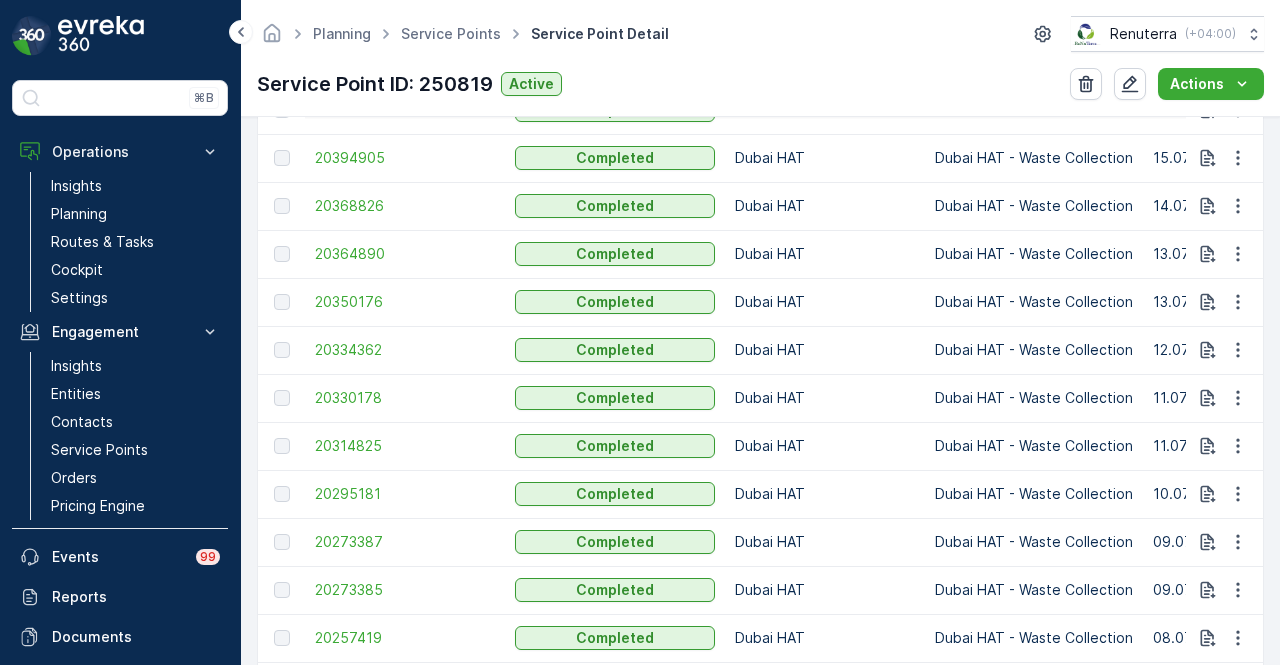 scroll, scrollTop: 1500, scrollLeft: 0, axis: vertical 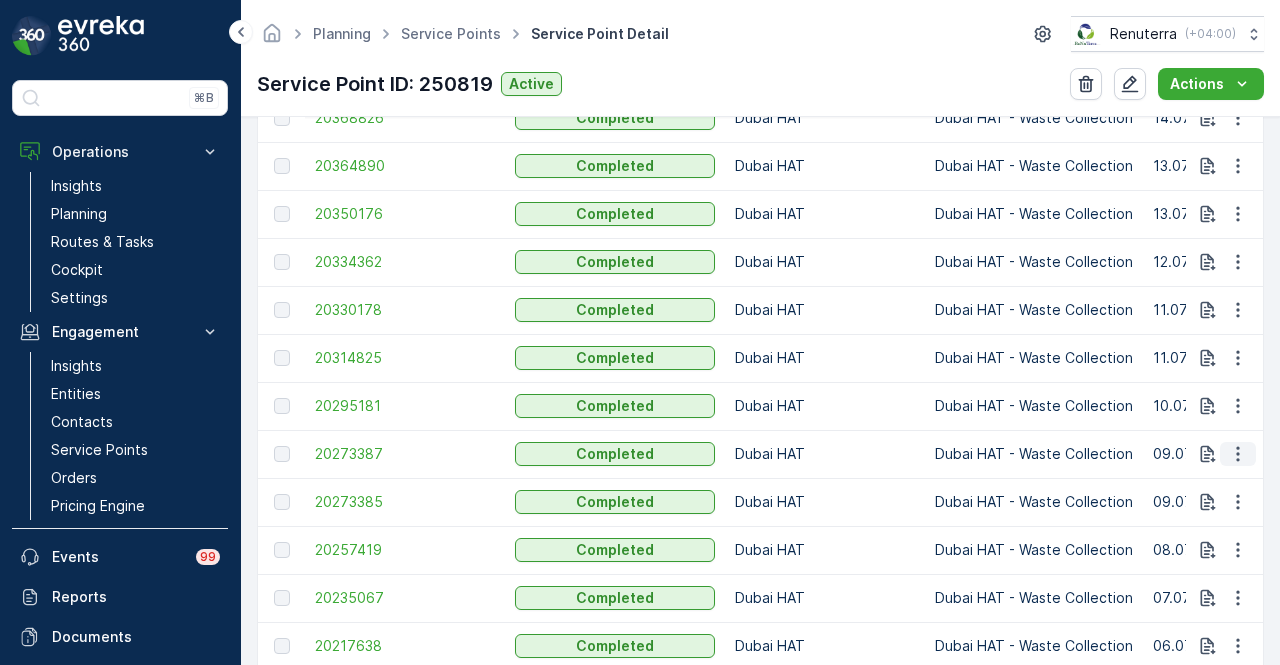 click 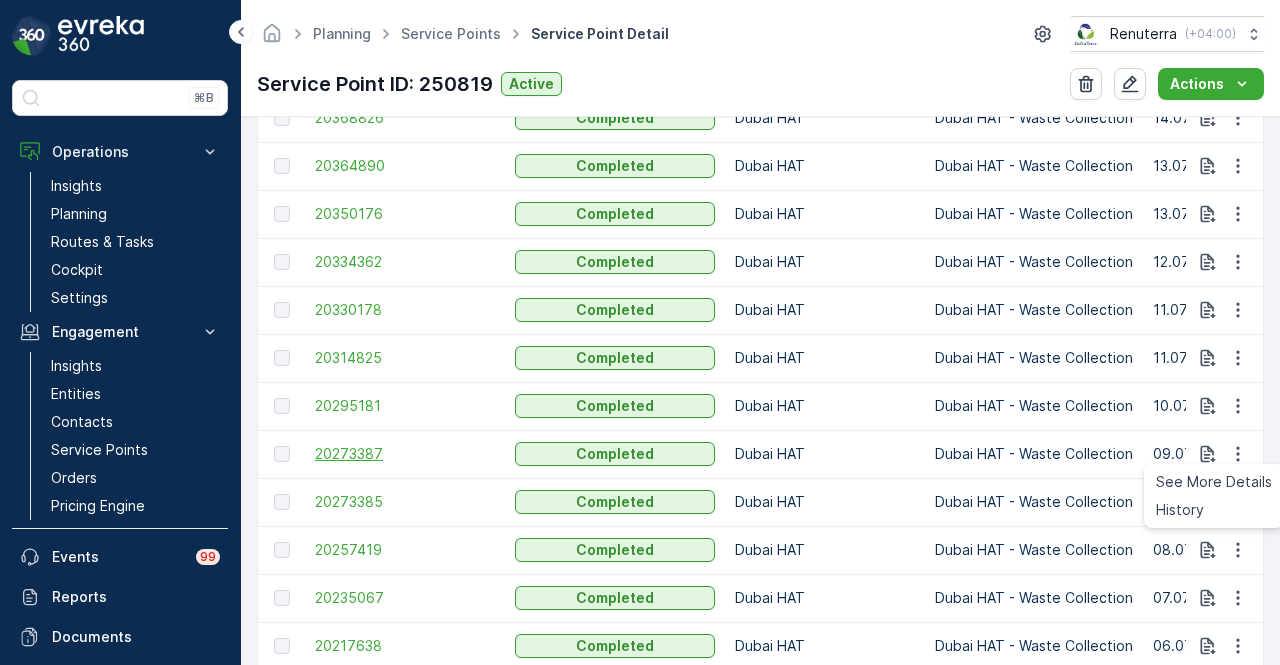 click on "20273387" at bounding box center (405, 454) 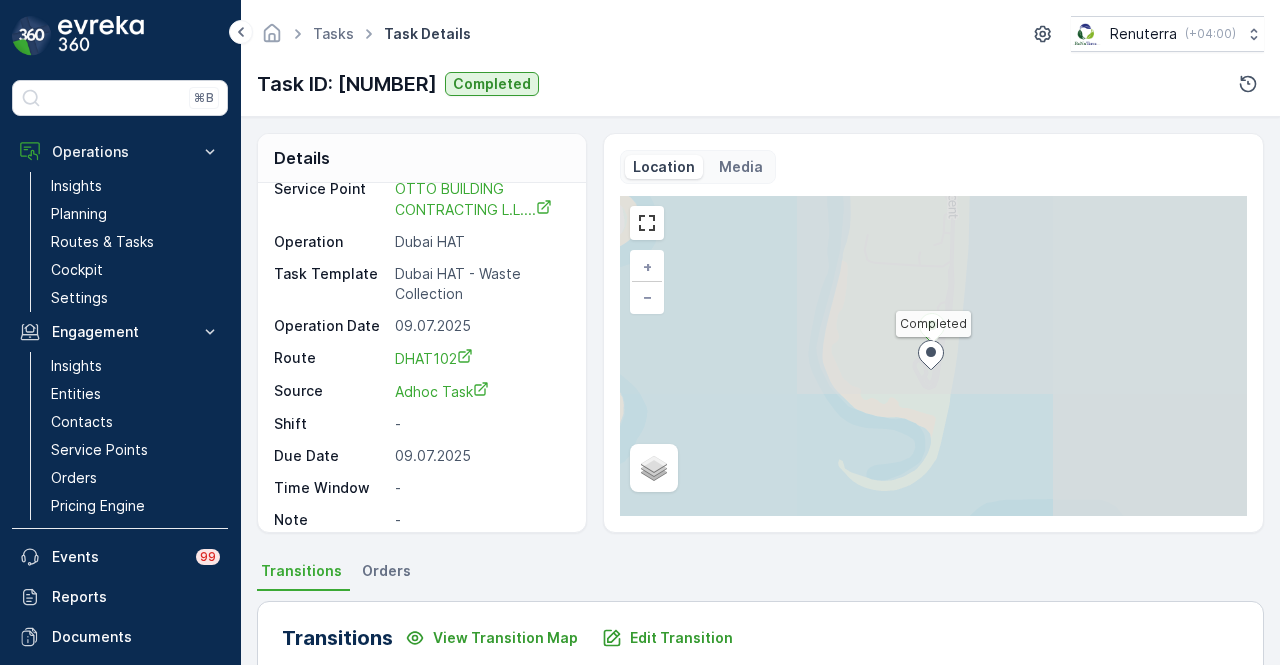 scroll, scrollTop: 66, scrollLeft: 0, axis: vertical 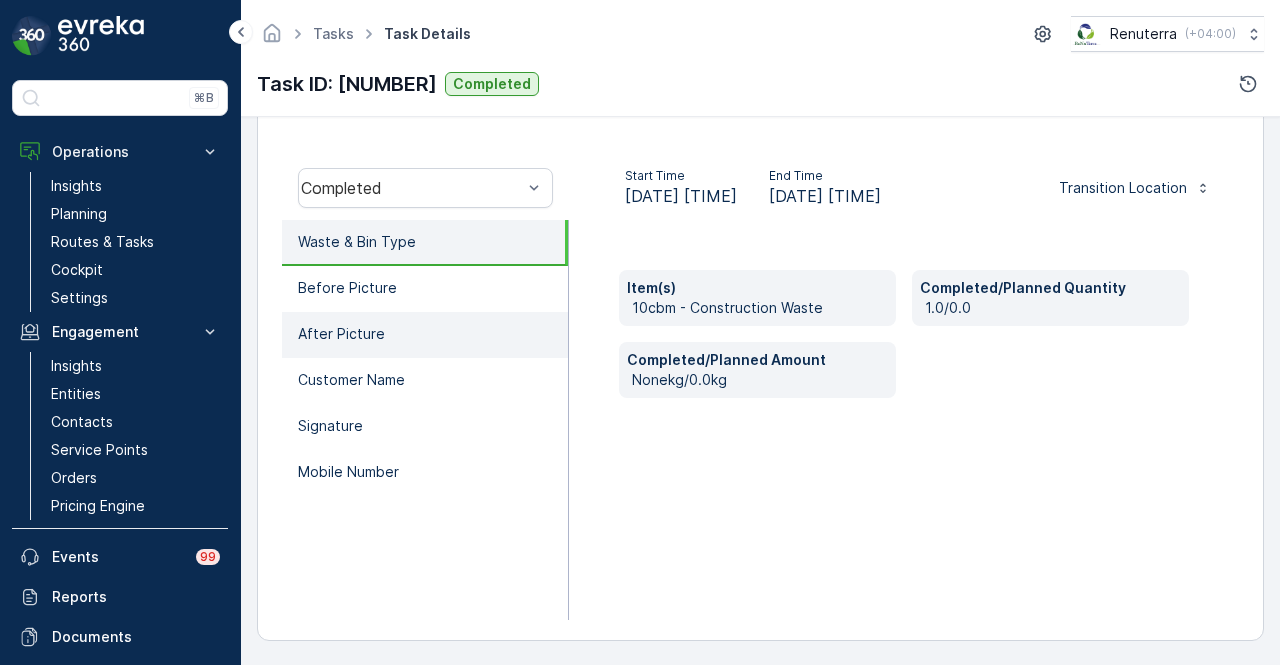 click on "After Picture" at bounding box center (425, 335) 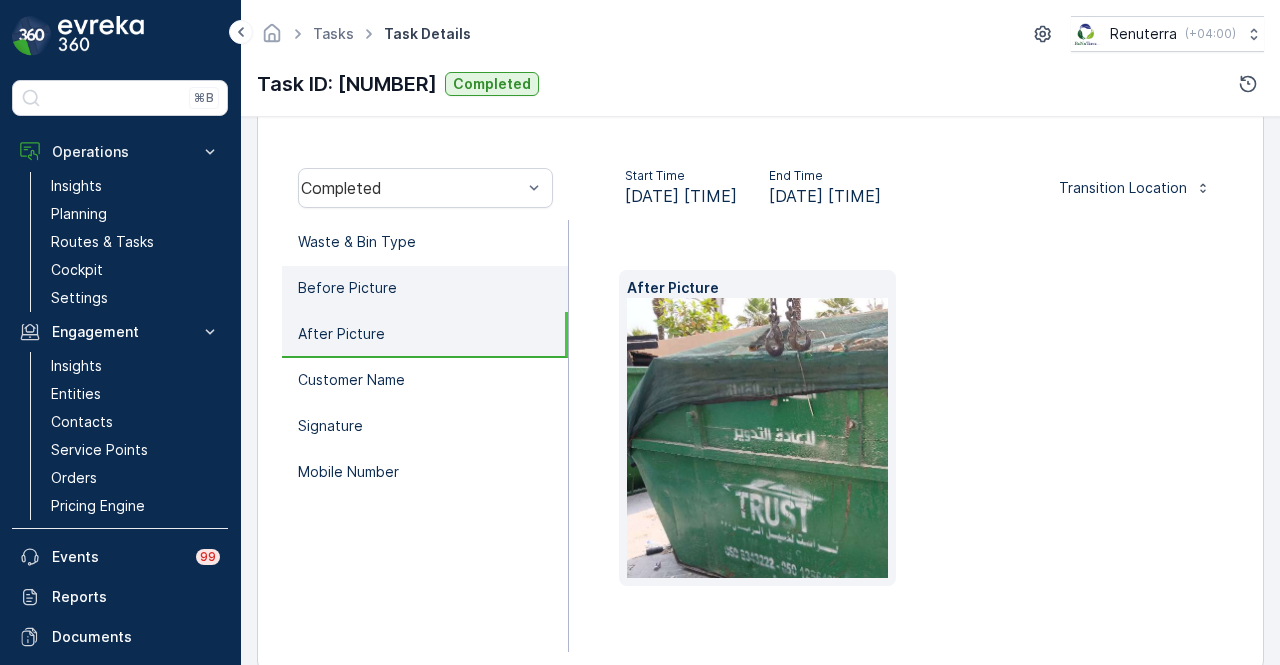 click on "Before Picture" at bounding box center [425, 289] 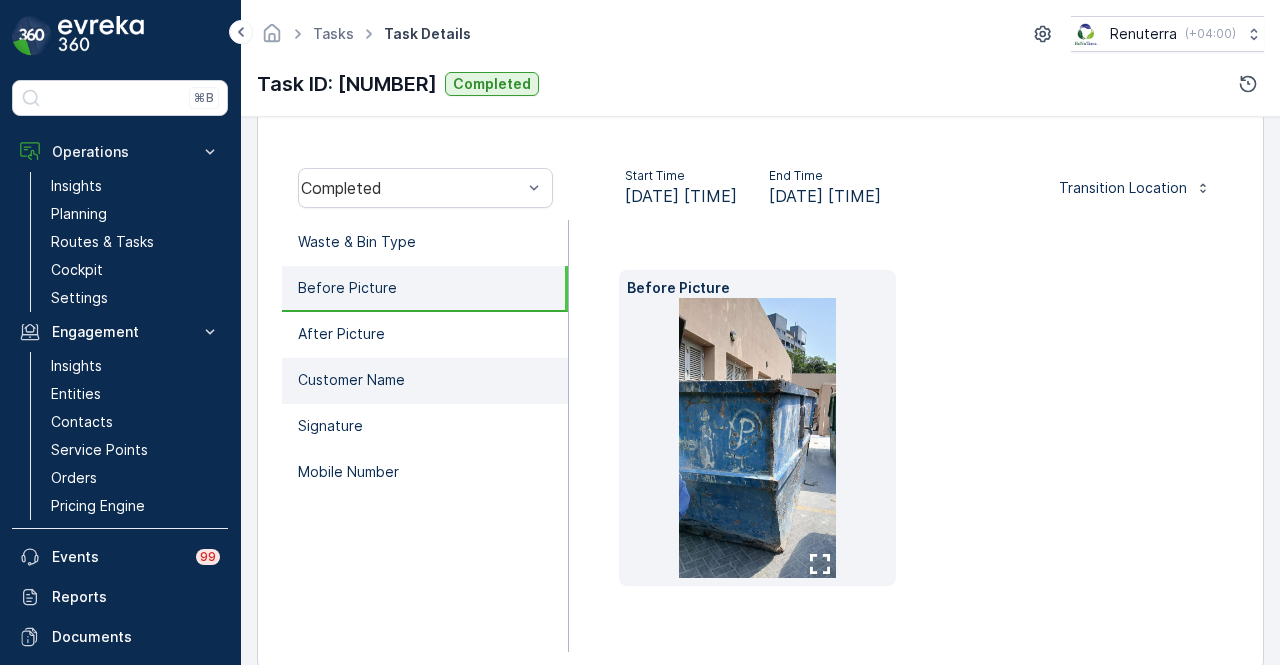 click on "Customer Name" at bounding box center (425, 381) 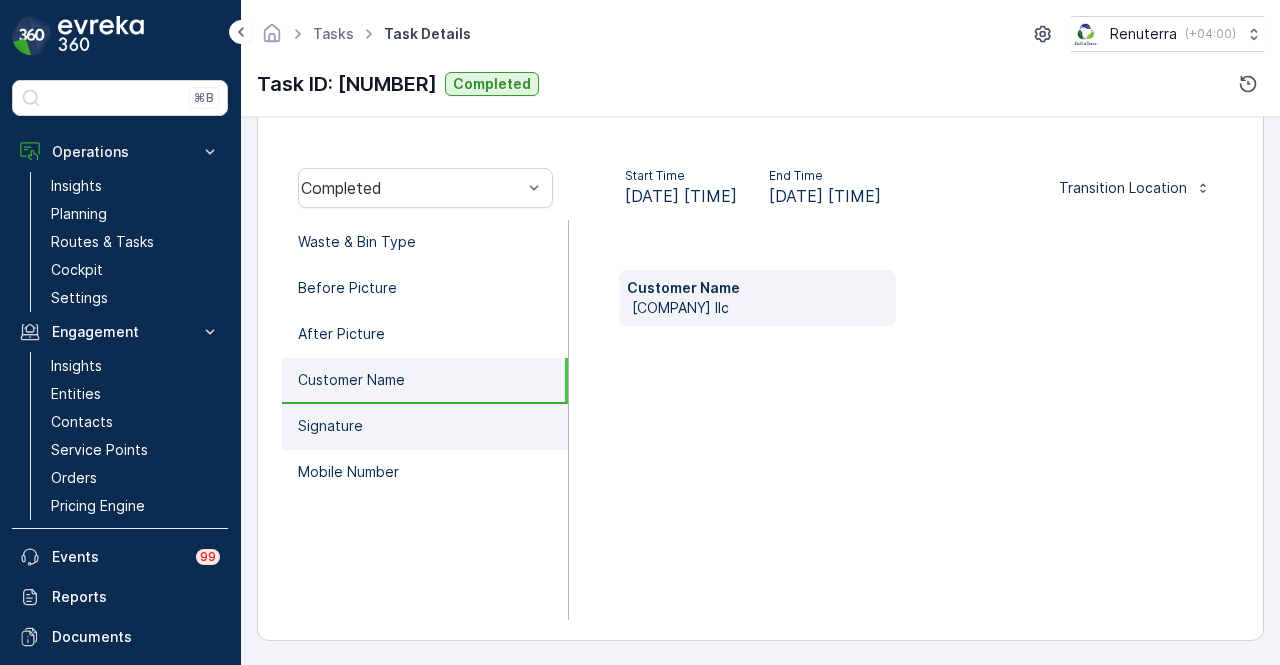 click on "Signature" at bounding box center [425, 427] 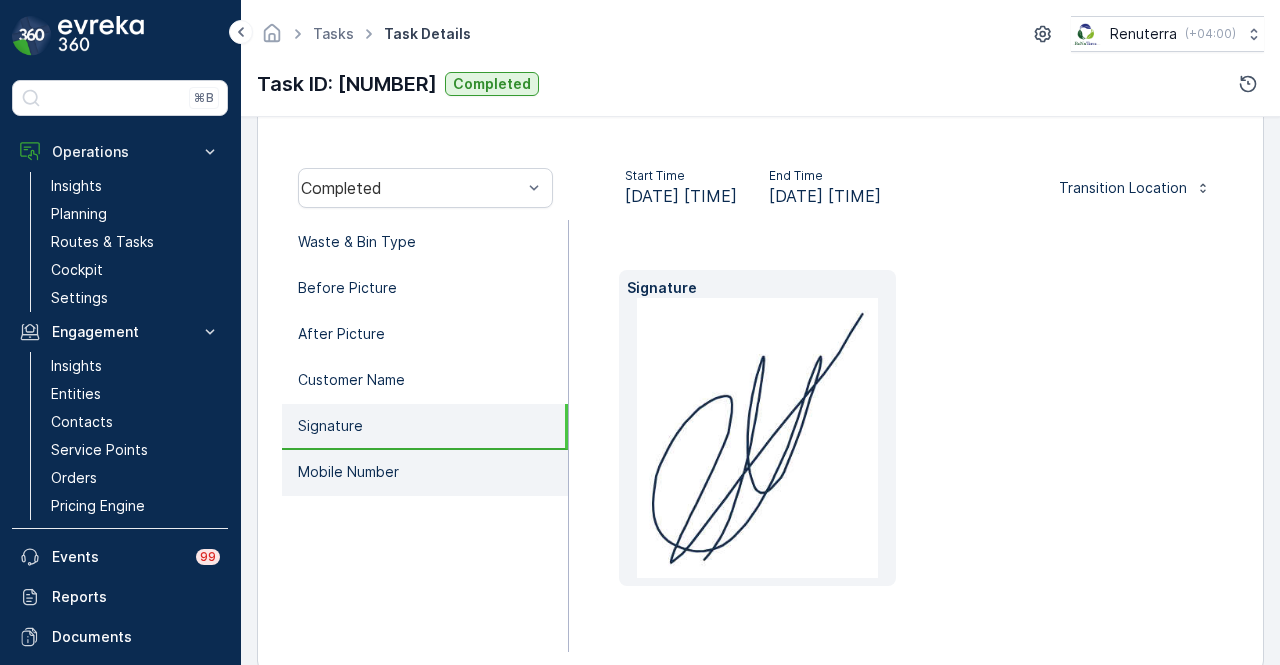 click on "Mobile Number" at bounding box center [425, 473] 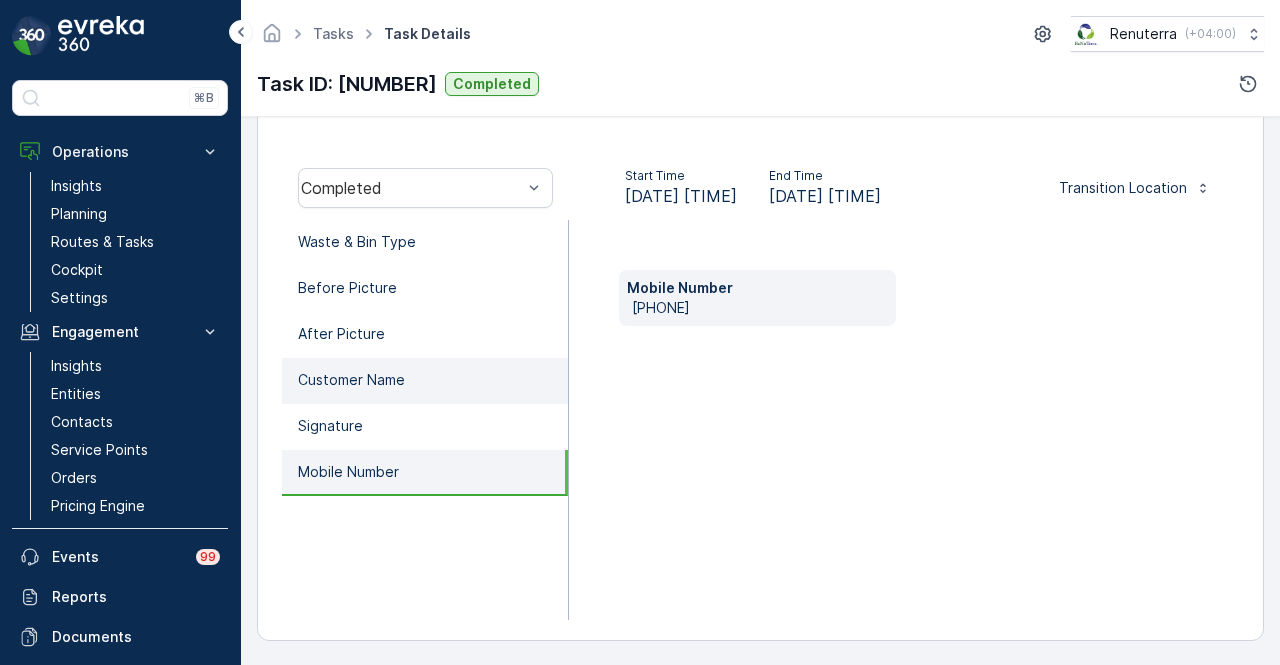 click on "Customer Name" at bounding box center (425, 381) 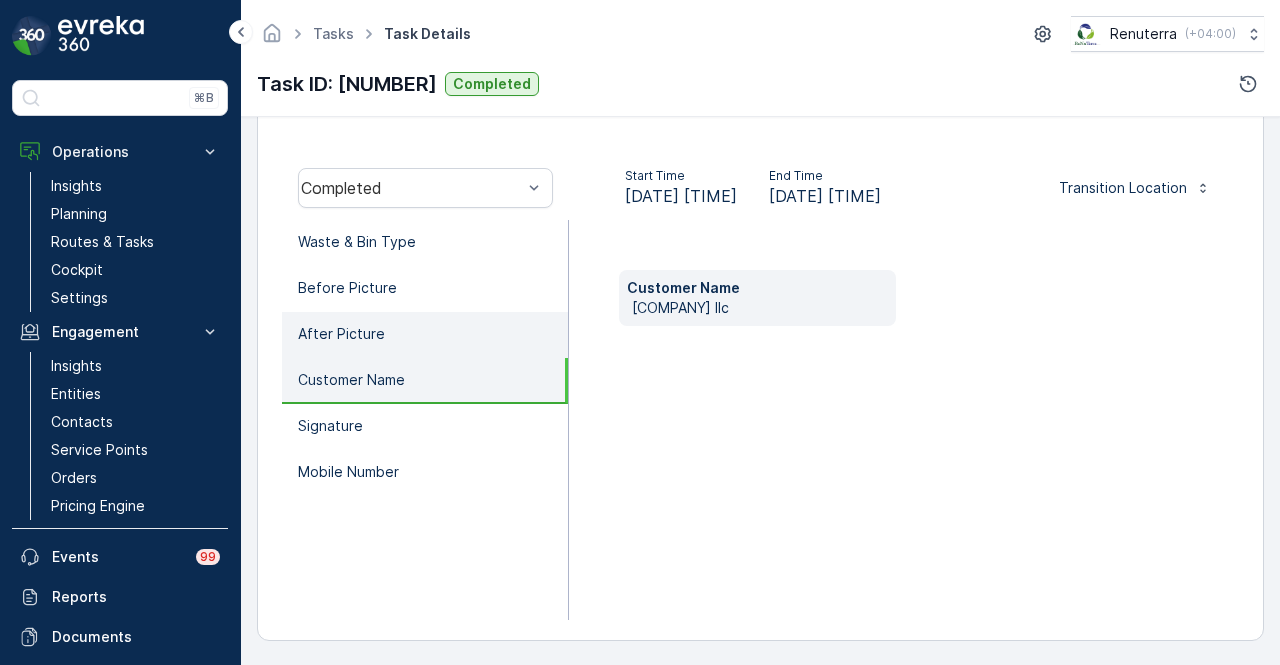 click on "After Picture" at bounding box center [425, 335] 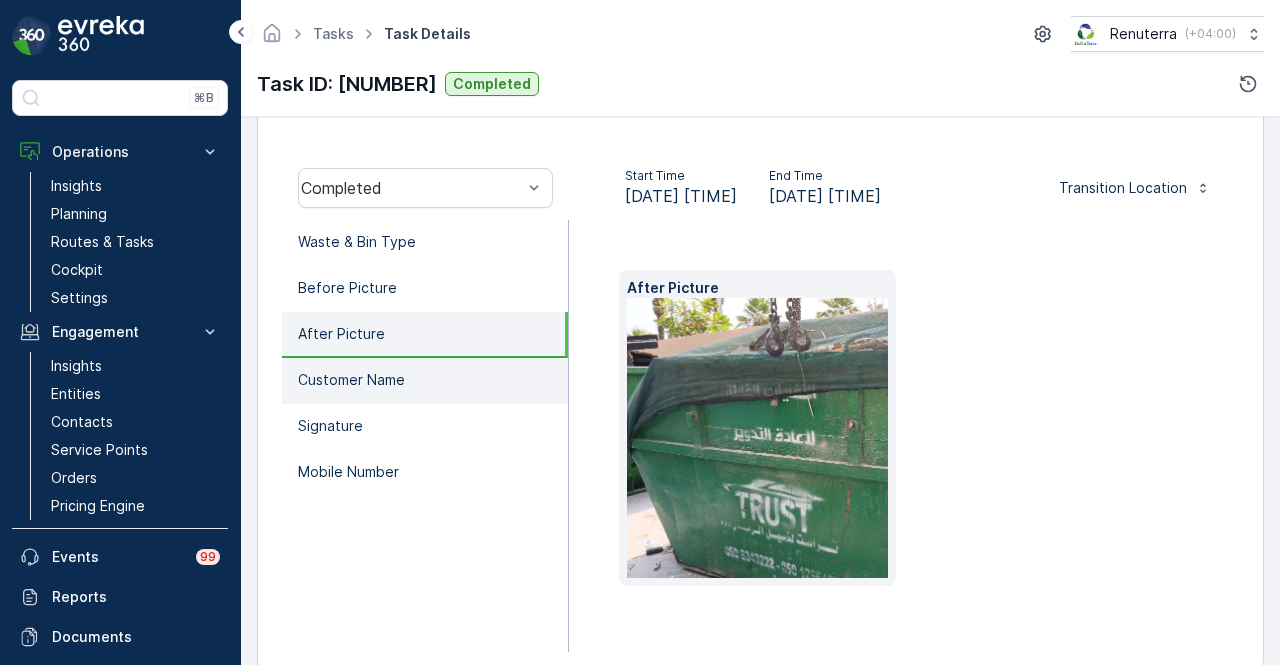 click on "Customer Name" at bounding box center [425, 381] 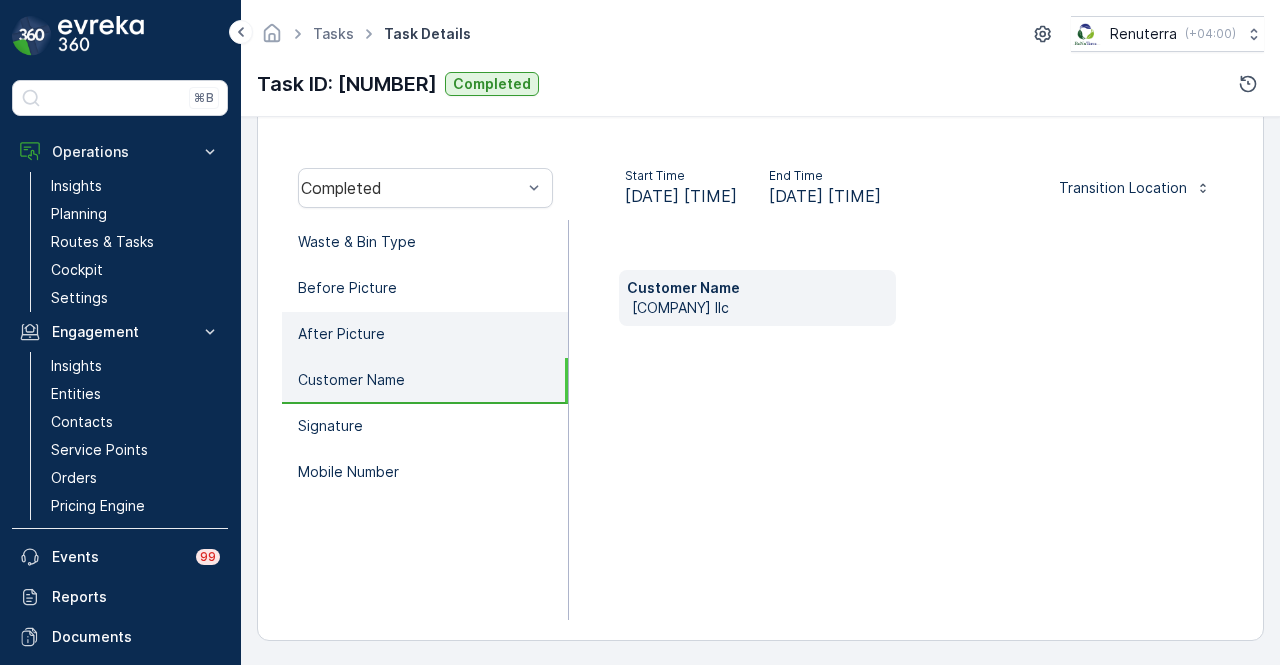 click on "After Picture" at bounding box center [425, 335] 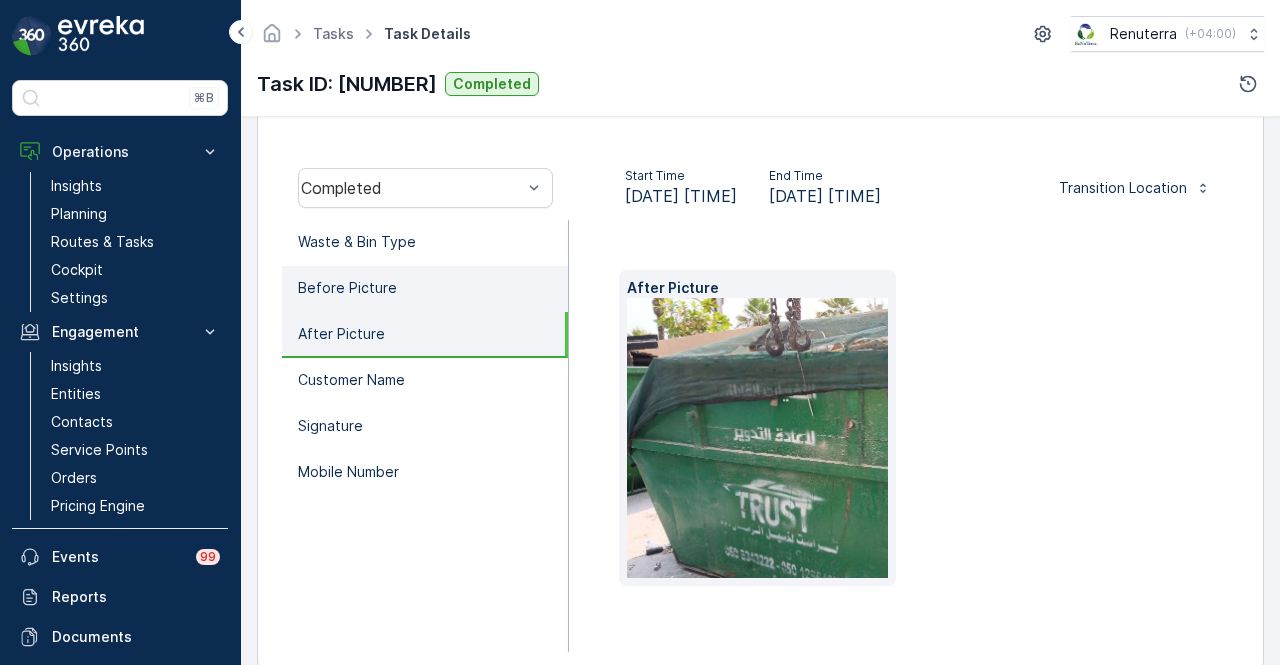 click on "Before Picture" at bounding box center (425, 289) 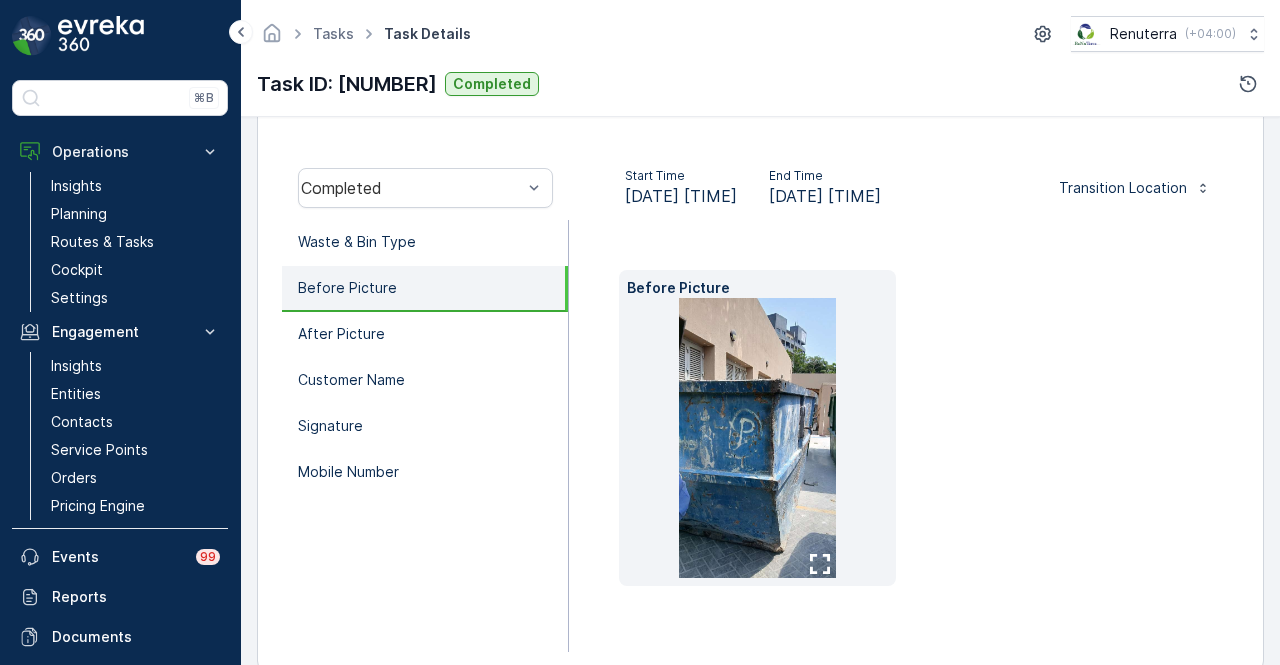 click on "Before Picture" at bounding box center (904, 428) 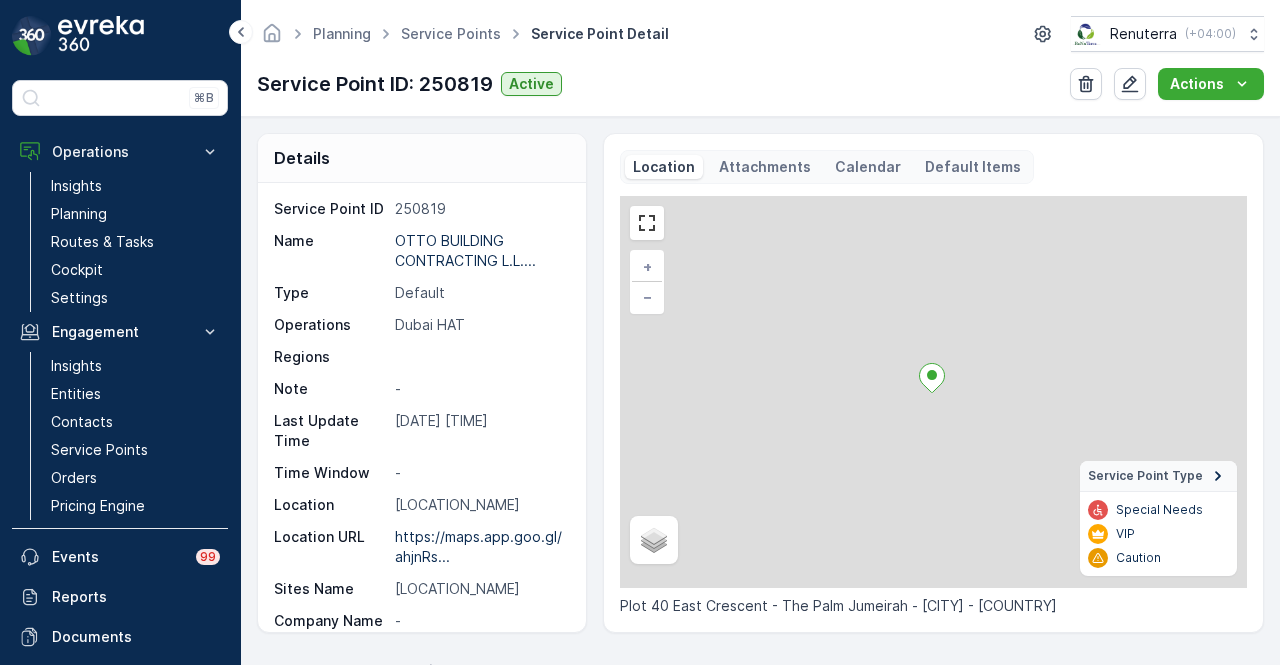 scroll, scrollTop: 1500, scrollLeft: 0, axis: vertical 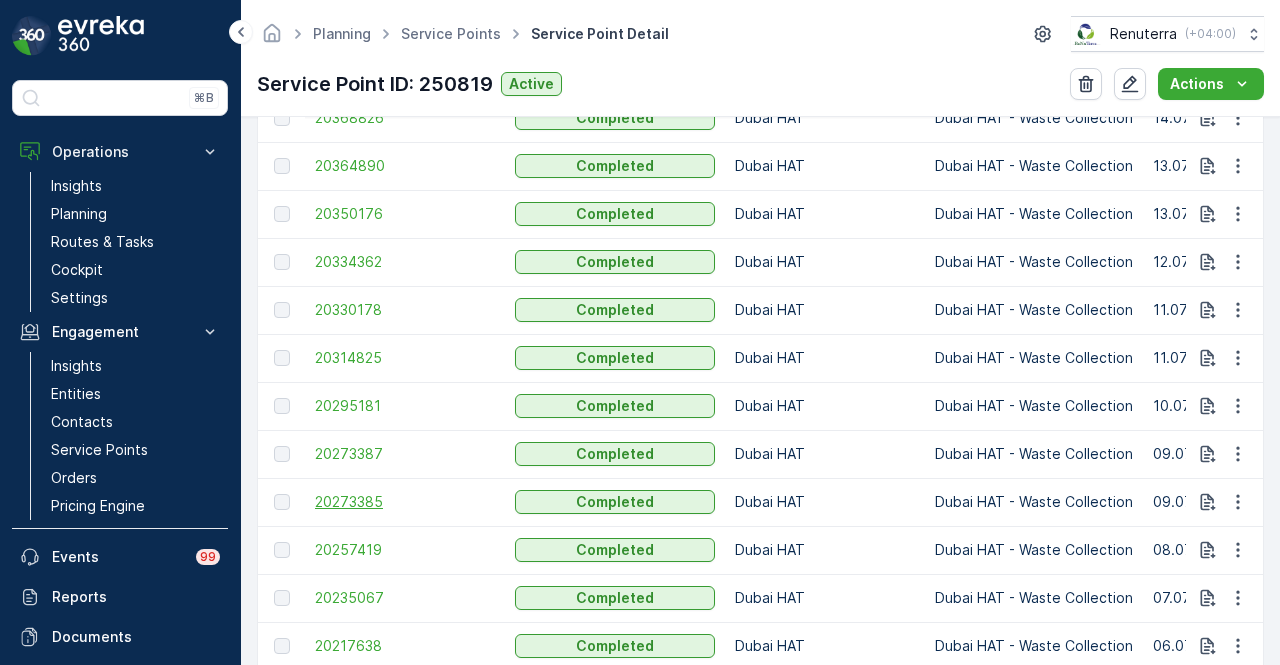 click on "20273385" at bounding box center (405, 502) 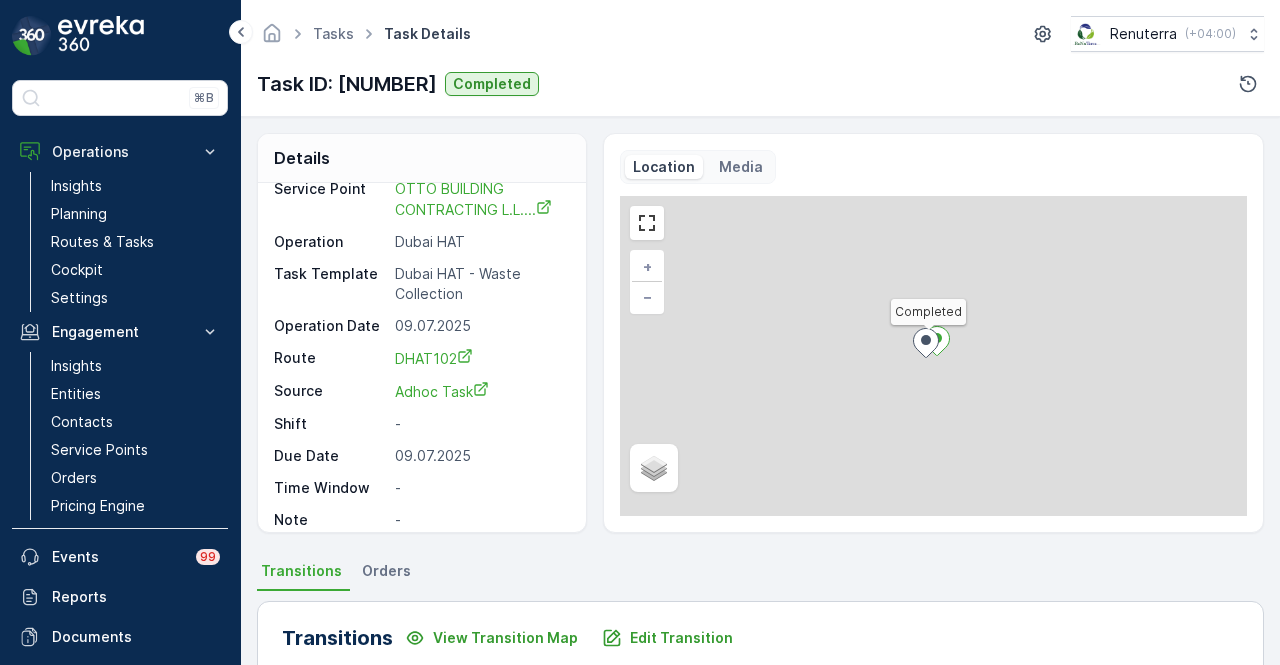 scroll, scrollTop: 66, scrollLeft: 0, axis: vertical 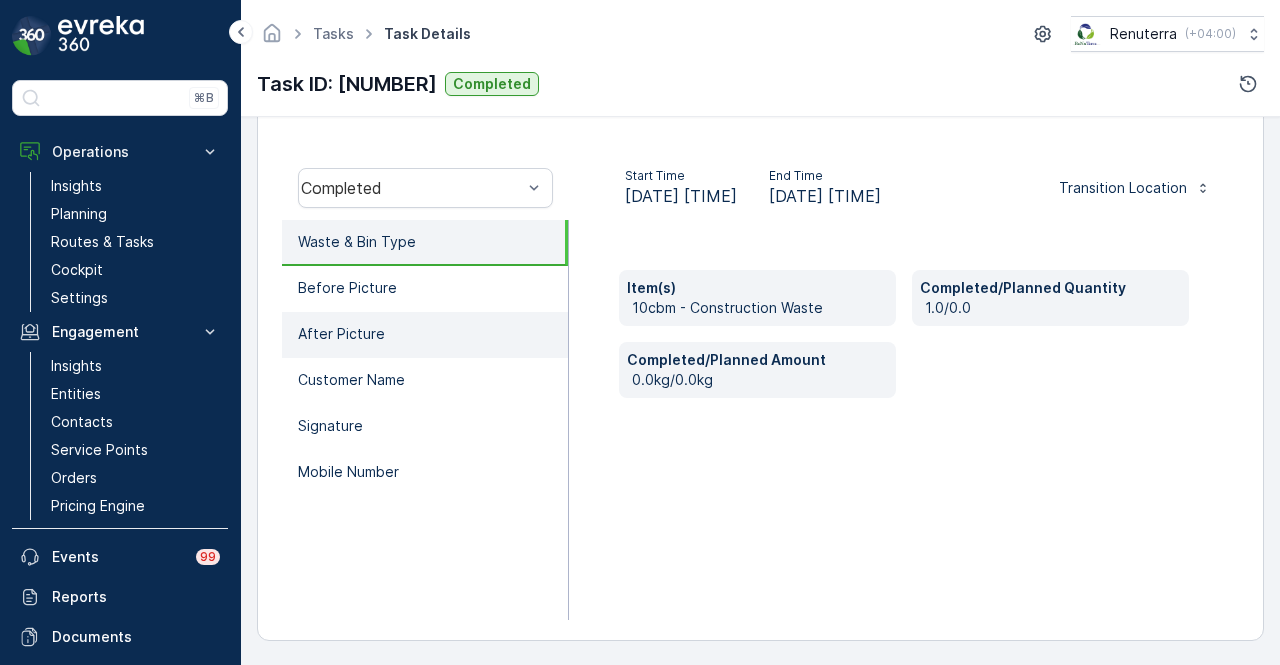click on "After Picture" at bounding box center [425, 335] 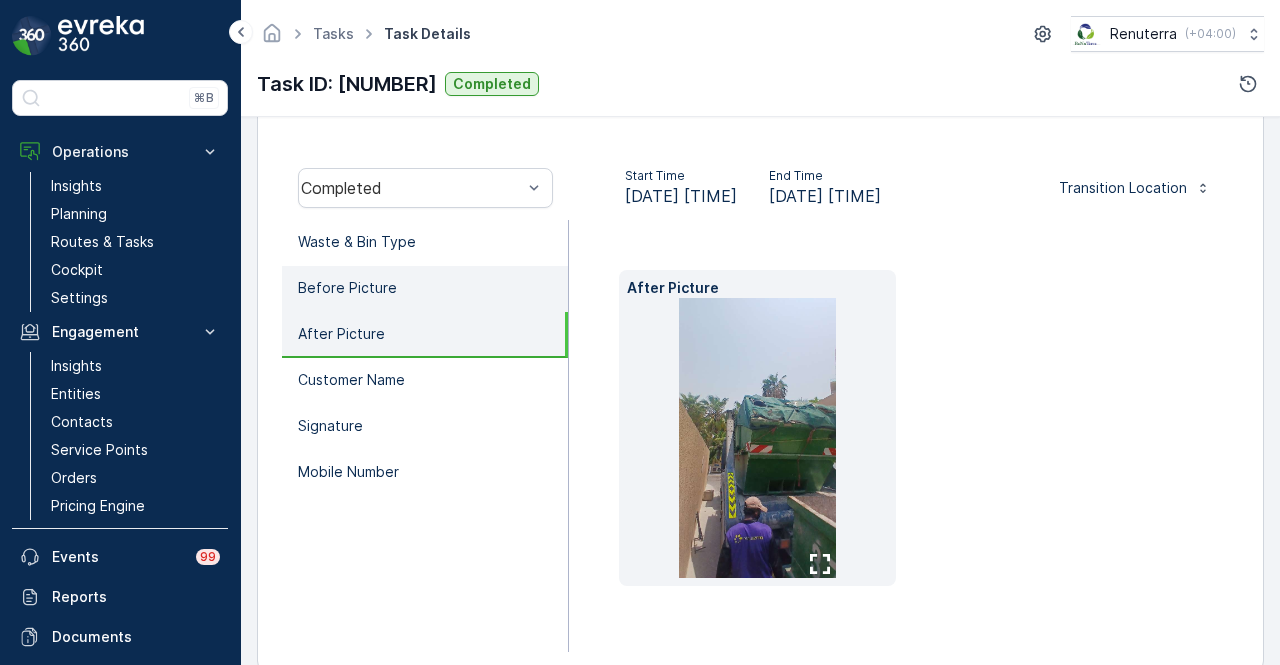 click on "Before Picture" at bounding box center [347, 288] 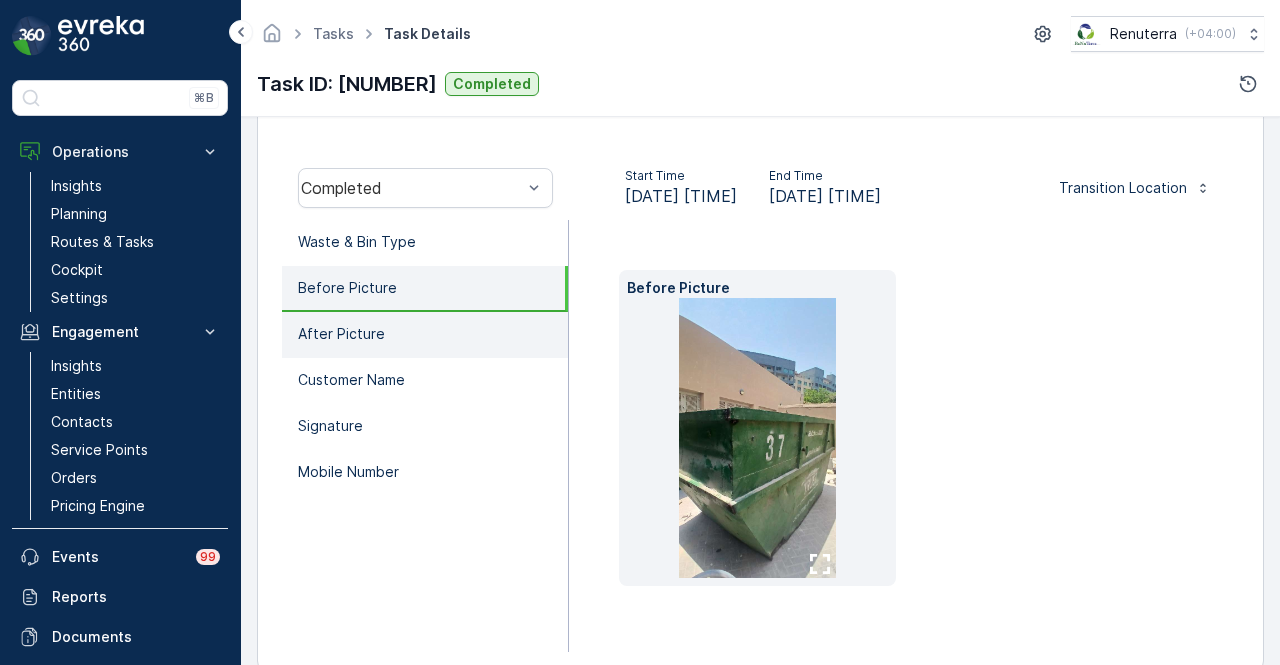 click on "After Picture" at bounding box center (425, 335) 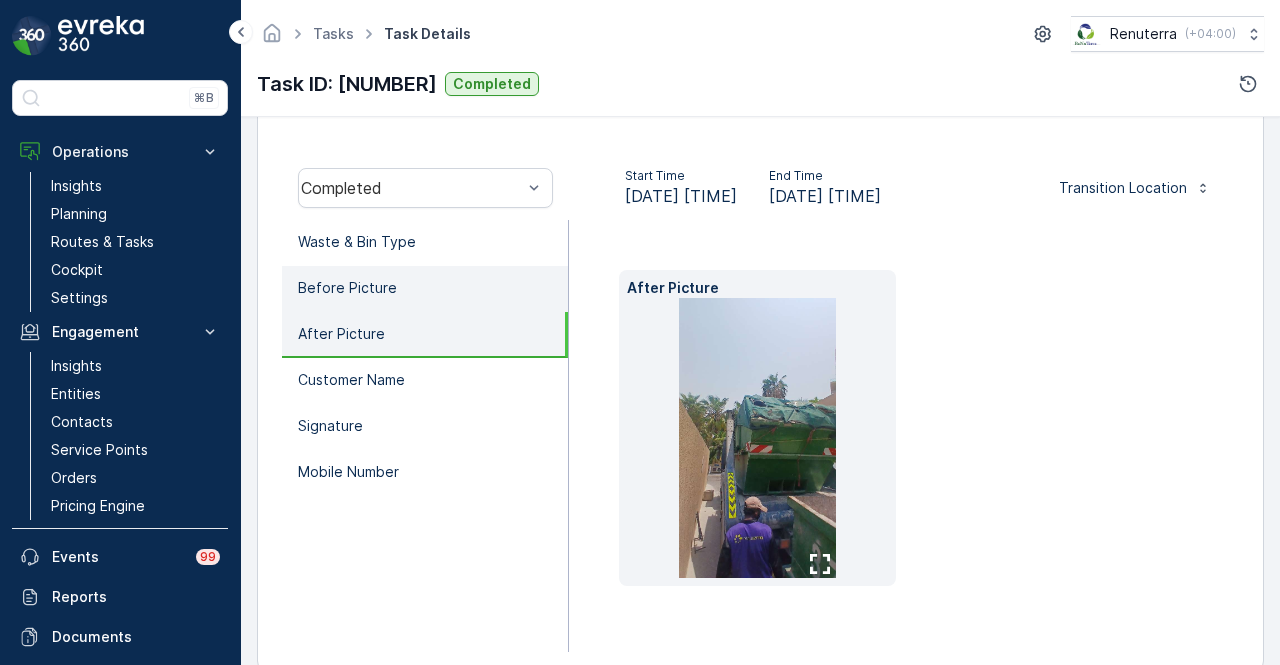 click on "Before Picture" at bounding box center (425, 289) 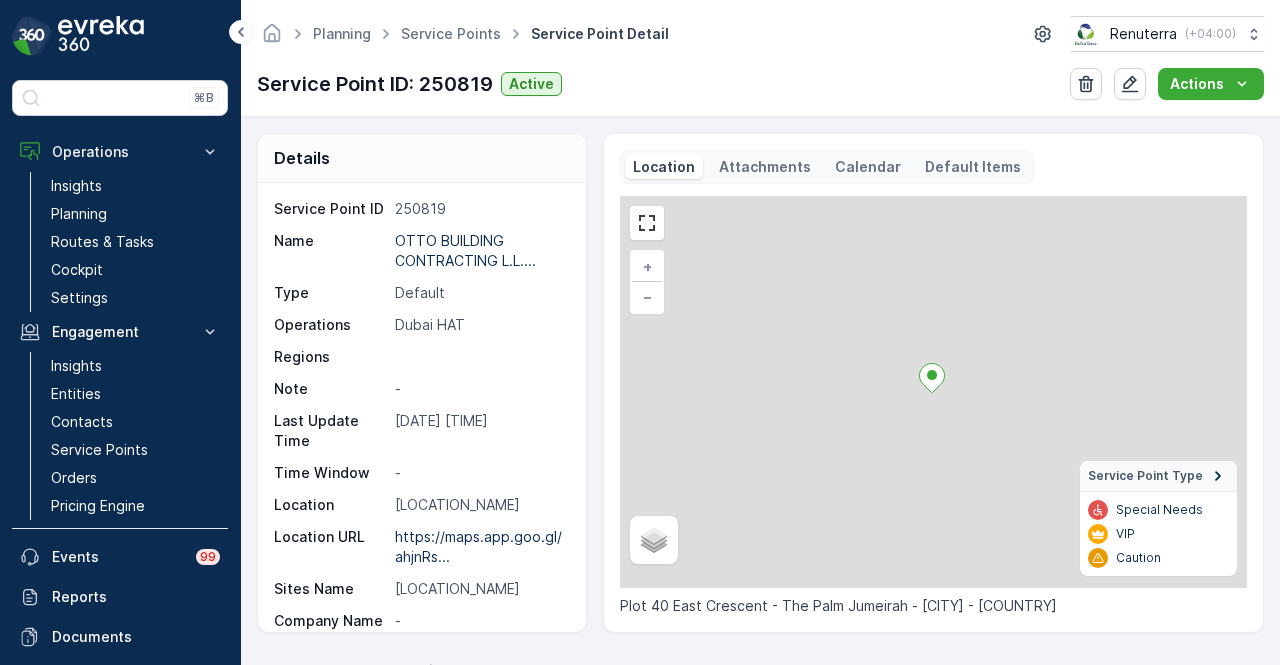 scroll, scrollTop: 600, scrollLeft: 0, axis: vertical 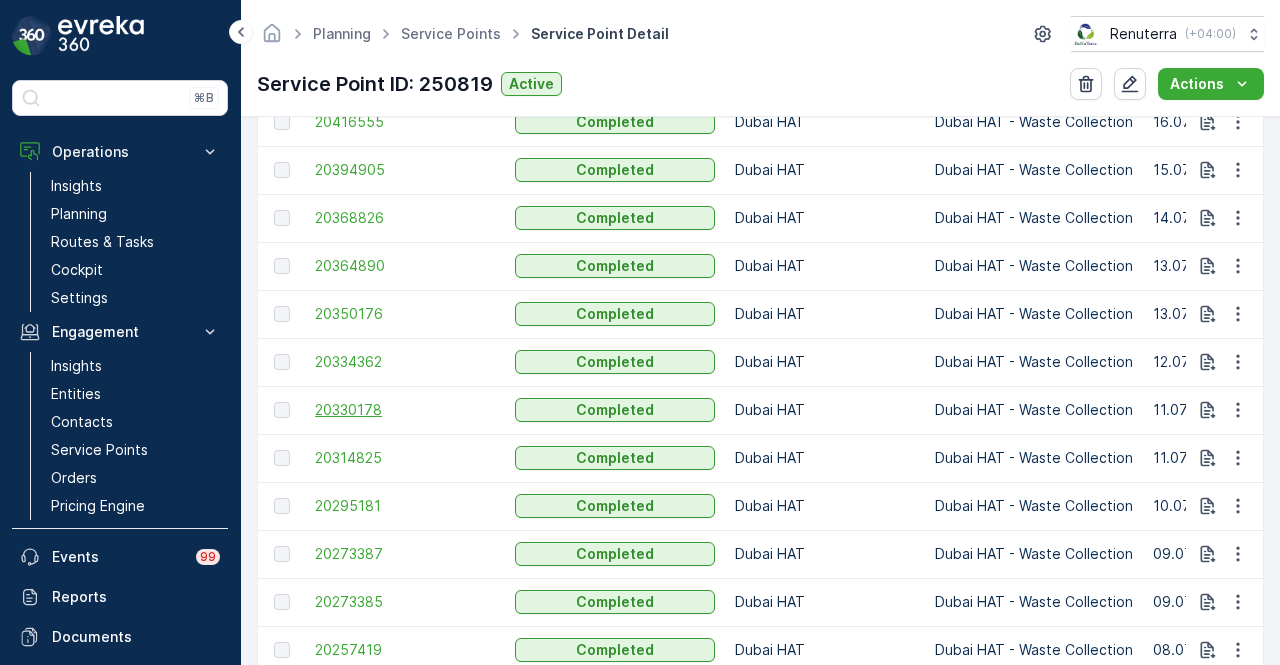 click on "20330178" at bounding box center (405, 410) 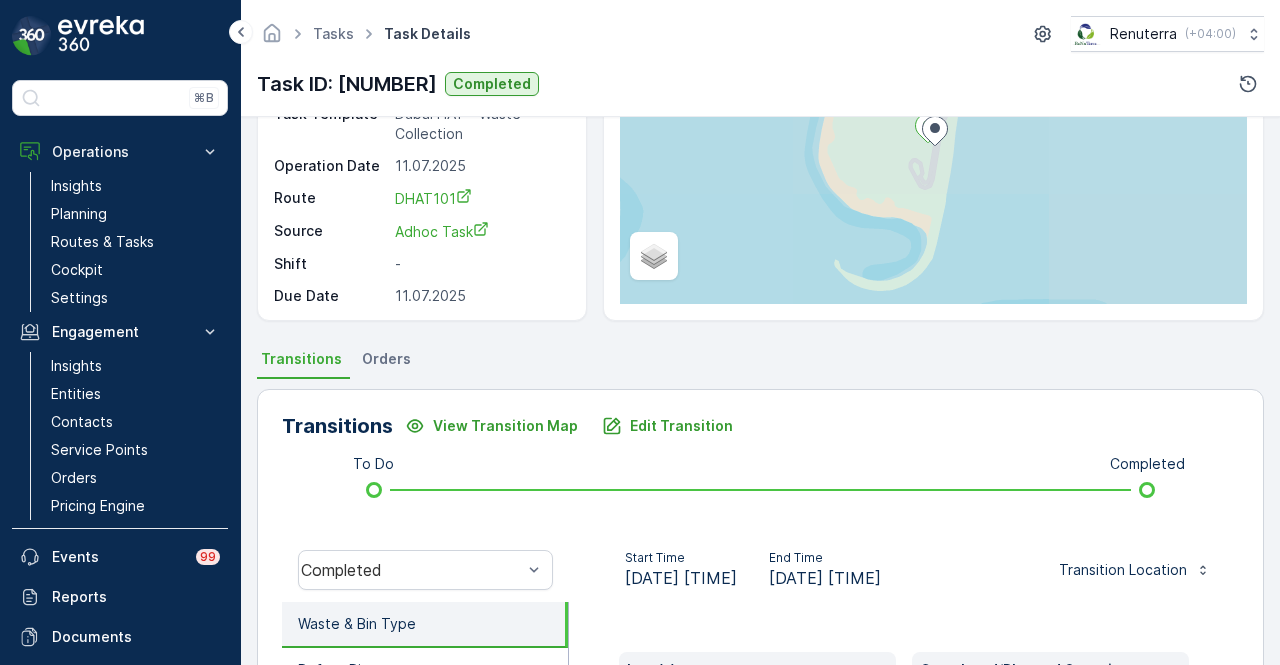 scroll, scrollTop: 500, scrollLeft: 0, axis: vertical 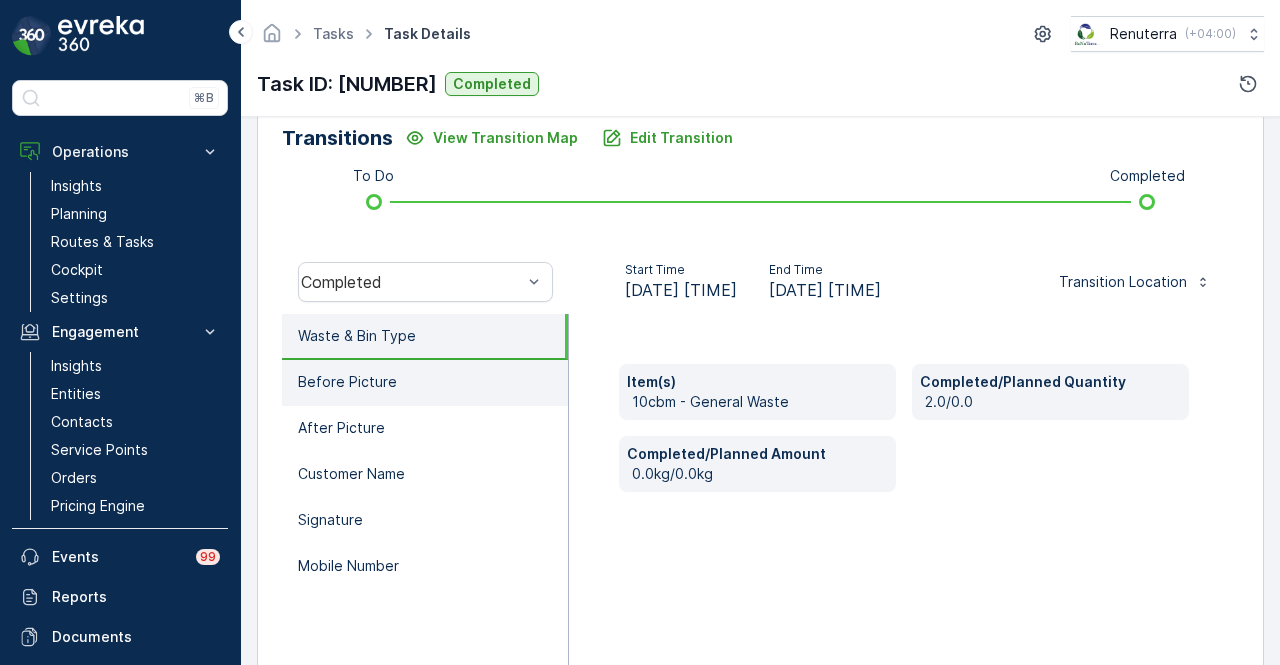 click on "Before Picture" at bounding box center (425, 383) 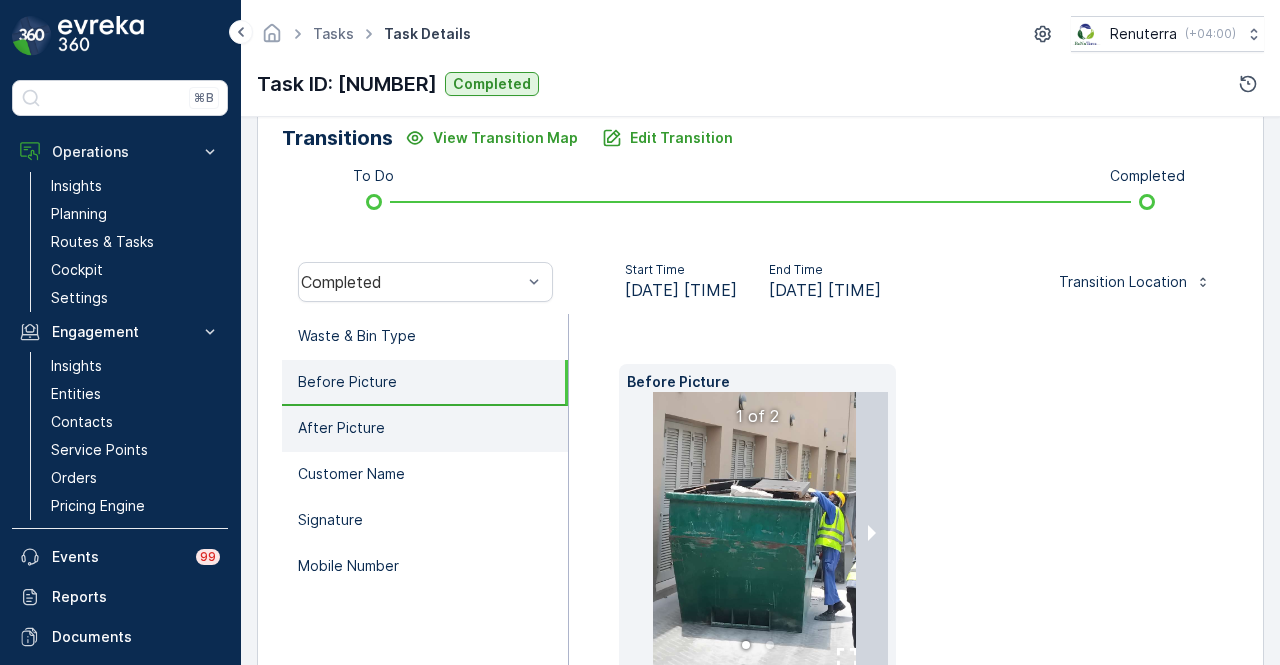 click on "After Picture" at bounding box center [425, 429] 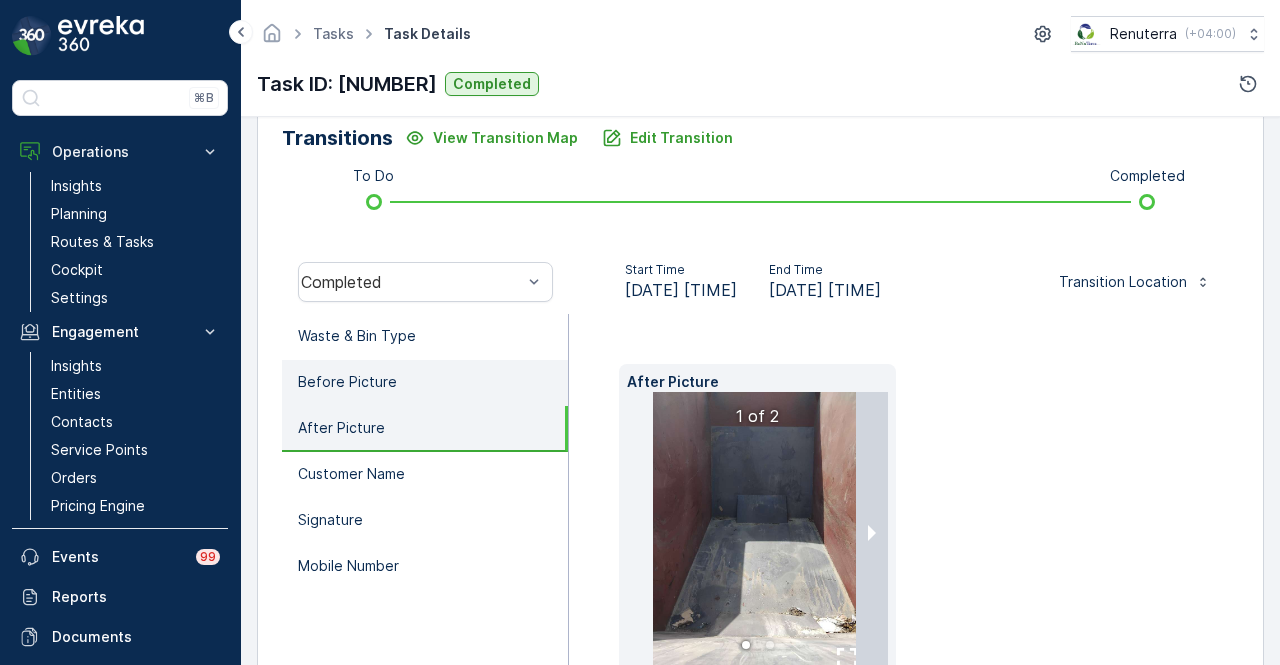 click on "Before Picture" at bounding box center [425, 383] 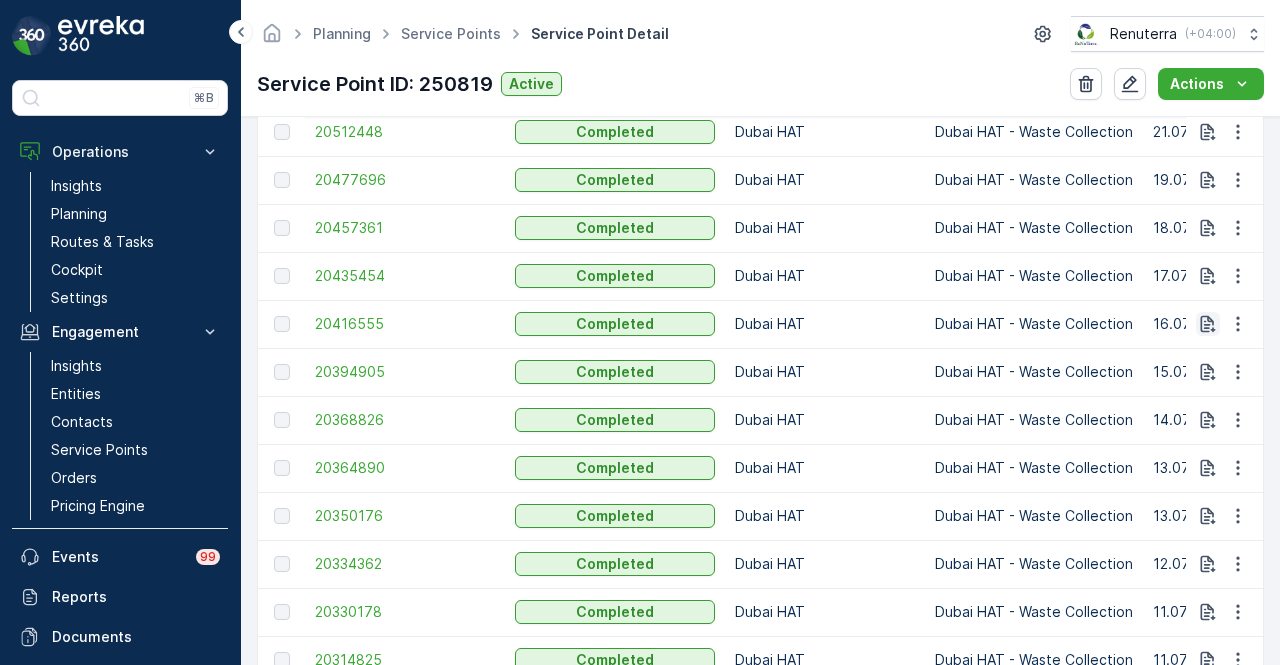scroll, scrollTop: 1300, scrollLeft: 0, axis: vertical 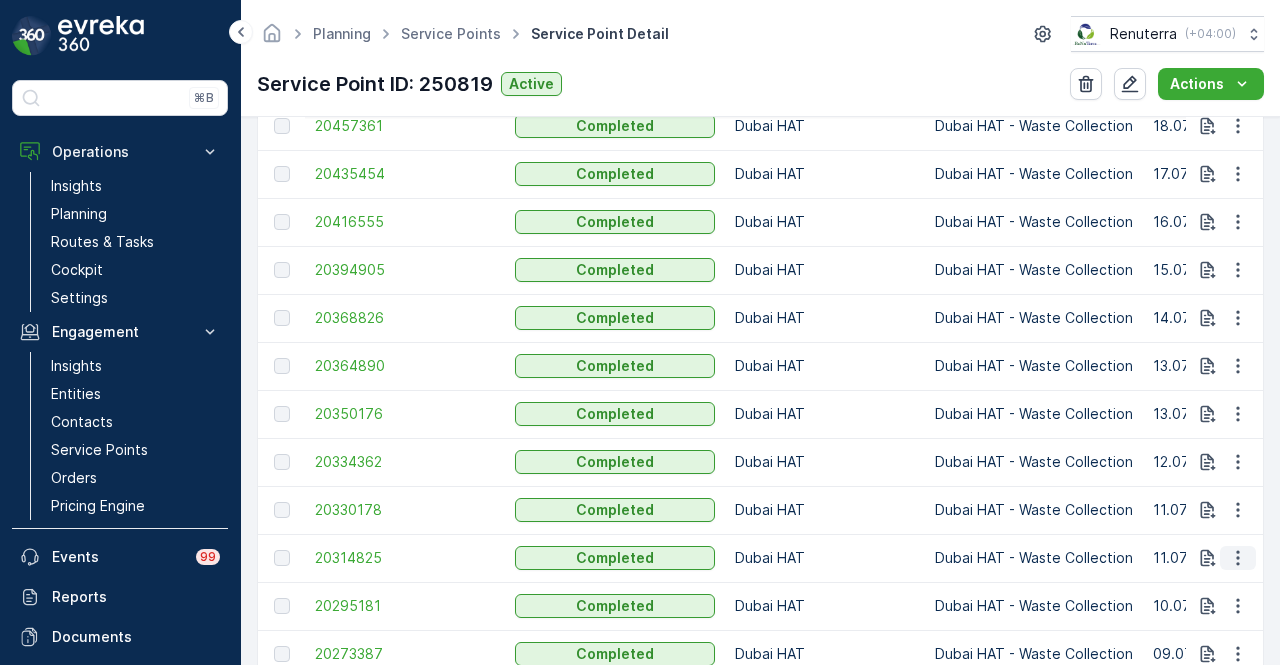 click at bounding box center (1238, 558) 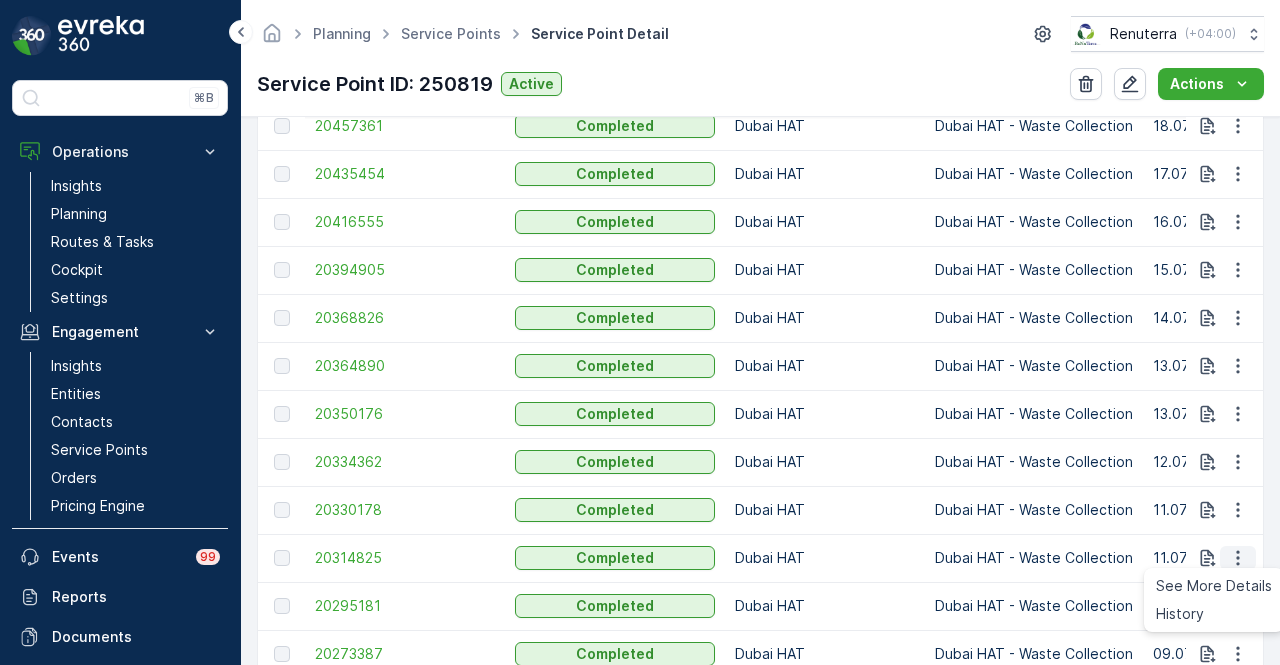 click at bounding box center (1238, 558) 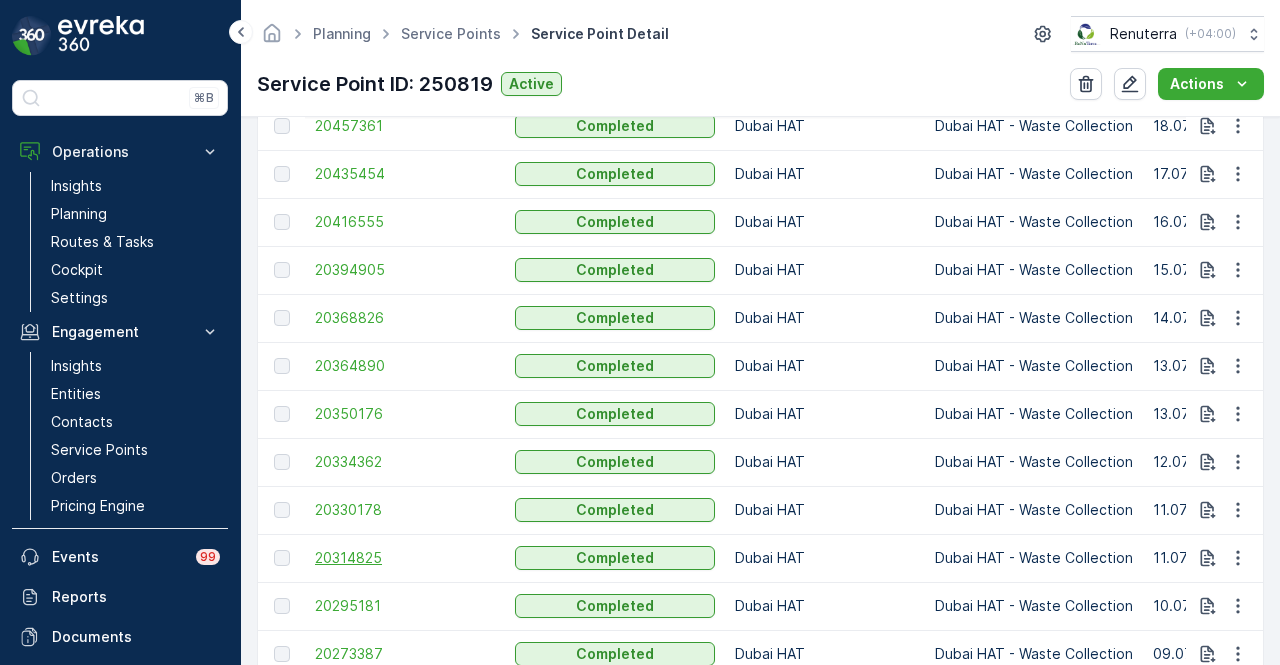 click on "20314825" at bounding box center (405, 558) 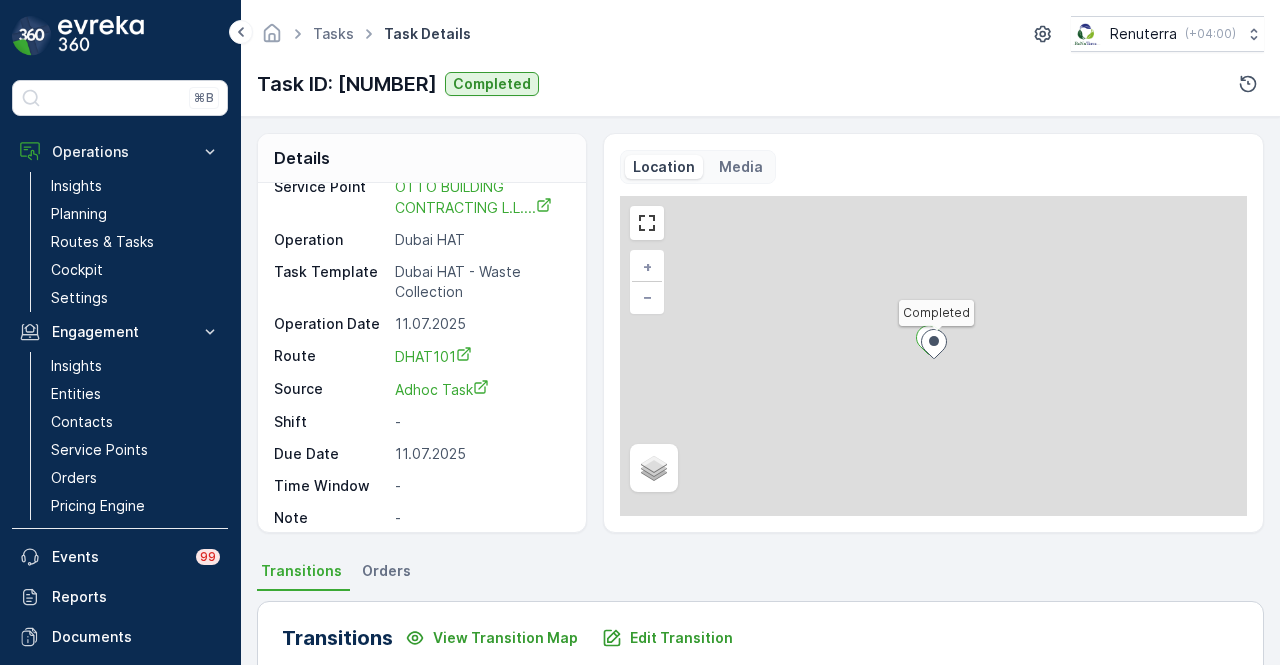 scroll, scrollTop: 66, scrollLeft: 0, axis: vertical 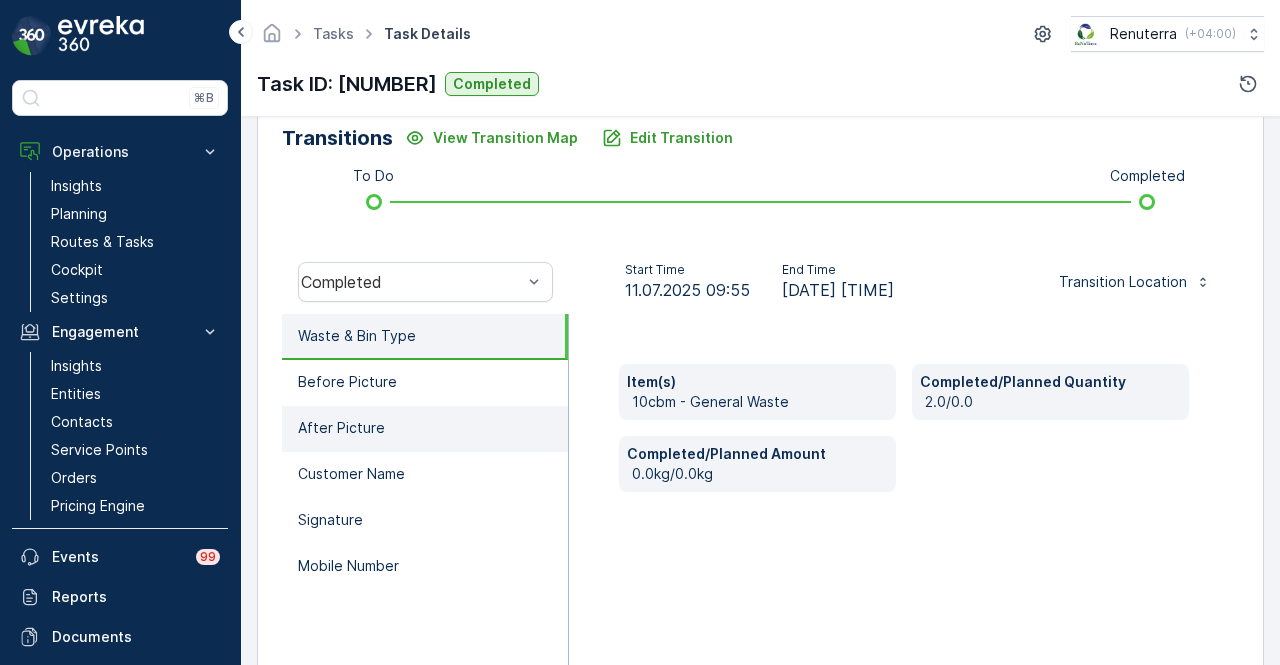 click on "After Picture" at bounding box center [425, 429] 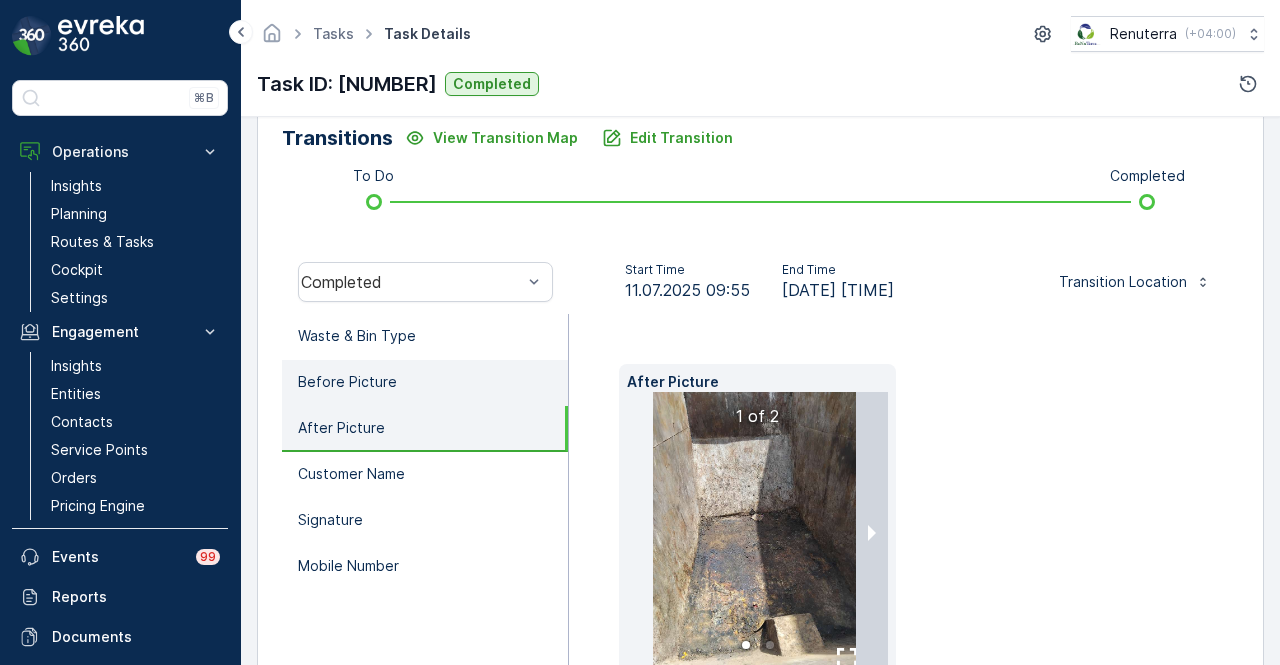 click on "Before Picture" at bounding box center (425, 383) 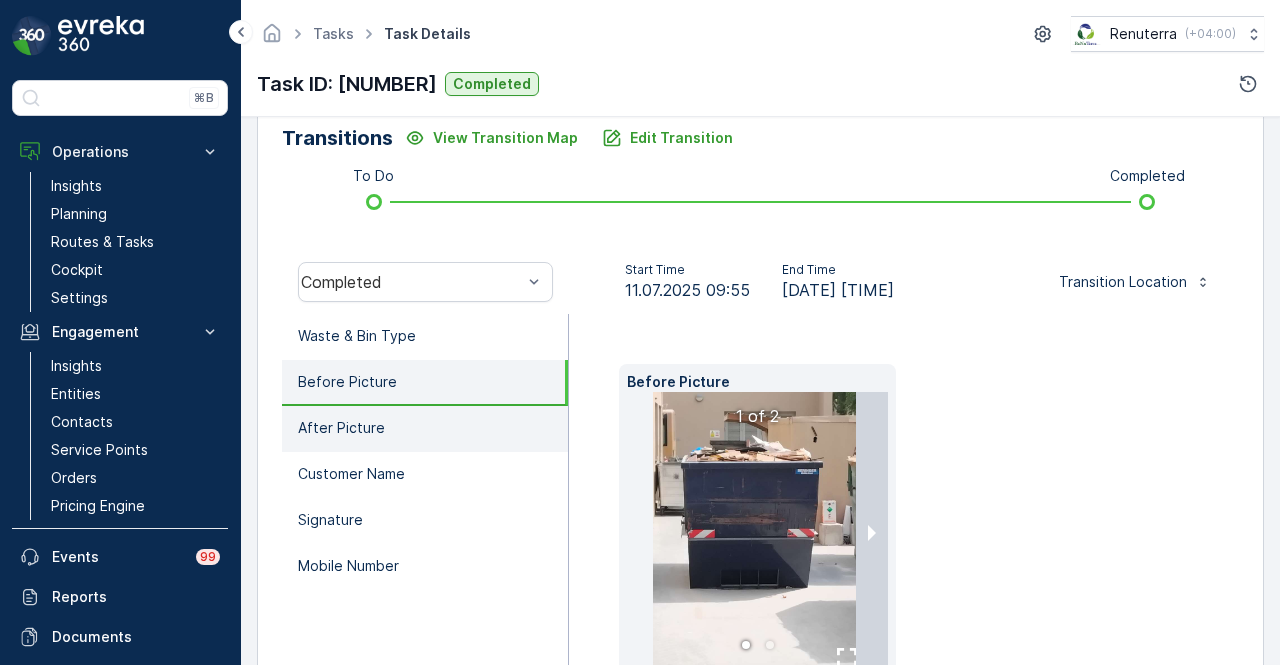 click on "After Picture" at bounding box center [425, 429] 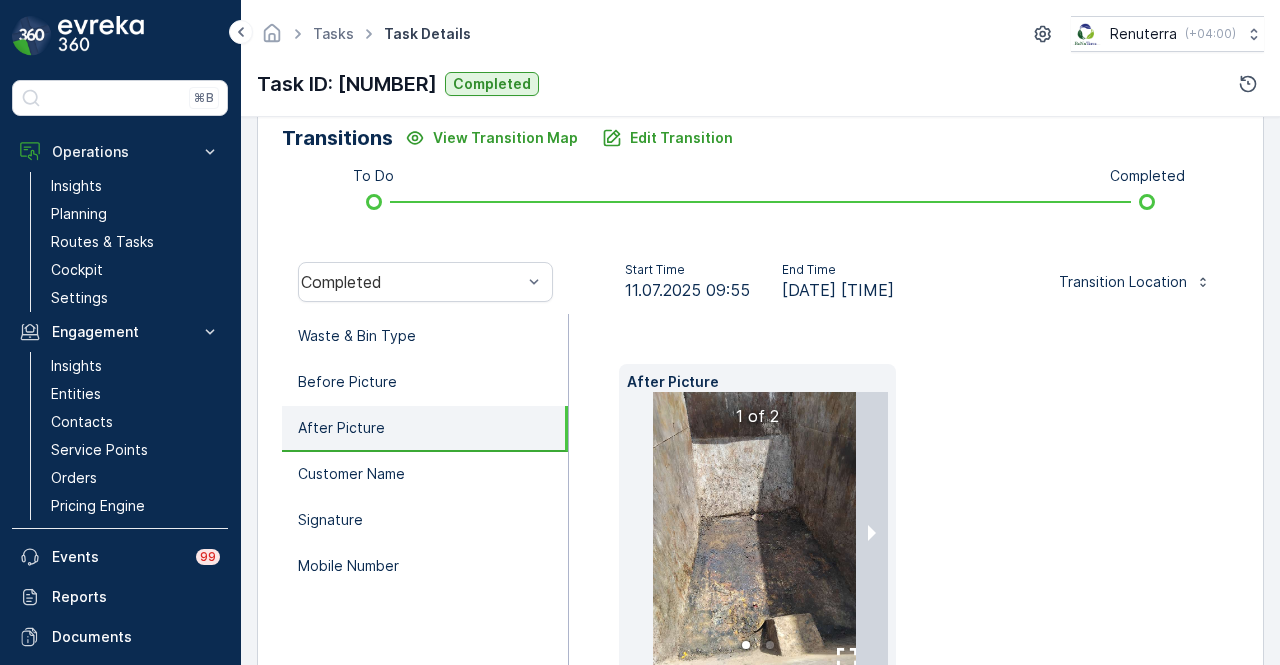 click on "After Picture" at bounding box center (425, 429) 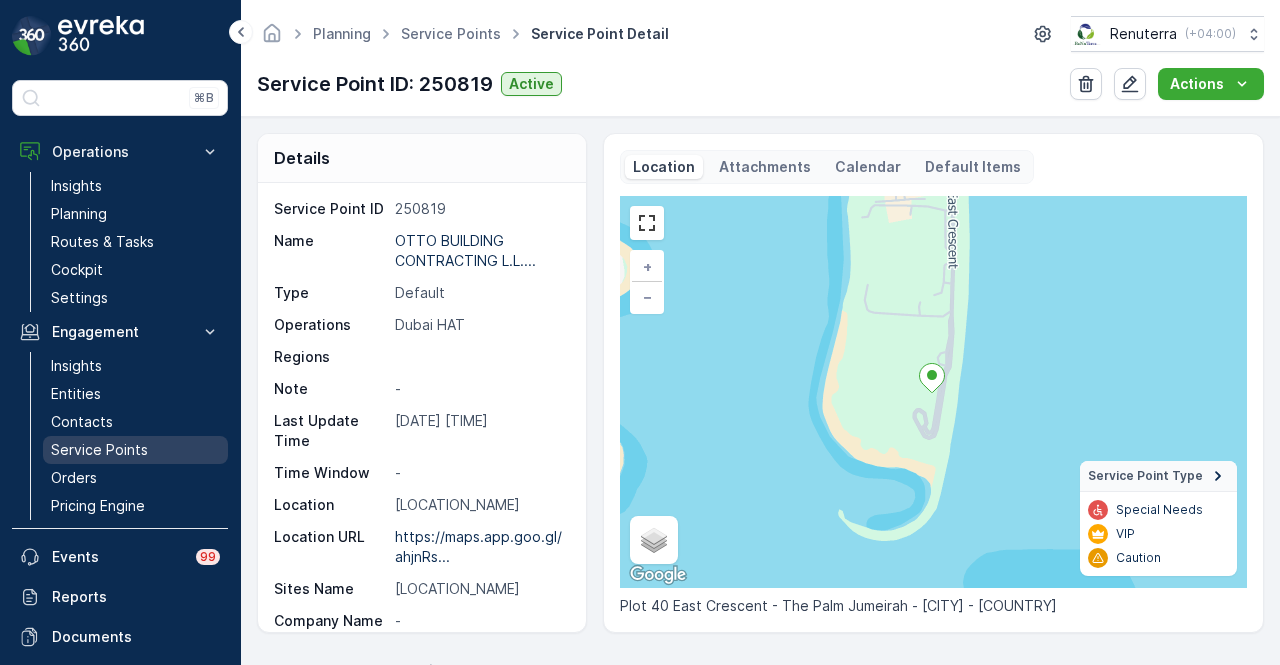 click on "Service Points" at bounding box center [135, 450] 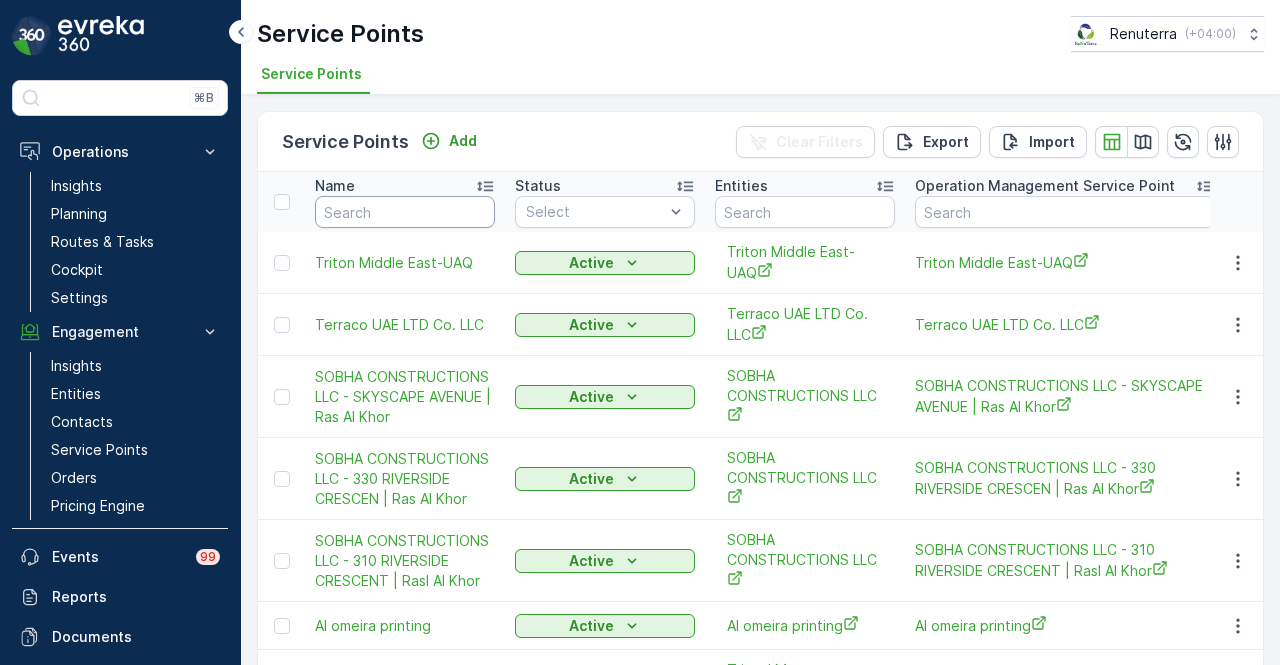 click at bounding box center [405, 212] 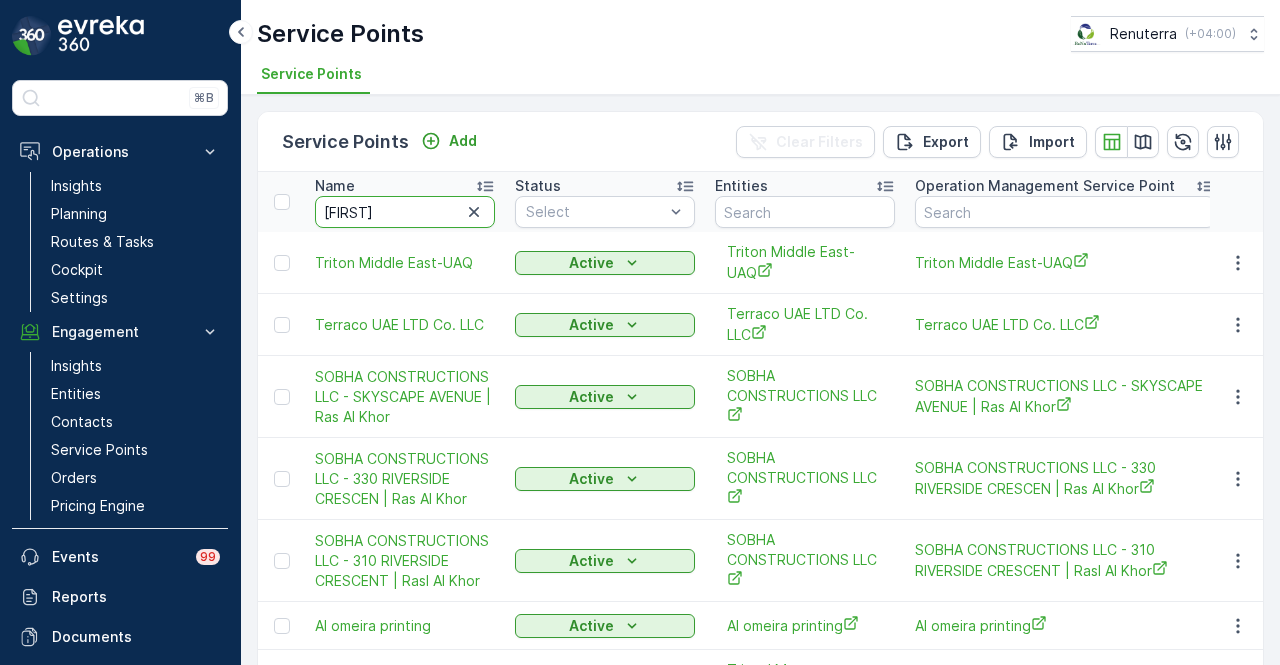 type on "[FIRST]" 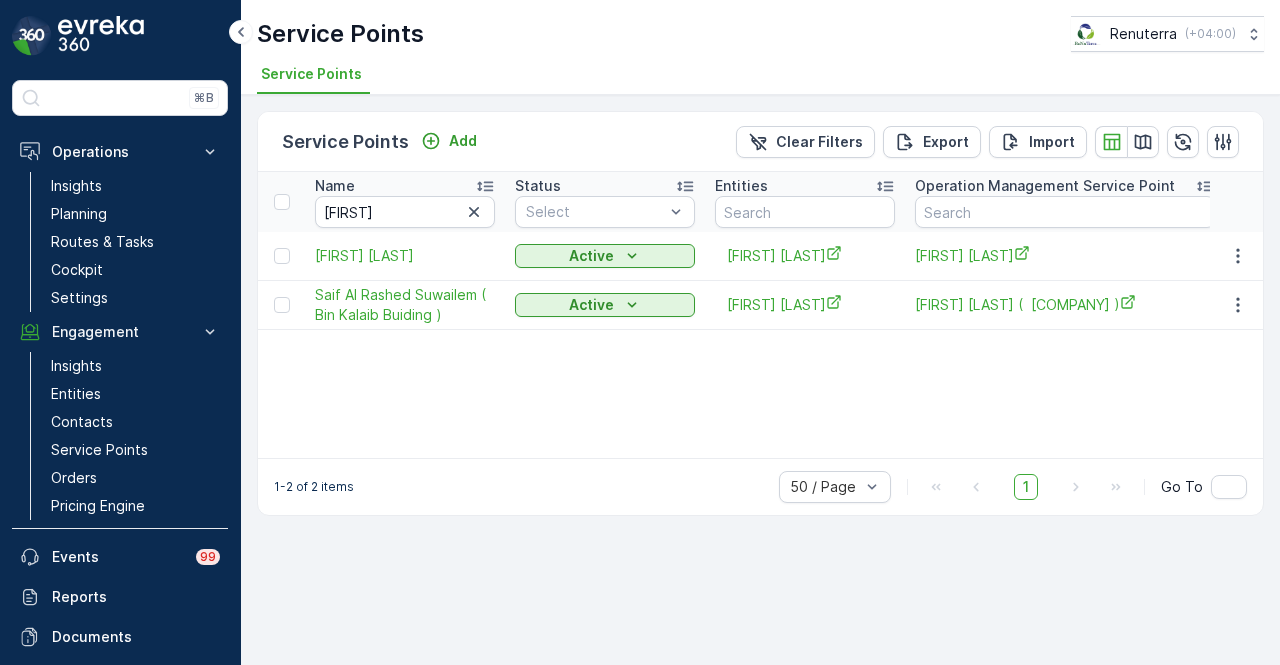 click on "Name [FIRST] Status Select Entities Operation Management Service Point Address Order Settings Select Dynamics SP ID Trade License Number VAT Number Creation Time - Last Update Time - [FIRST] Active [FIRST] [FIRST] ( Bin Kalaib Buiding ) Active [FIRST] [FIRST] (  Bin Kalaib Buiding )  All Types Selected - - - [DATE] [TIME] [DATE] [TIME]" at bounding box center (760, 315) 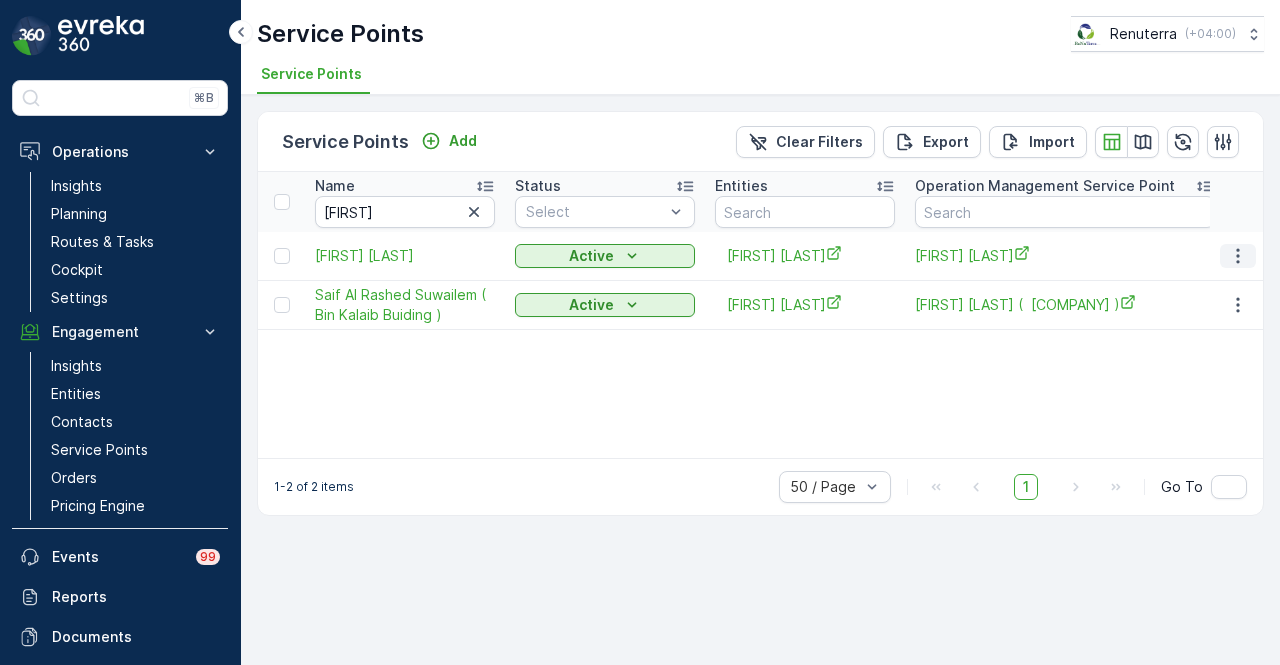 click 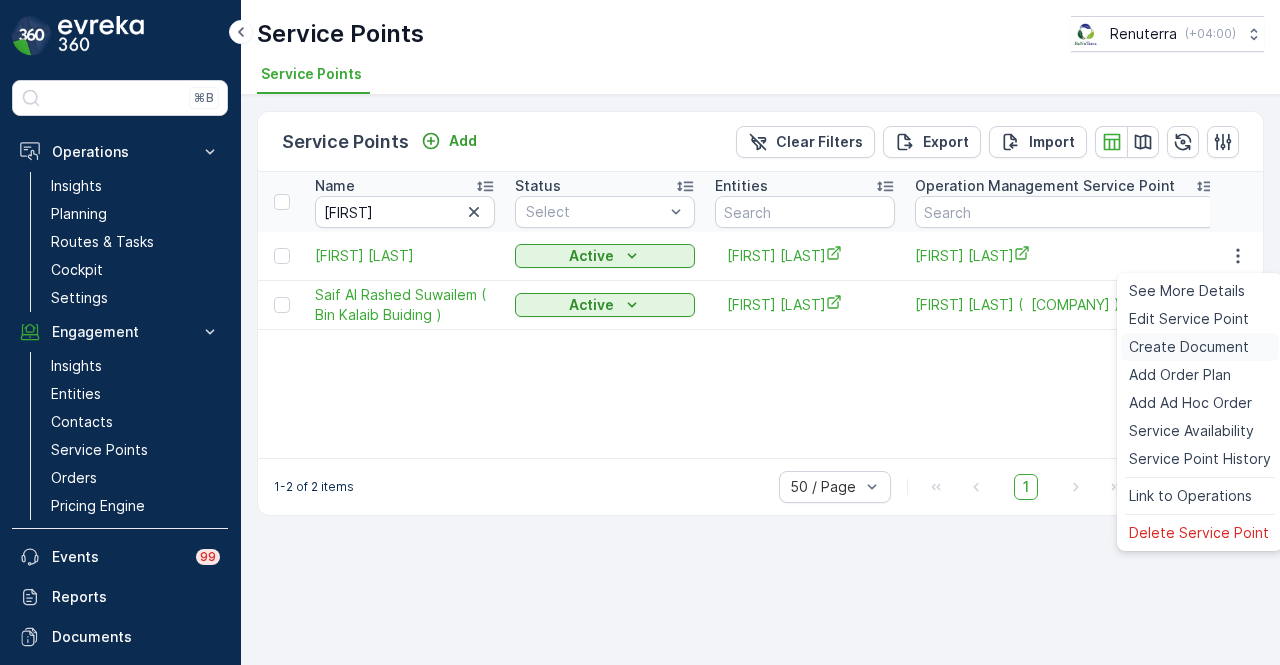 click on "Create Document" at bounding box center [1189, 347] 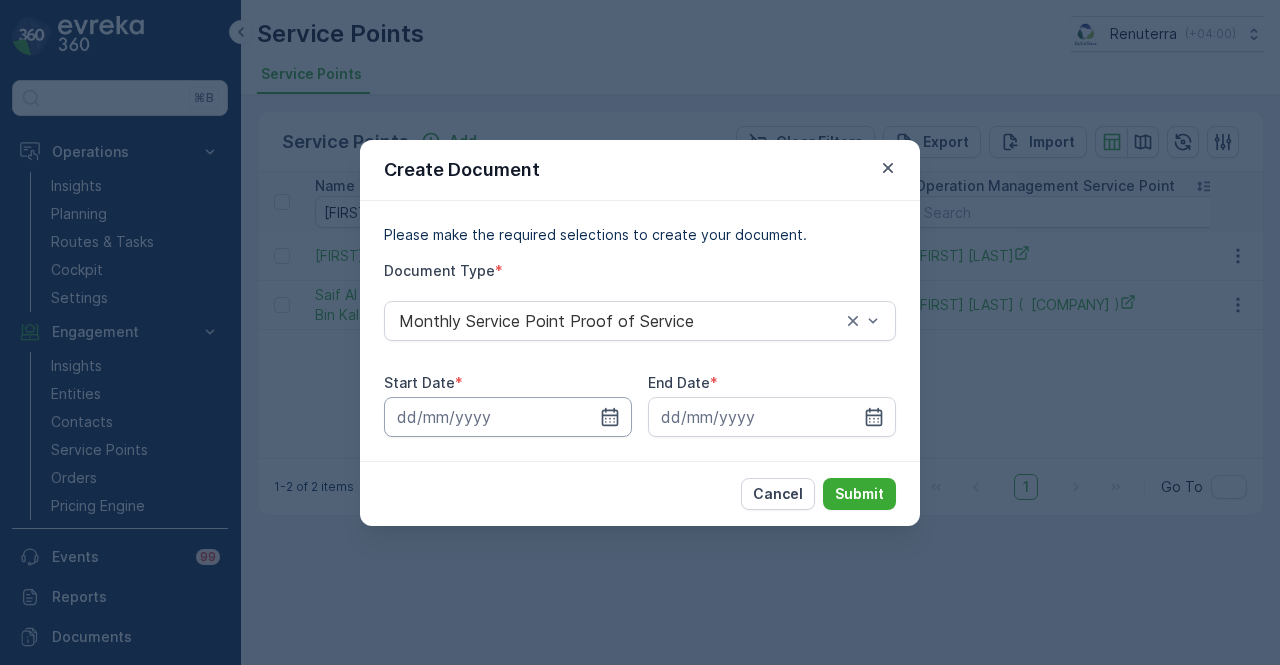 click at bounding box center (508, 417) 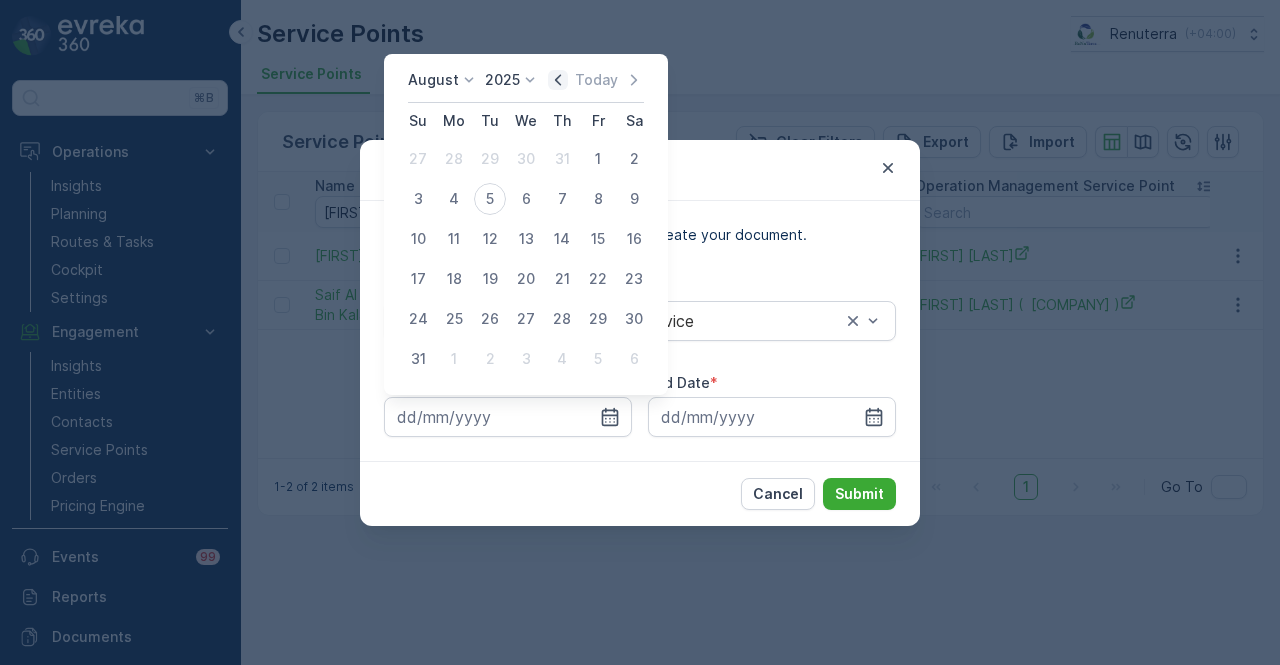 click 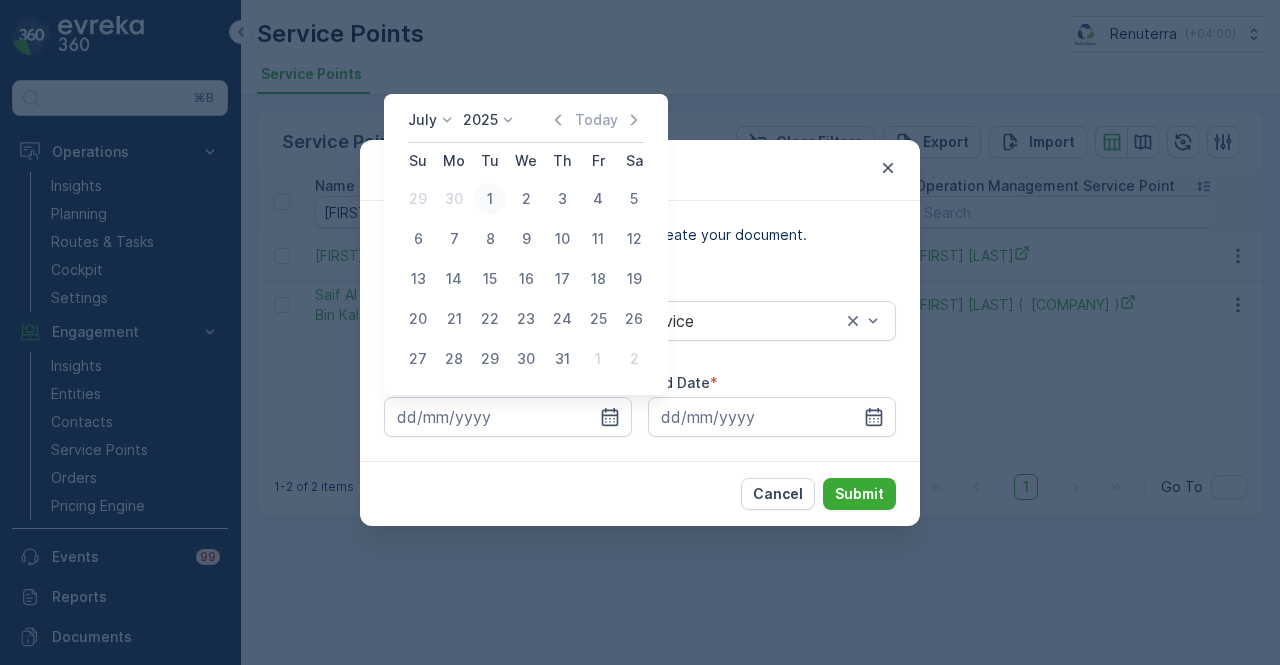 click on "1" at bounding box center (490, 199) 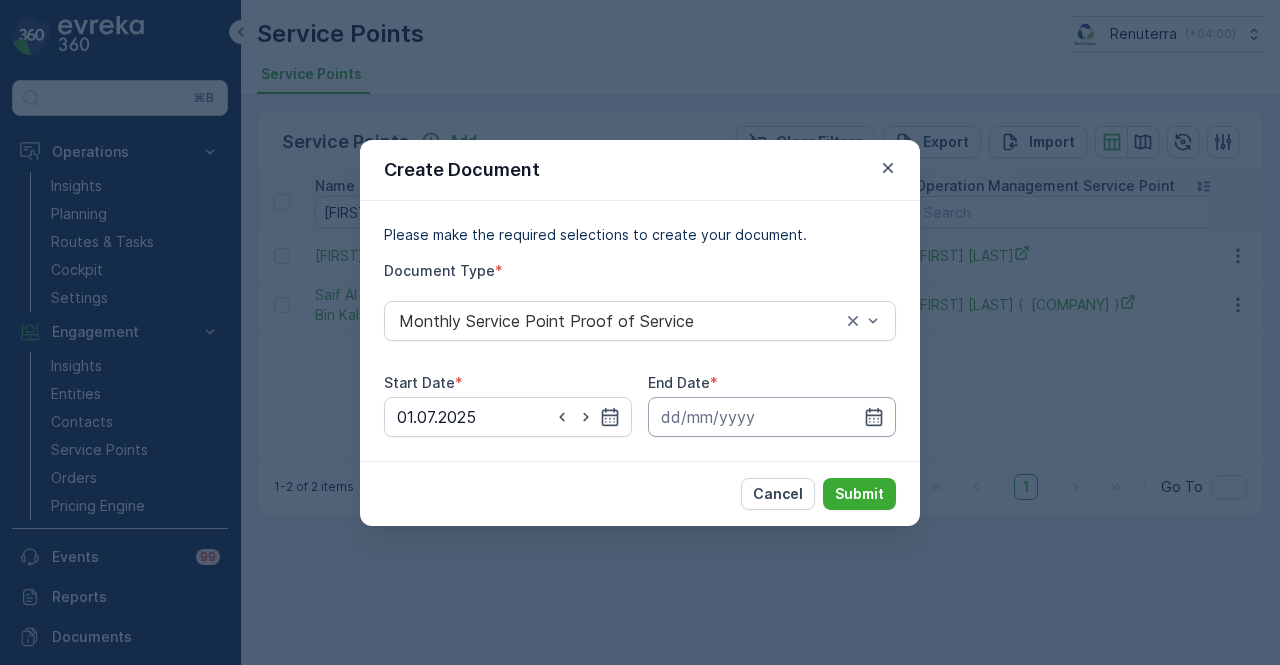 click at bounding box center (772, 417) 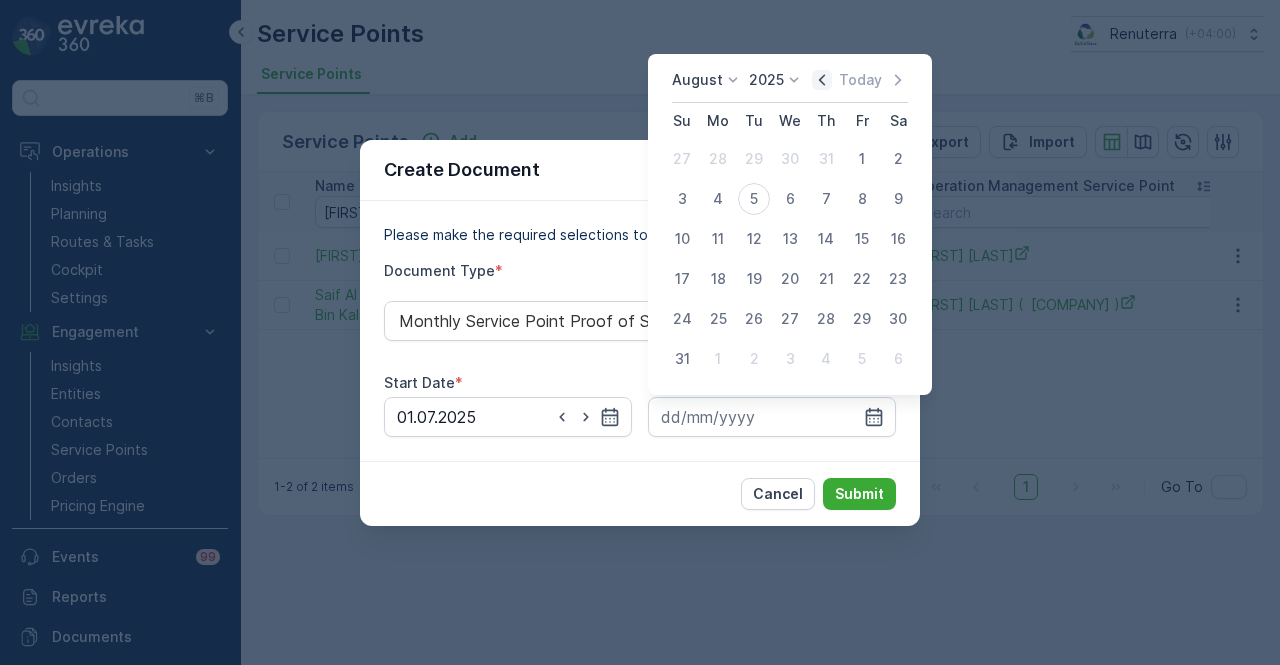 click 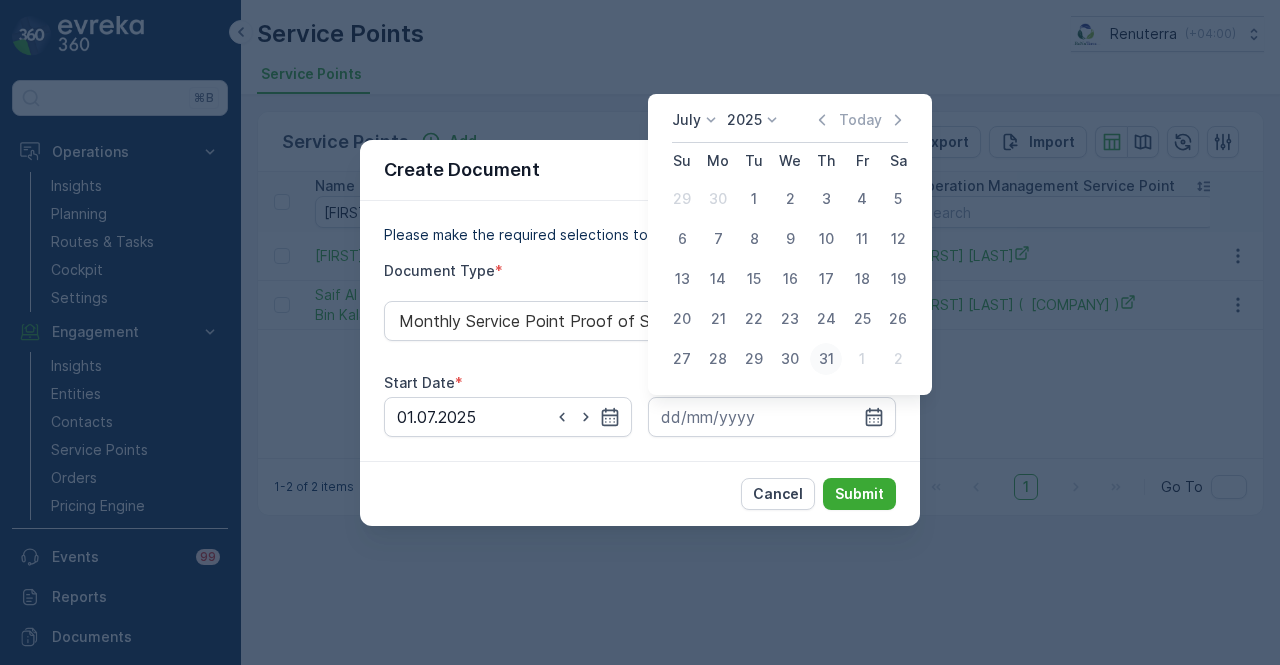 click on "31" at bounding box center (826, 359) 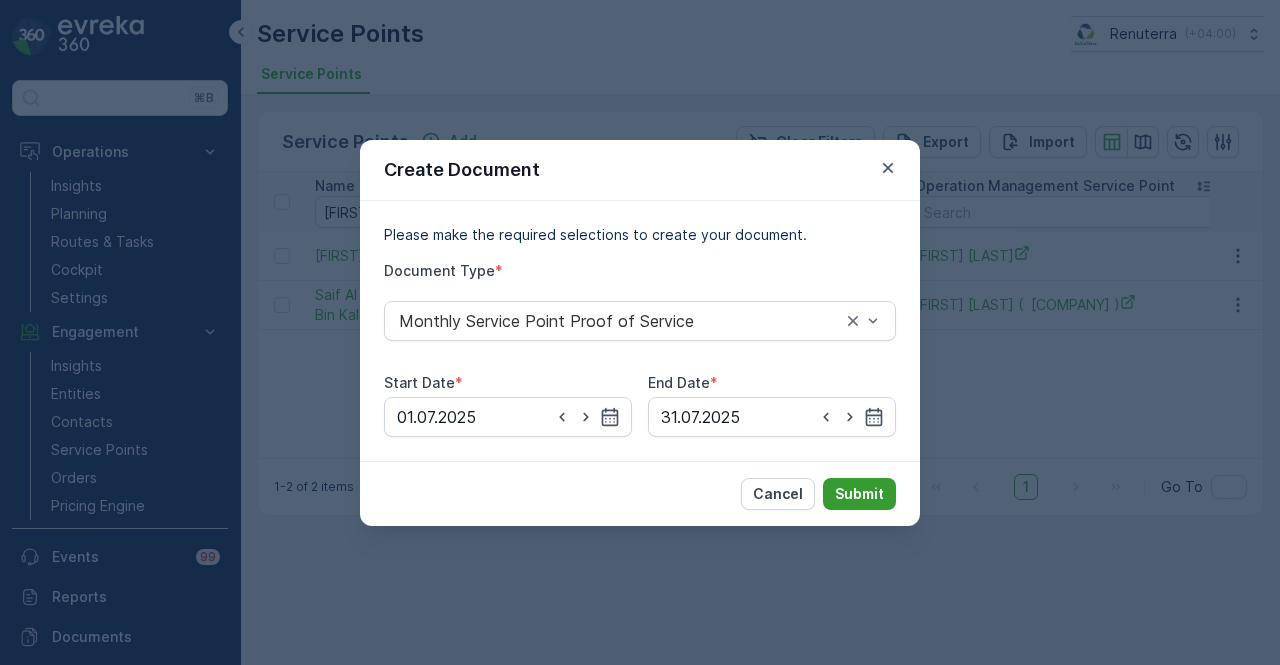 click on "Submit" at bounding box center [859, 494] 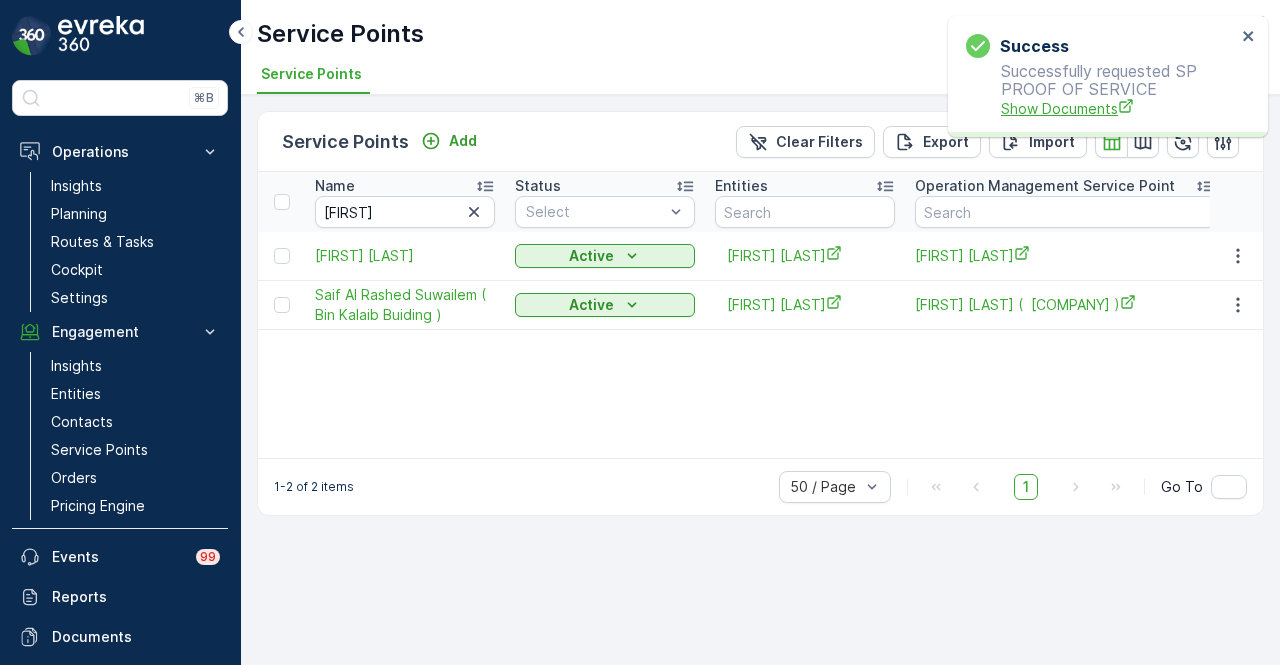 click on "Show Documents" at bounding box center (1118, 108) 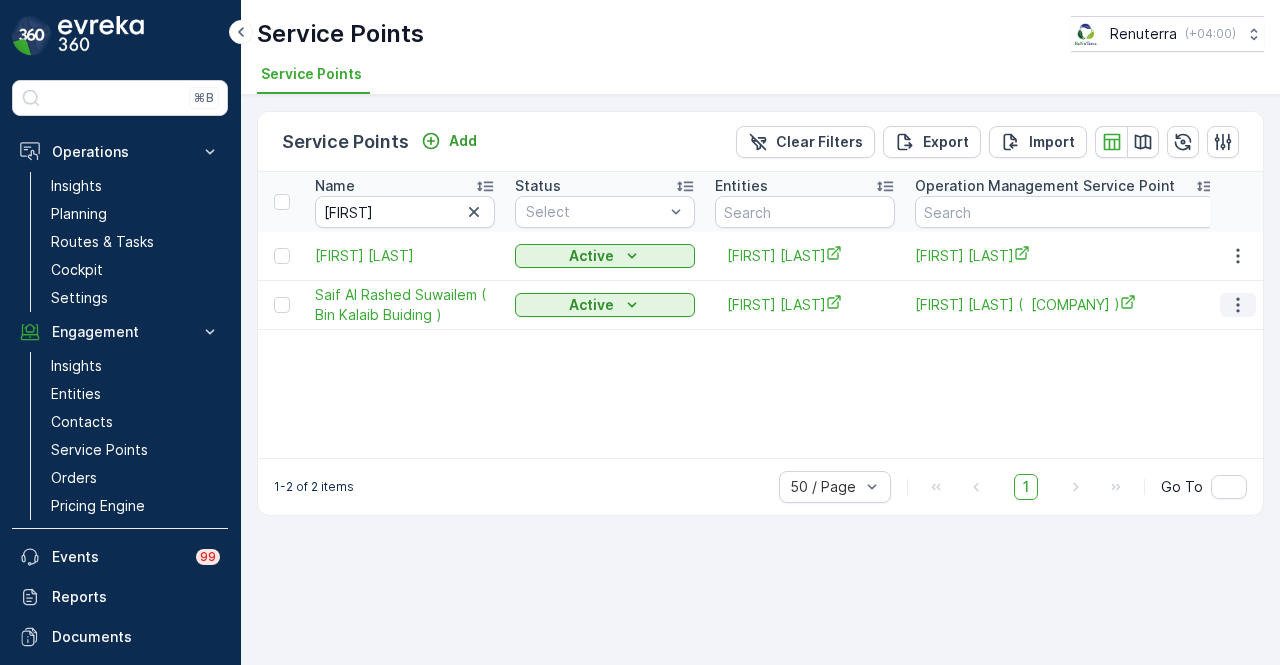 click 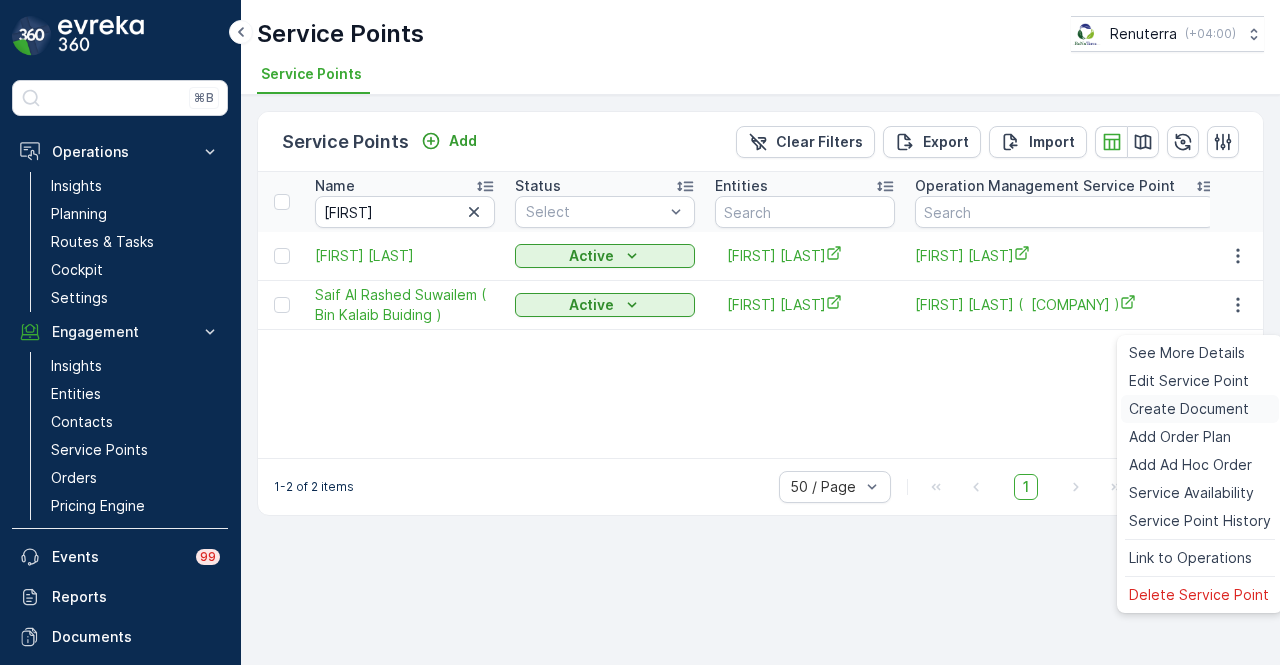 click on "Create Document" at bounding box center [1189, 409] 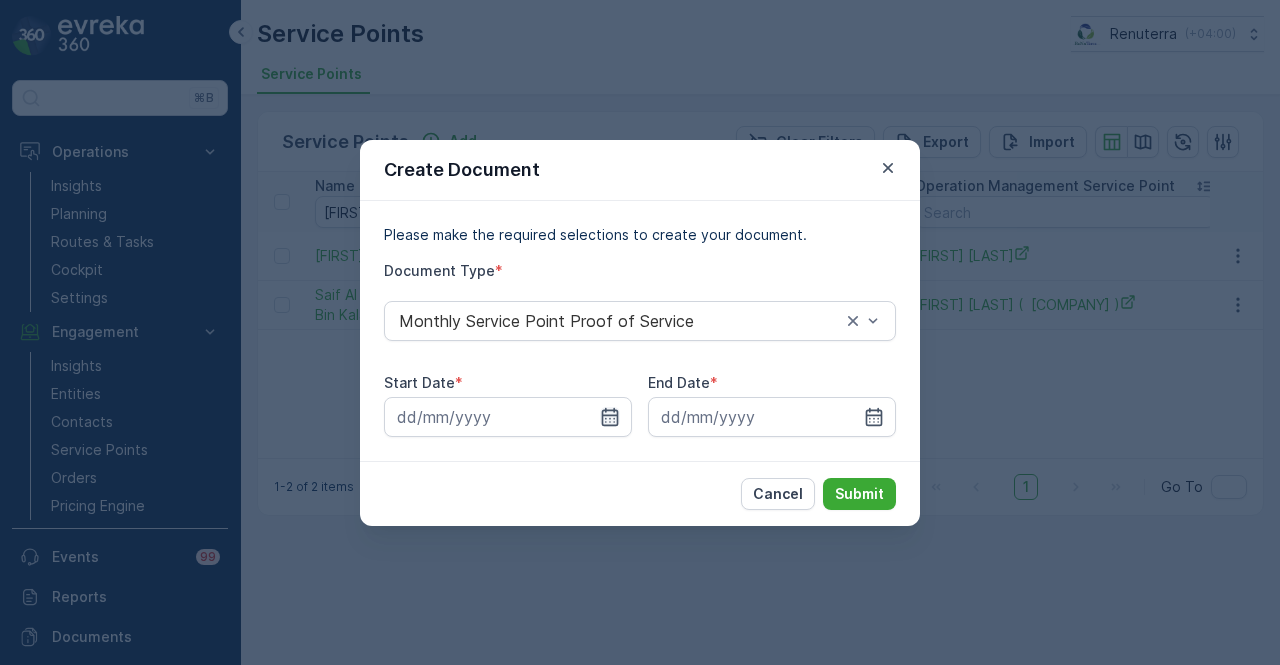 click 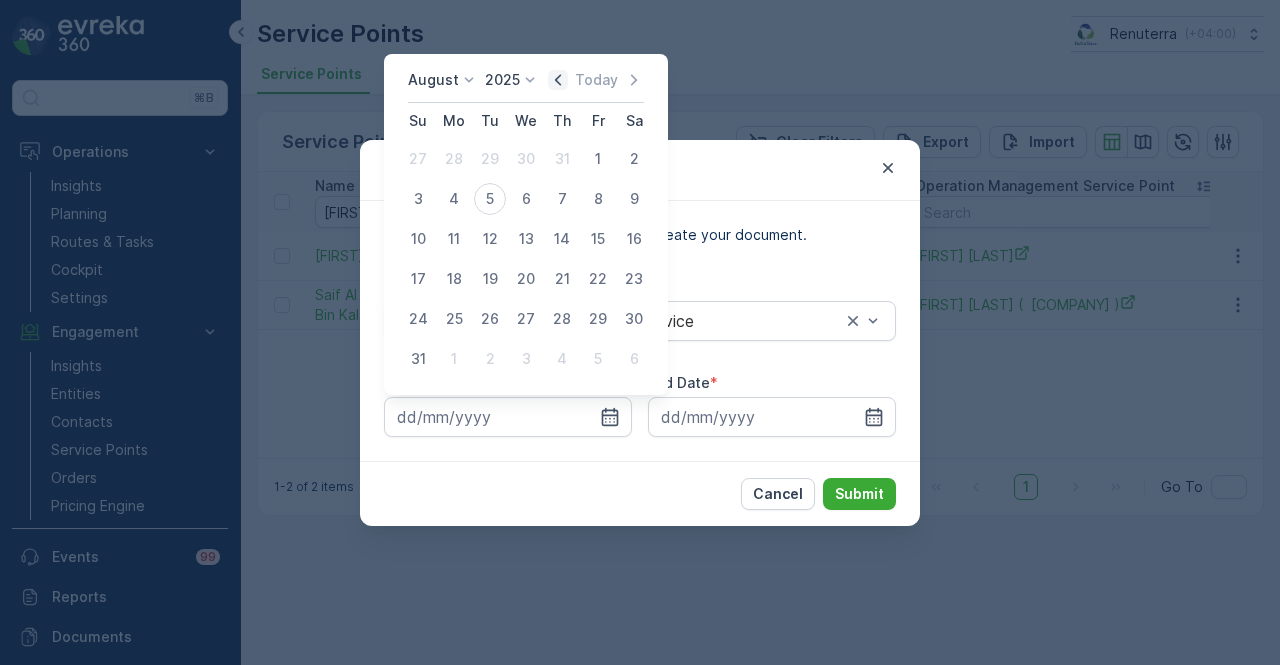 click 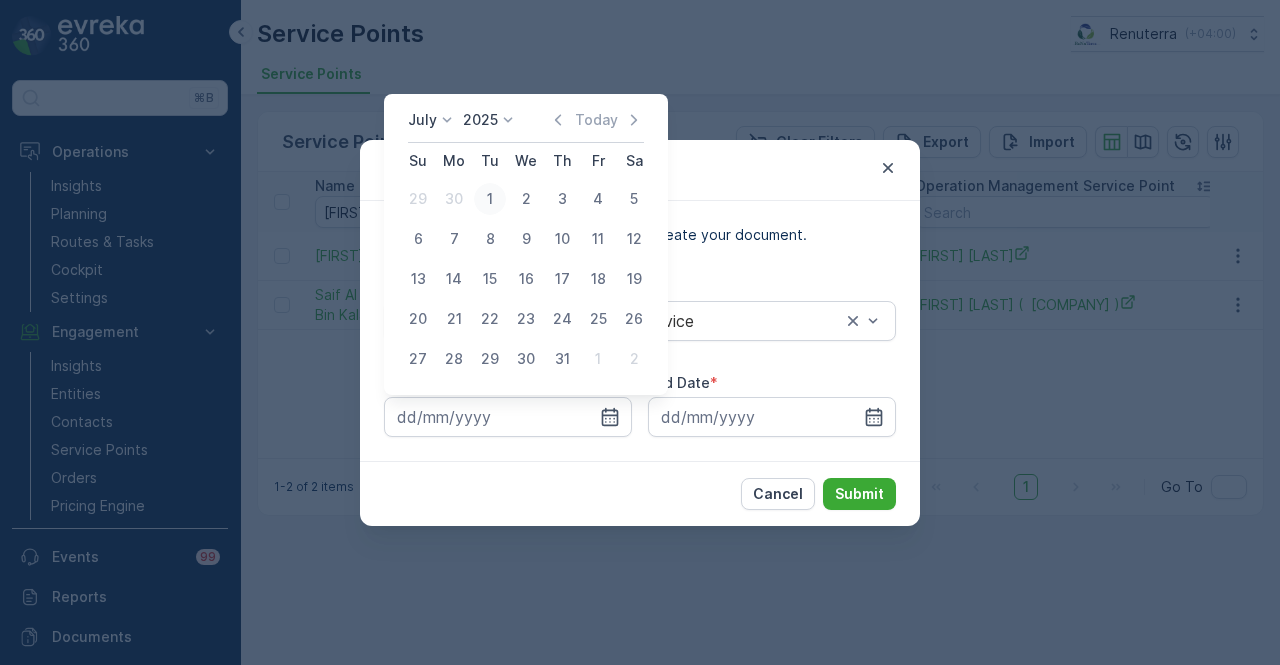 click on "1" at bounding box center [490, 199] 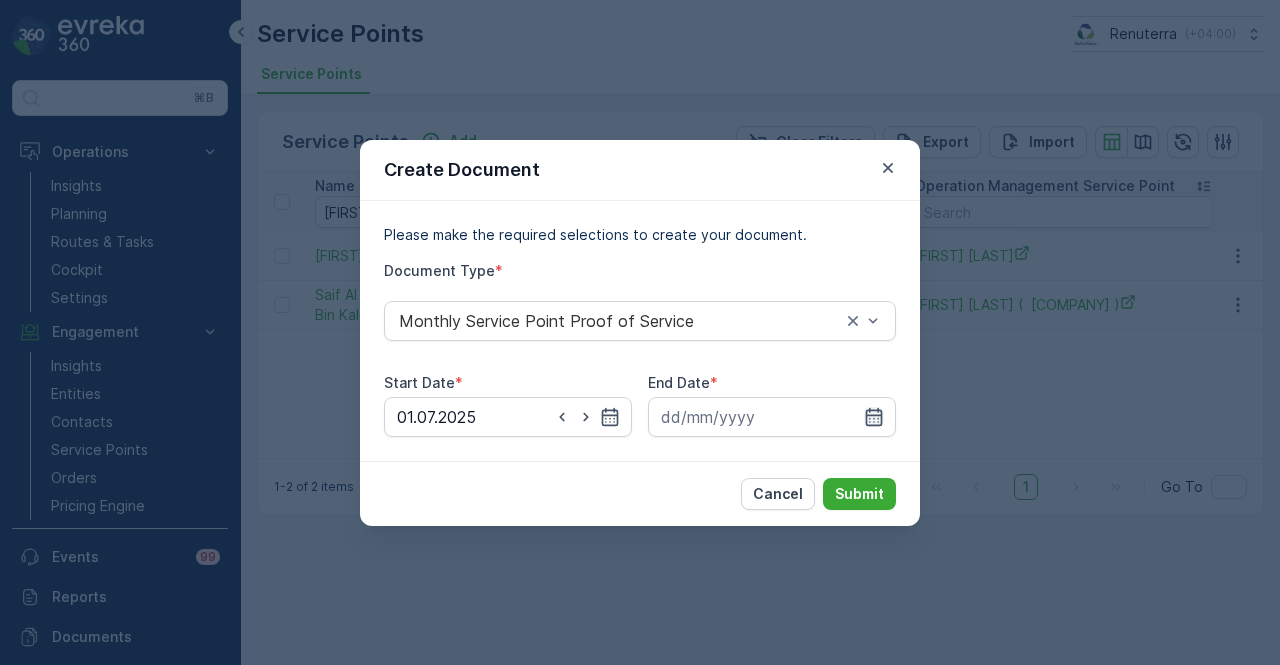 click 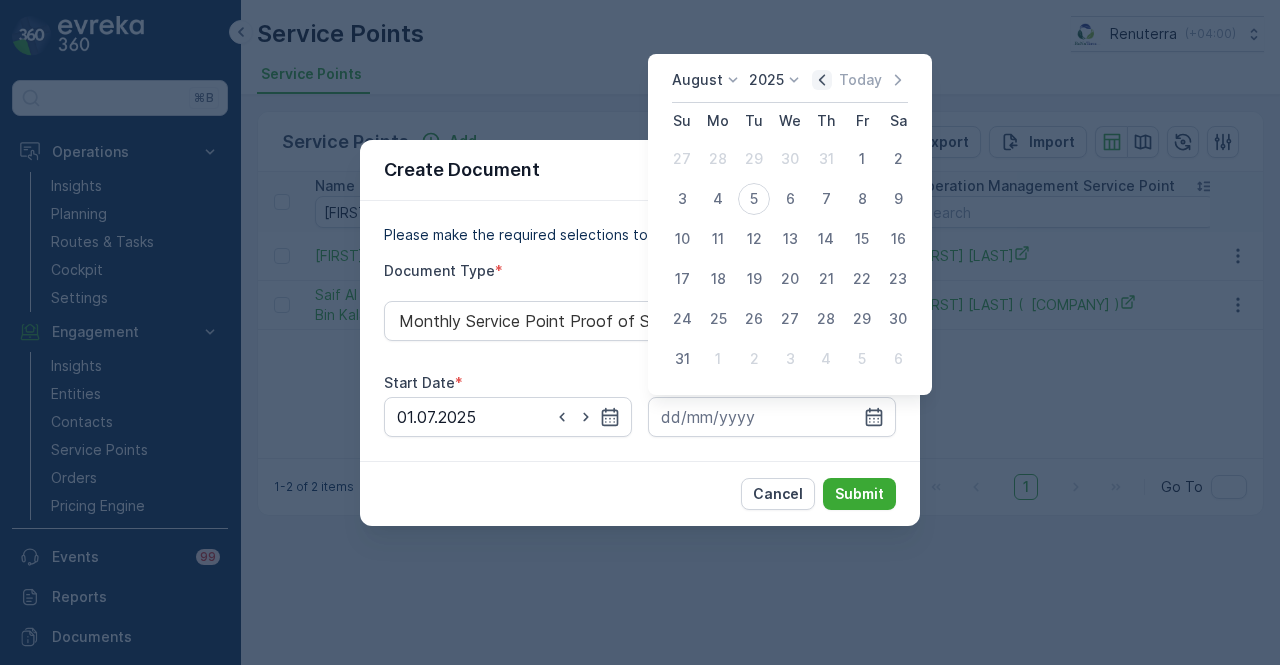 click 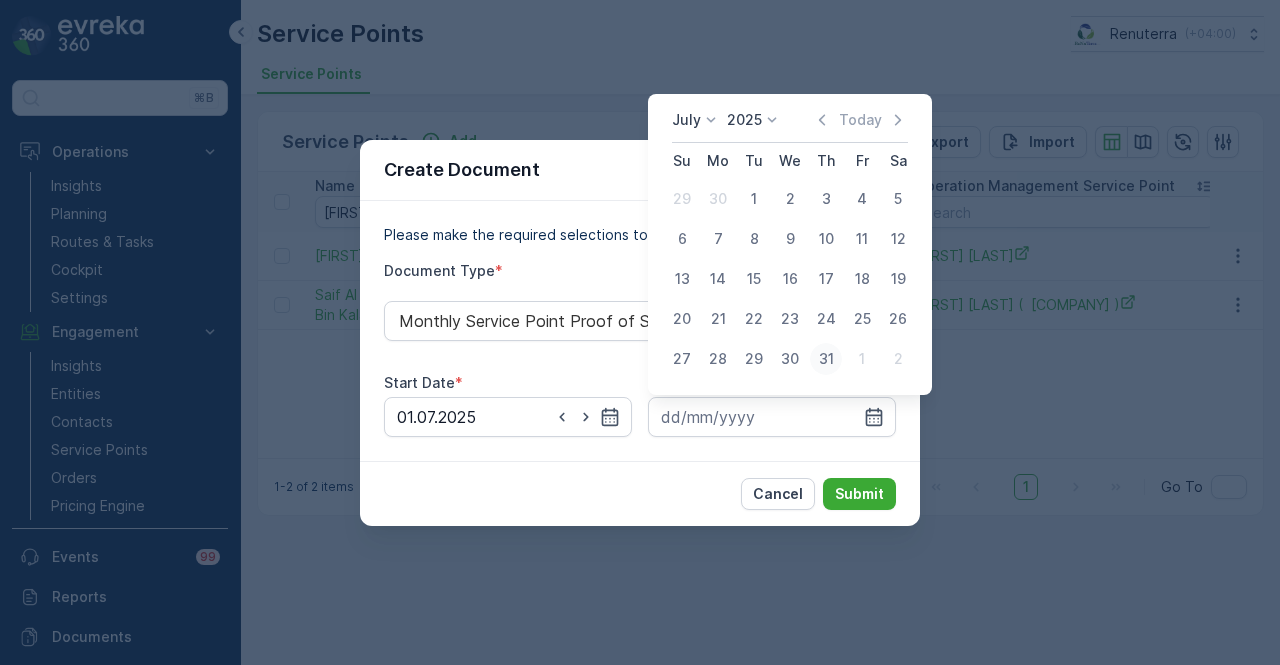 click on "31" at bounding box center [826, 359] 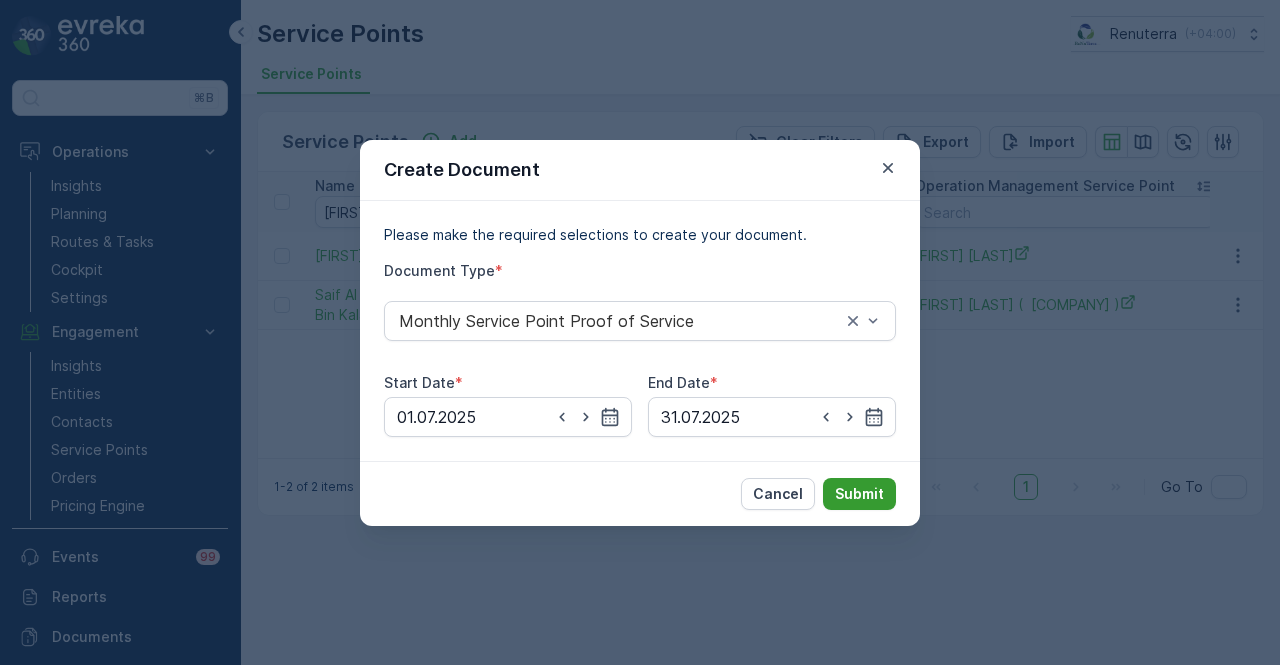 click on "Submit" at bounding box center (859, 494) 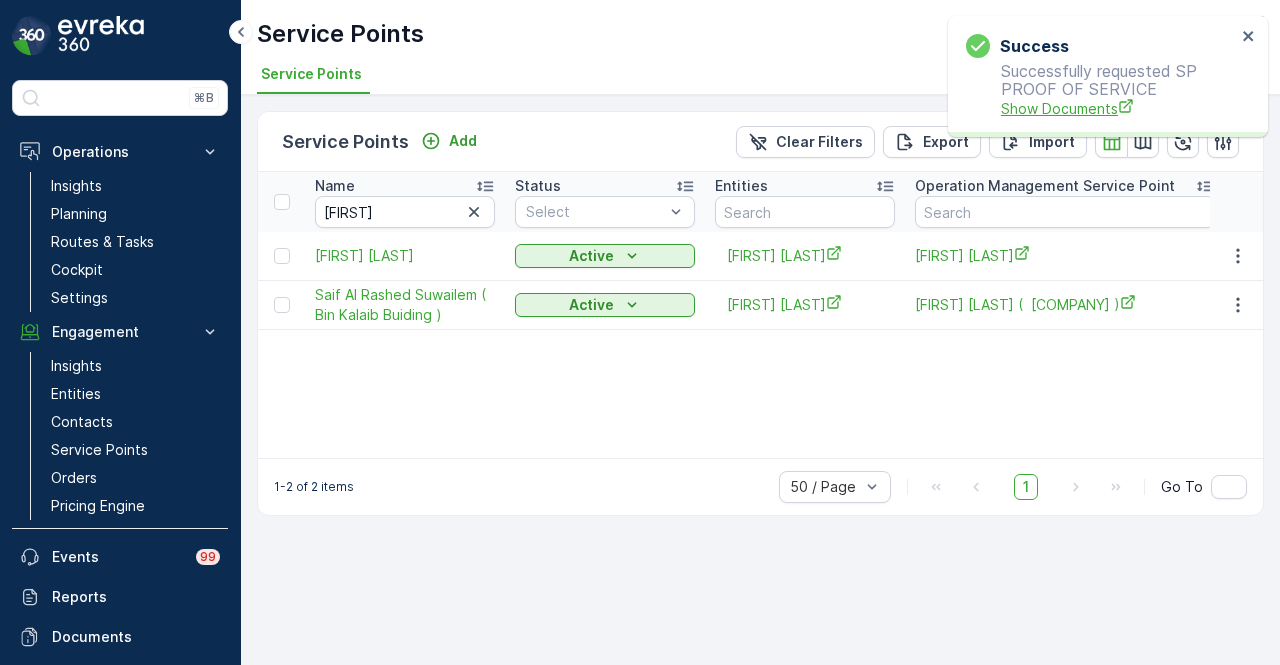 click on "Show Documents" at bounding box center [1118, 108] 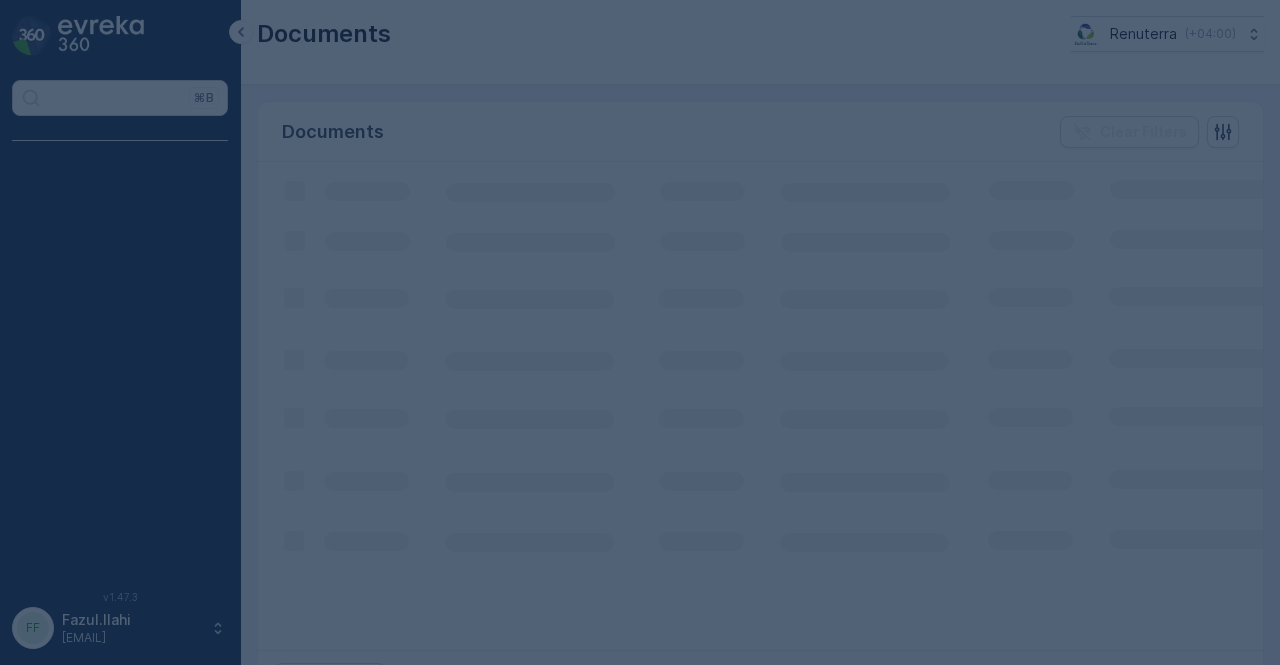 scroll, scrollTop: 0, scrollLeft: 0, axis: both 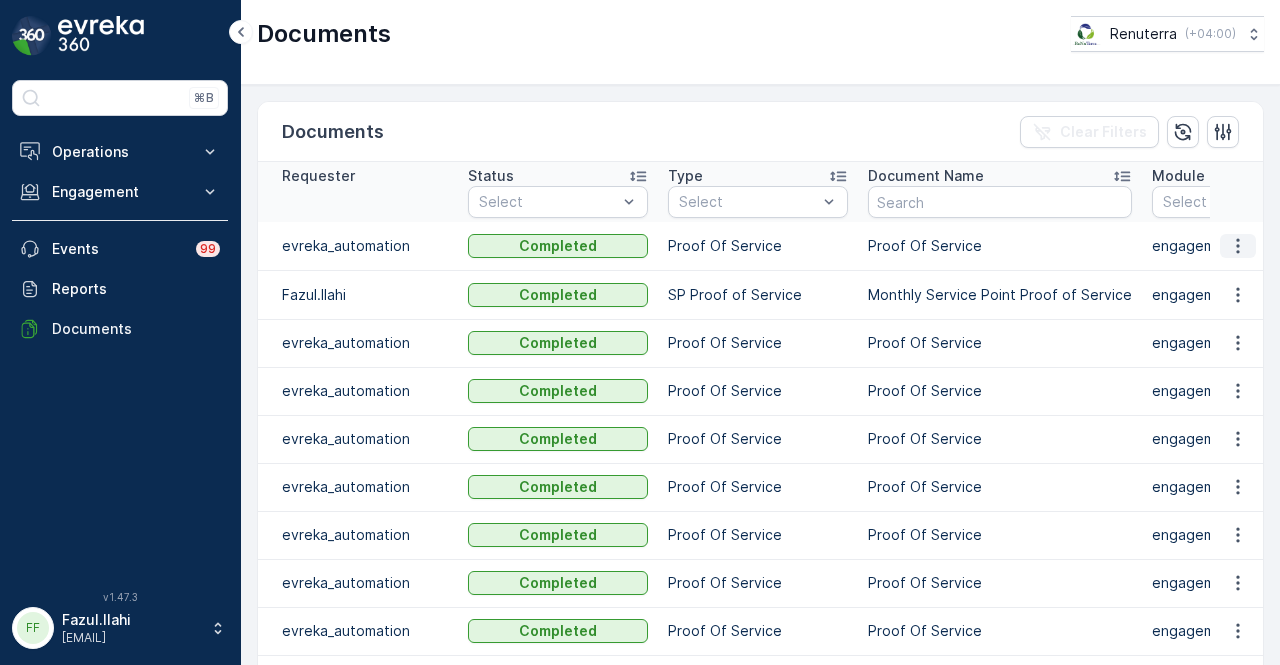 click 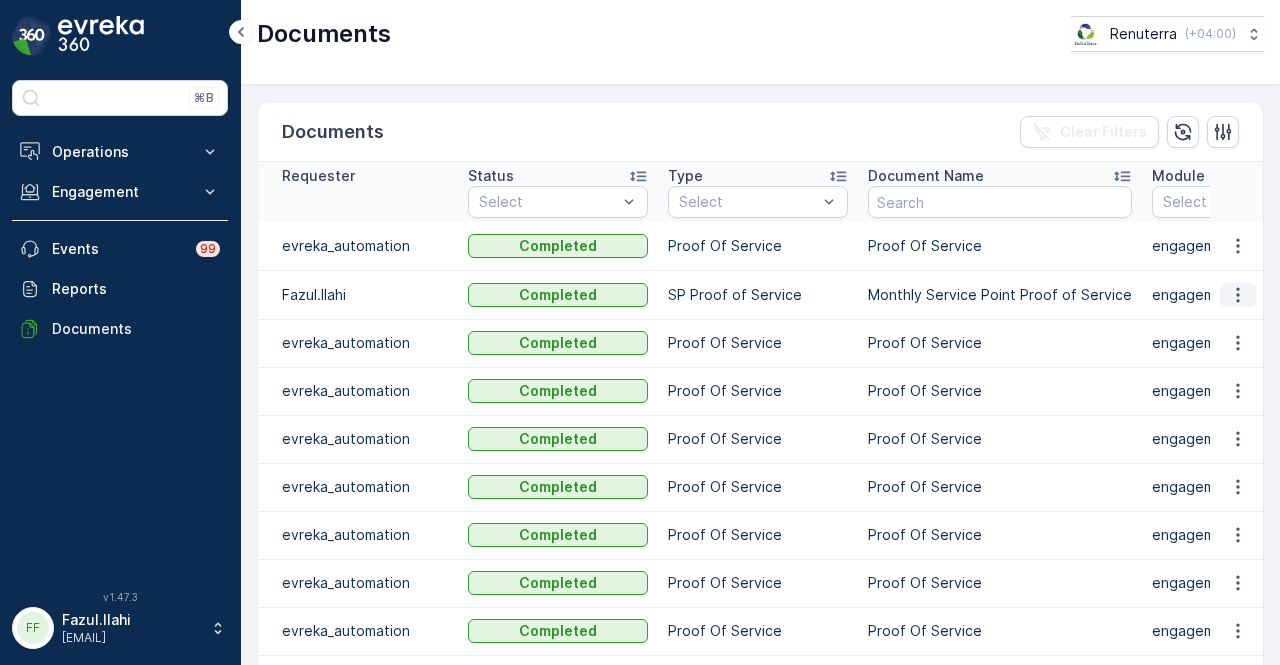 click at bounding box center [1238, 295] 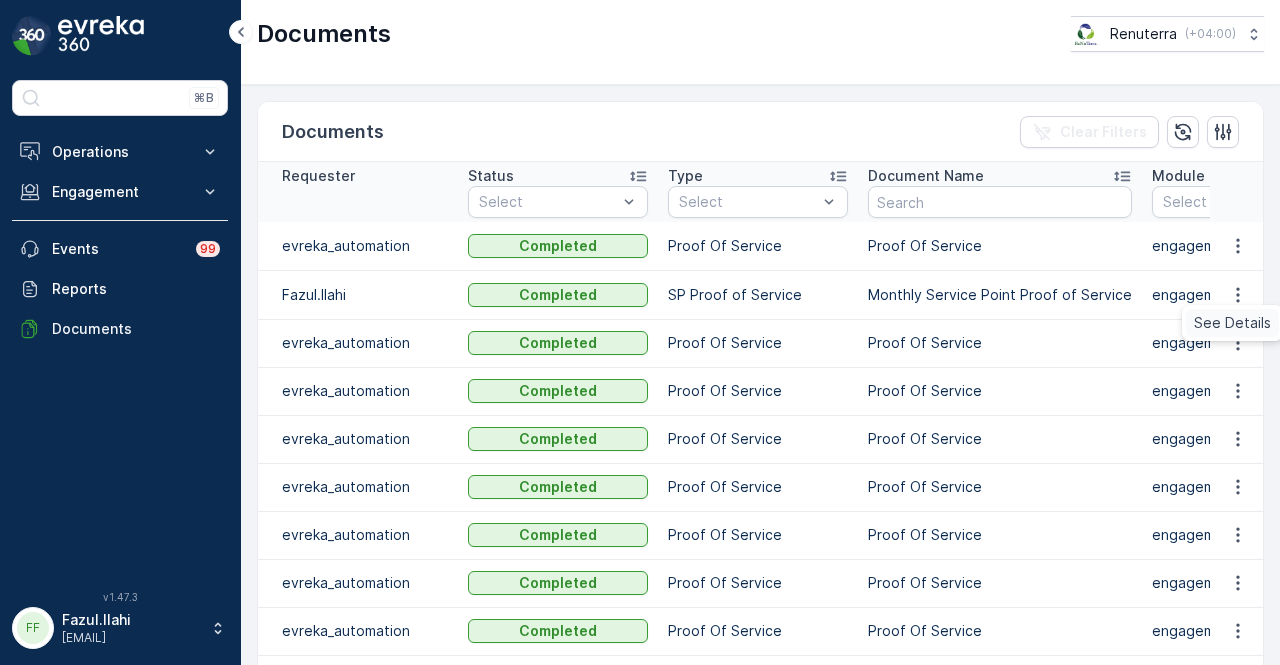 click on "See Details" at bounding box center [1232, 323] 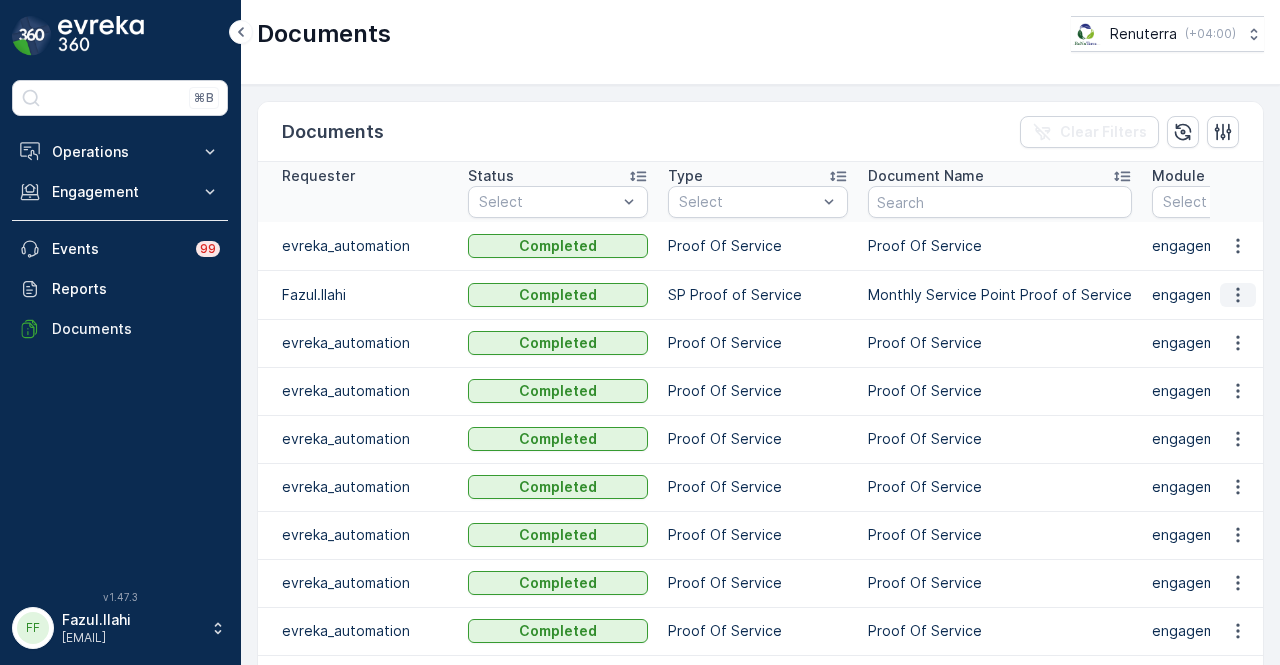 click 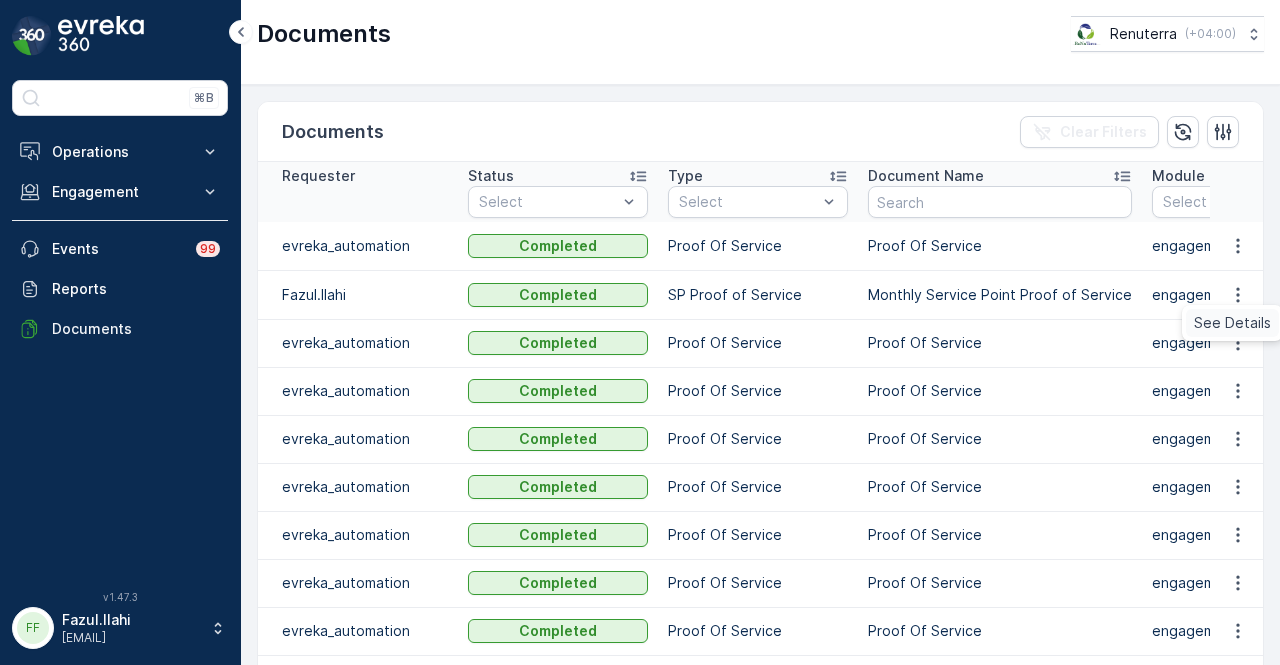 click on "See Details" at bounding box center (1232, 323) 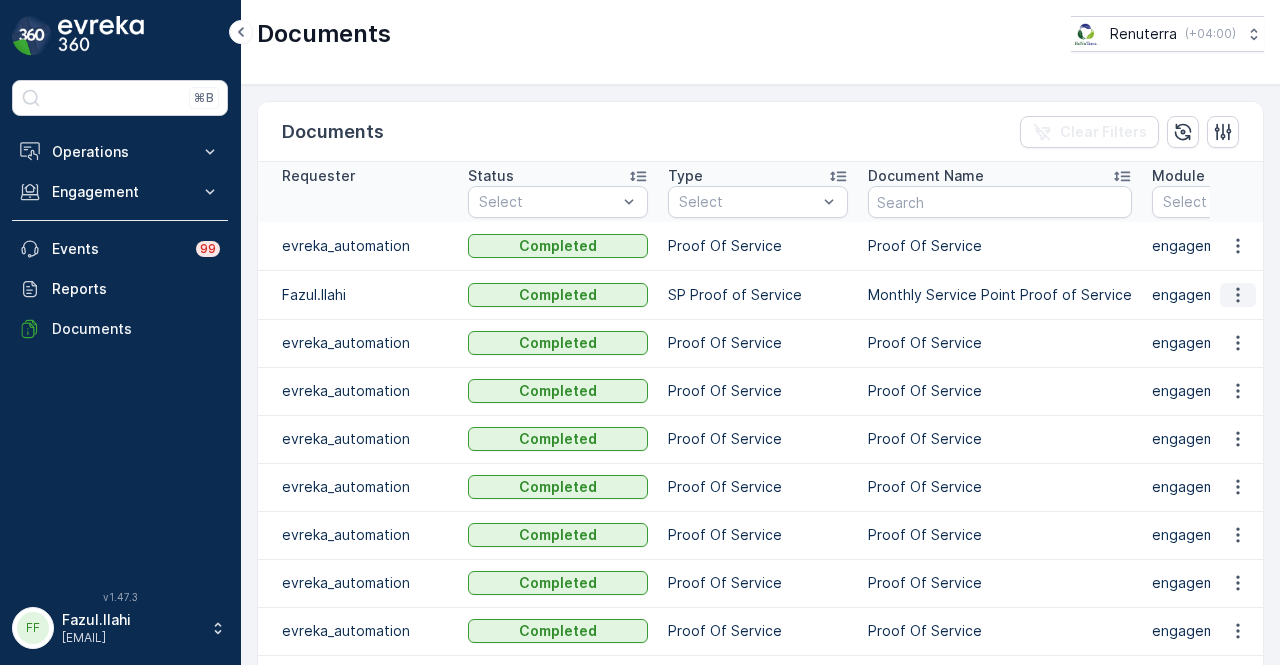 click 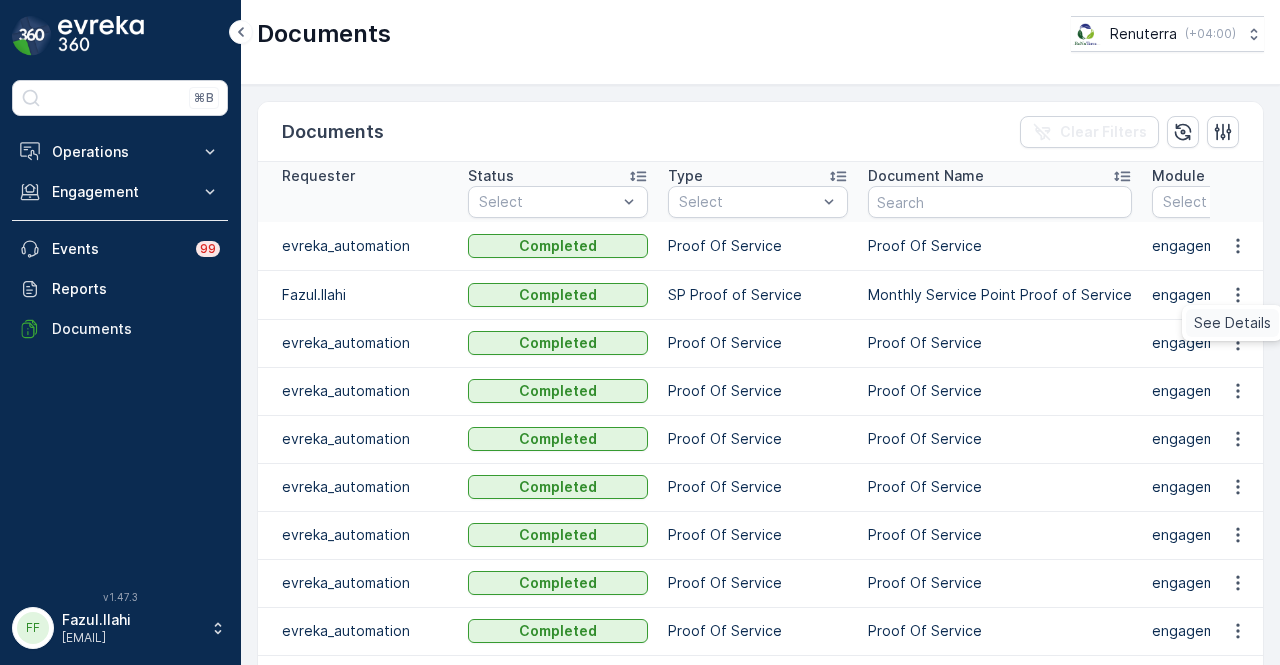 click on "See Details" at bounding box center (1232, 323) 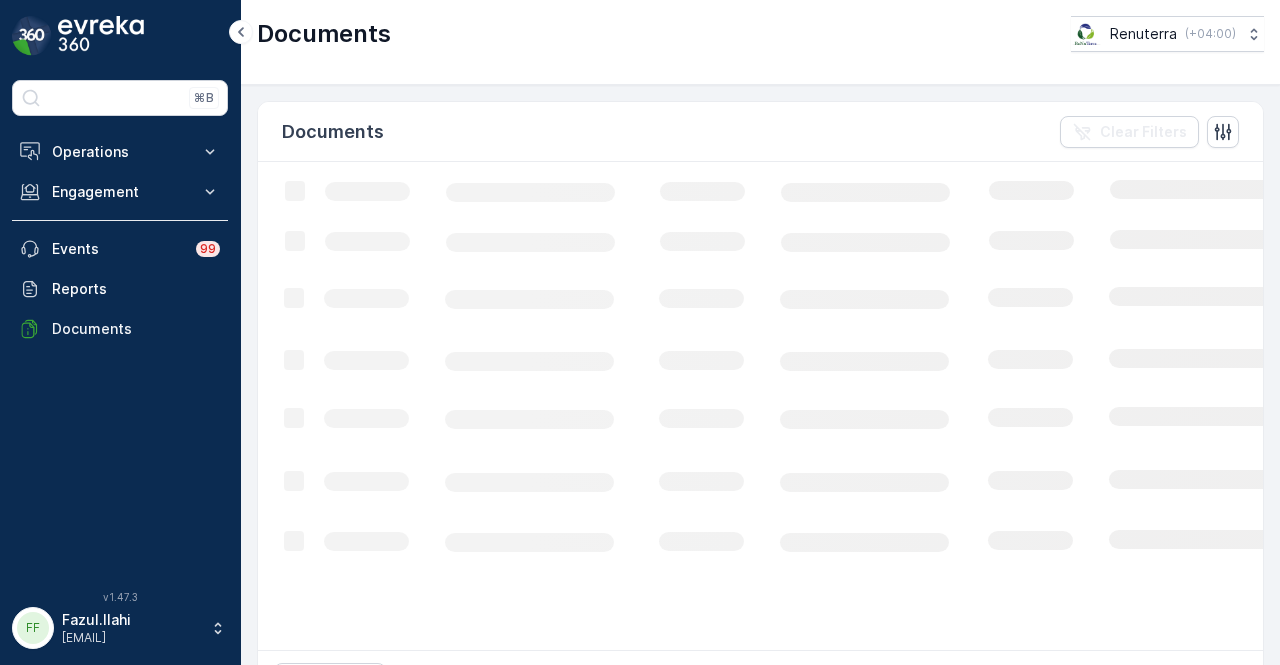 scroll, scrollTop: 0, scrollLeft: 0, axis: both 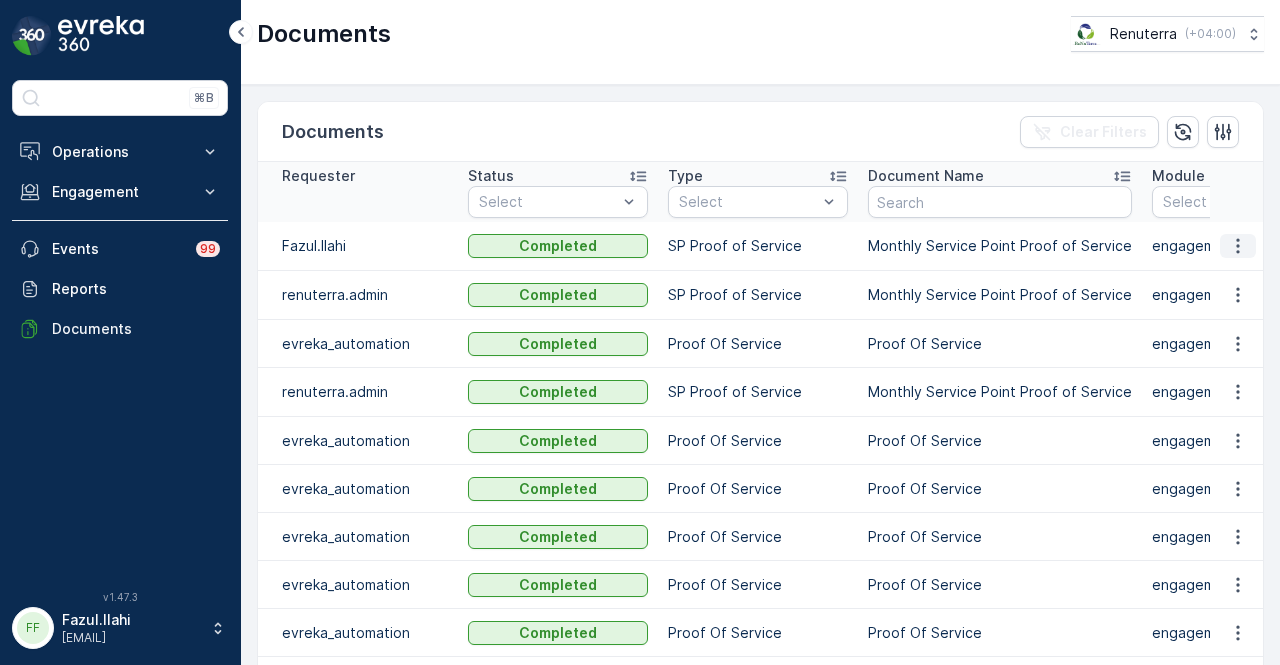 click 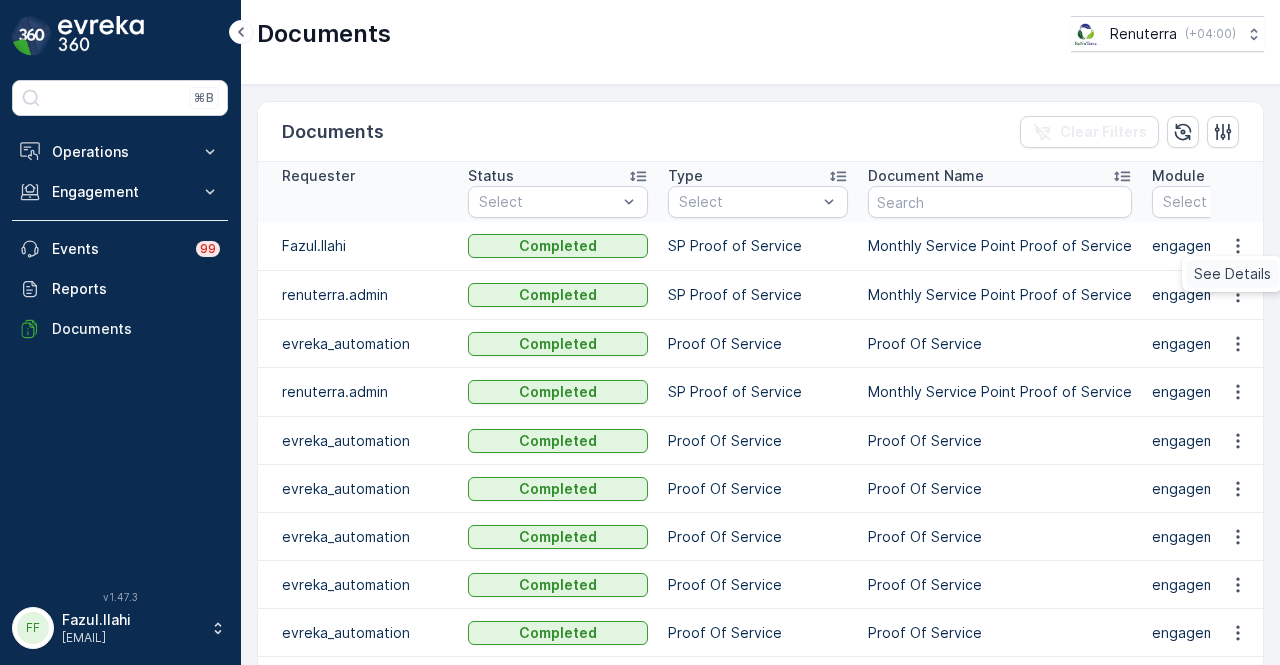 click on "See Details" at bounding box center (1232, 274) 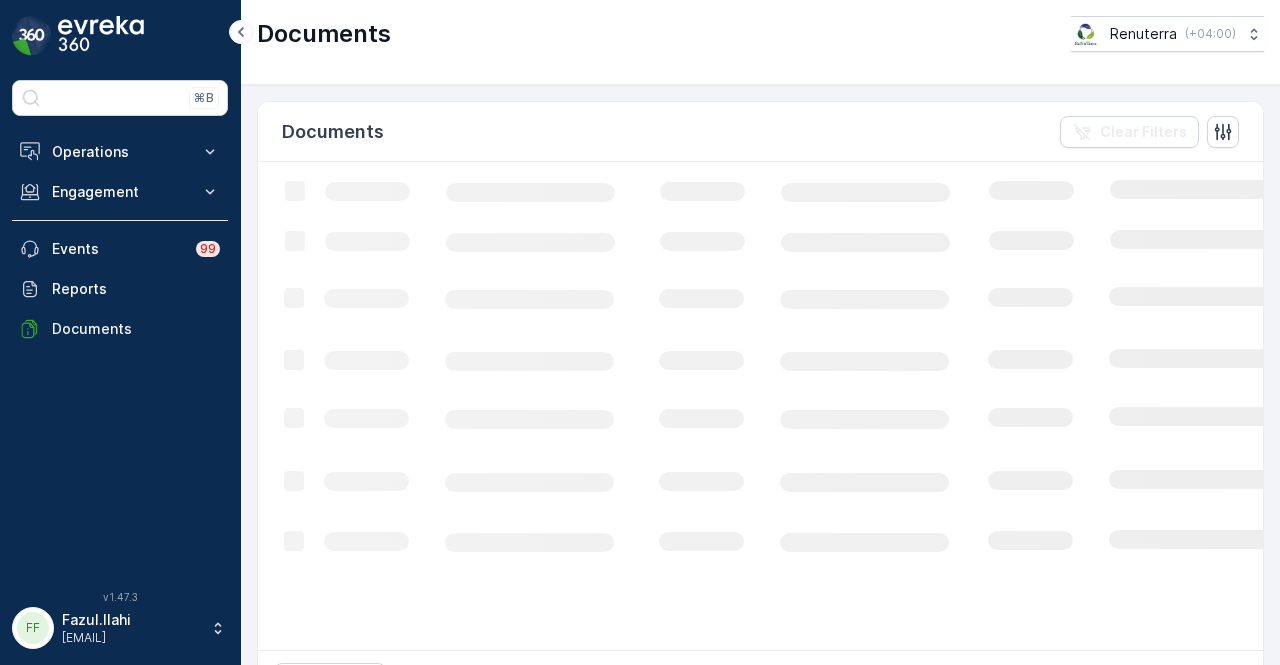 scroll, scrollTop: 0, scrollLeft: 0, axis: both 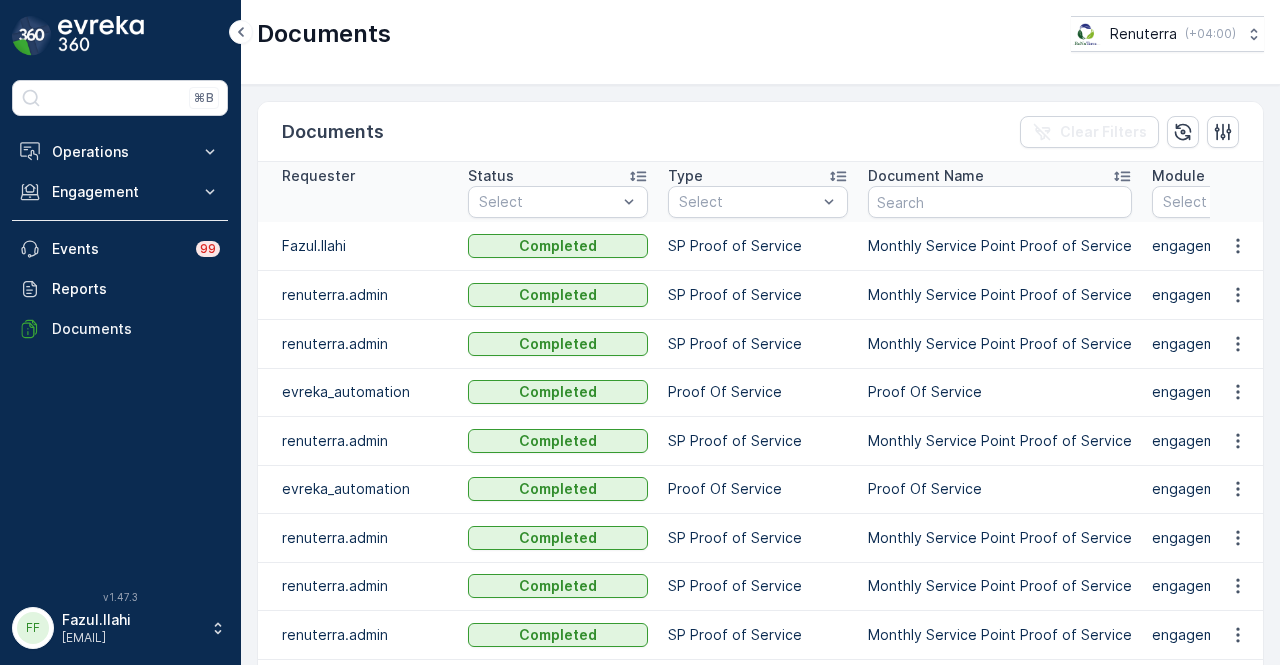 click at bounding box center (1237, 246) 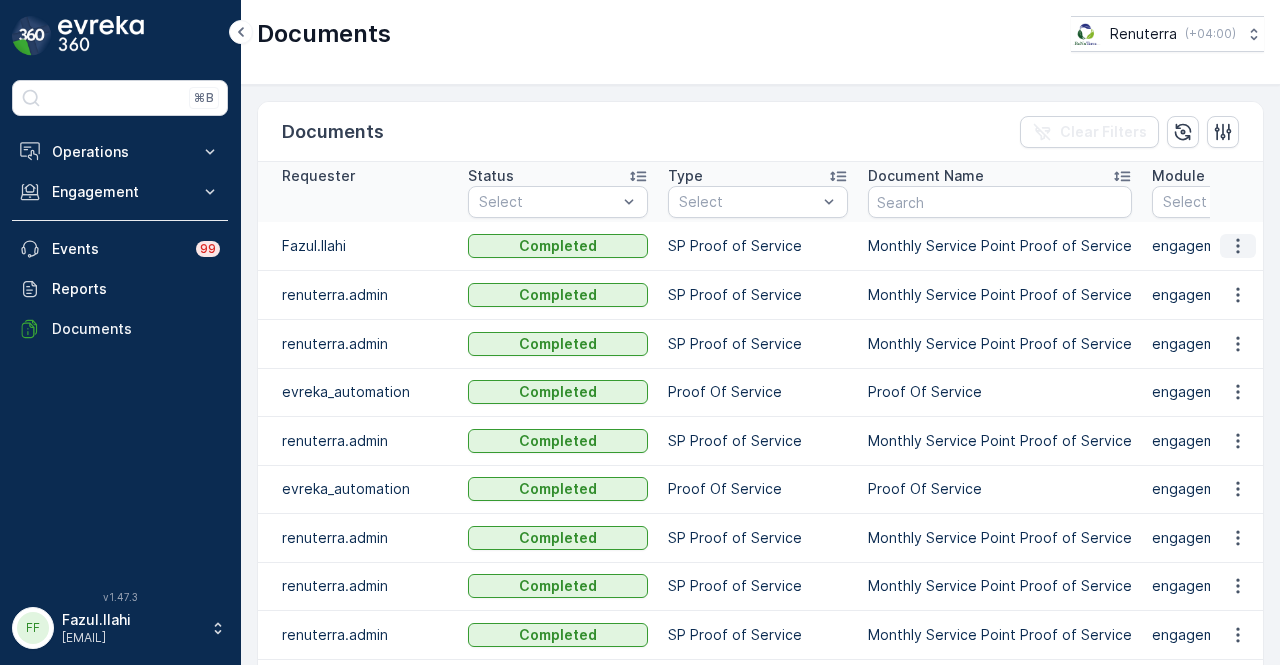 click at bounding box center (1238, 246) 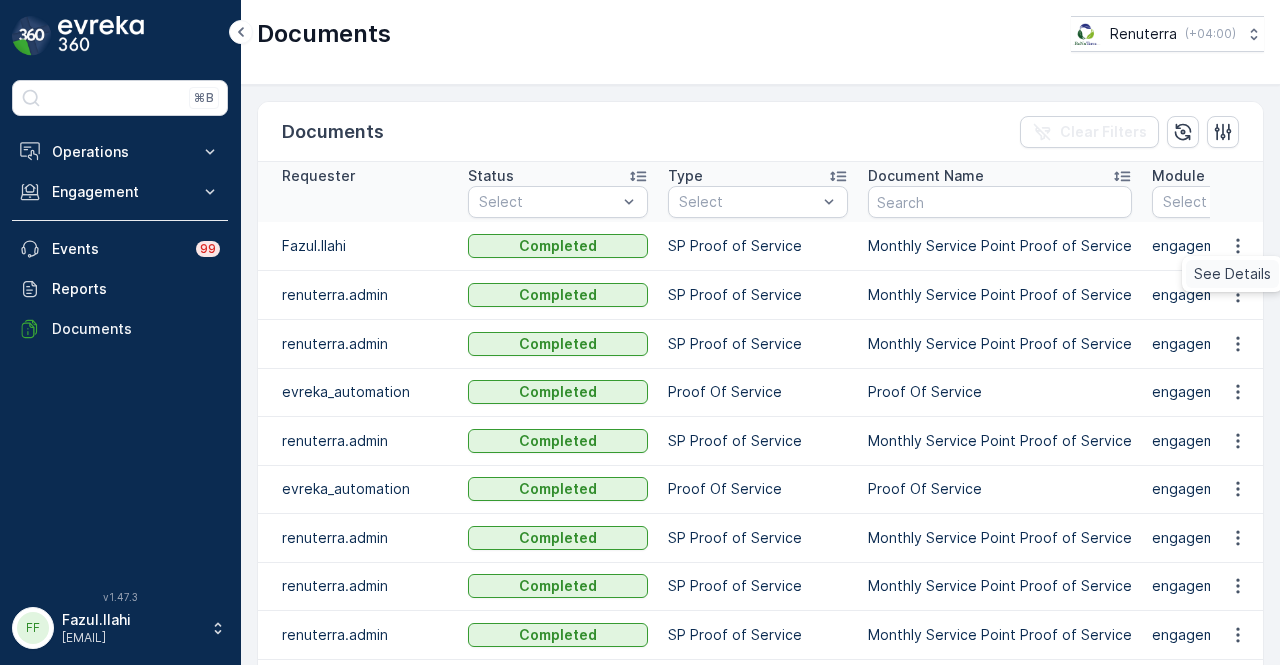 click on "See Details" at bounding box center (1232, 274) 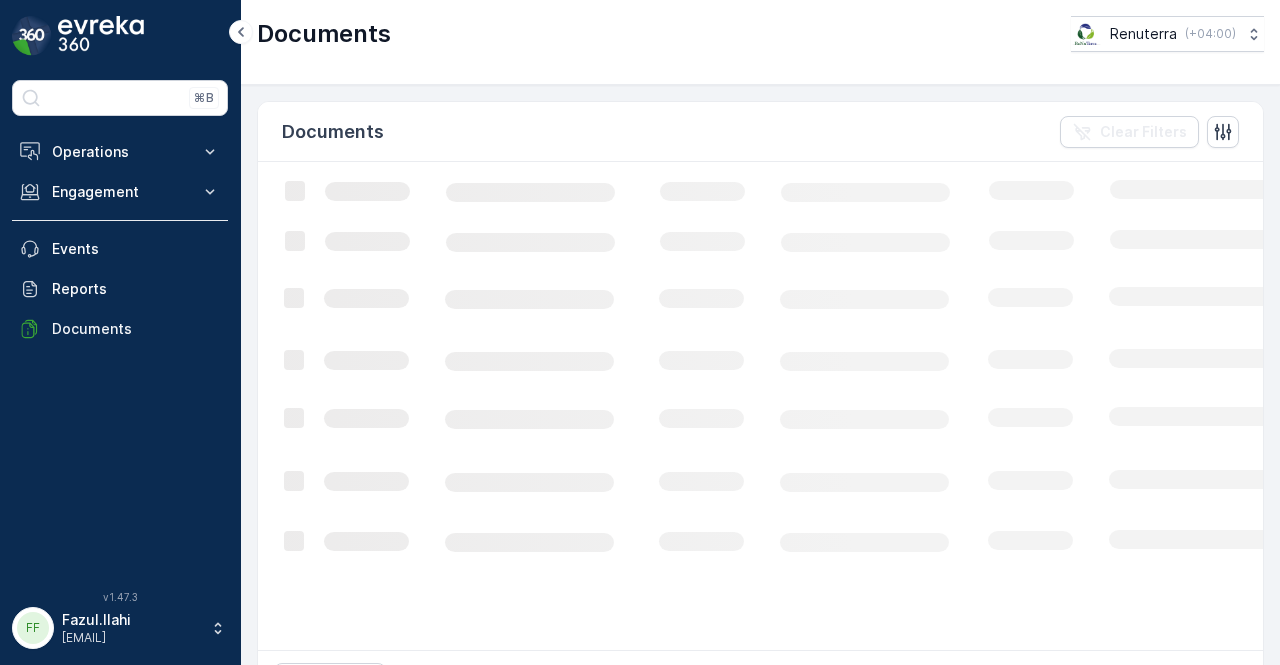 scroll, scrollTop: 0, scrollLeft: 0, axis: both 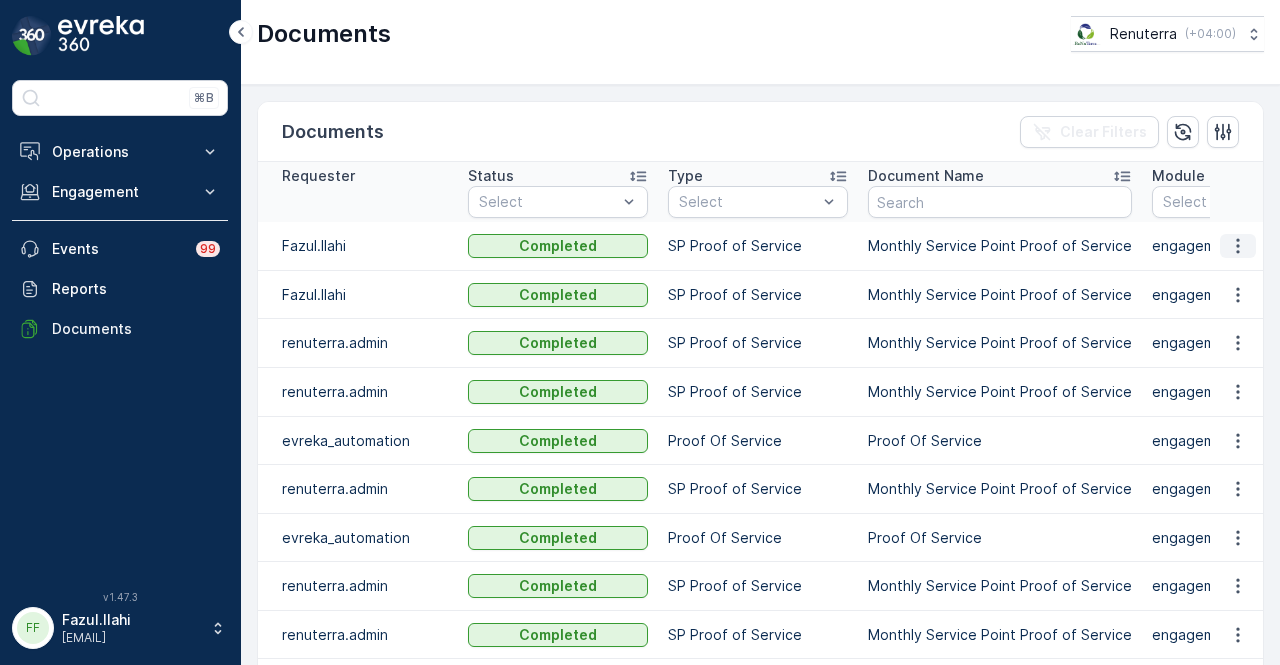 click 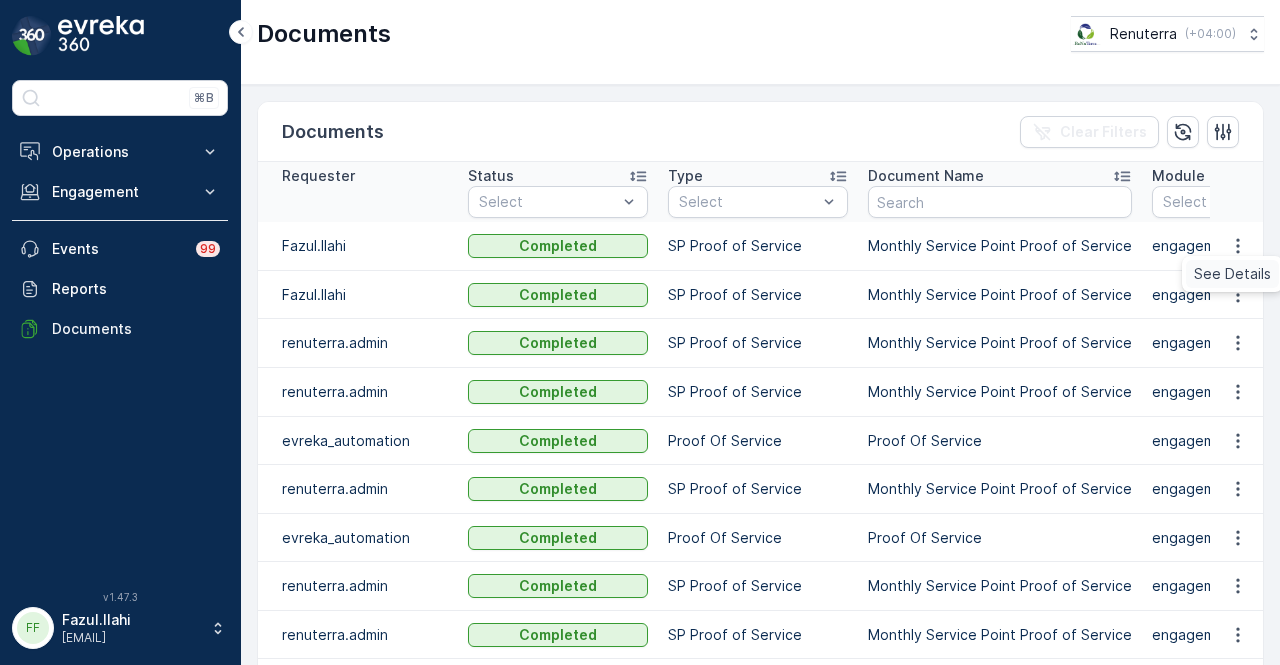 click on "See Details" at bounding box center [1232, 274] 